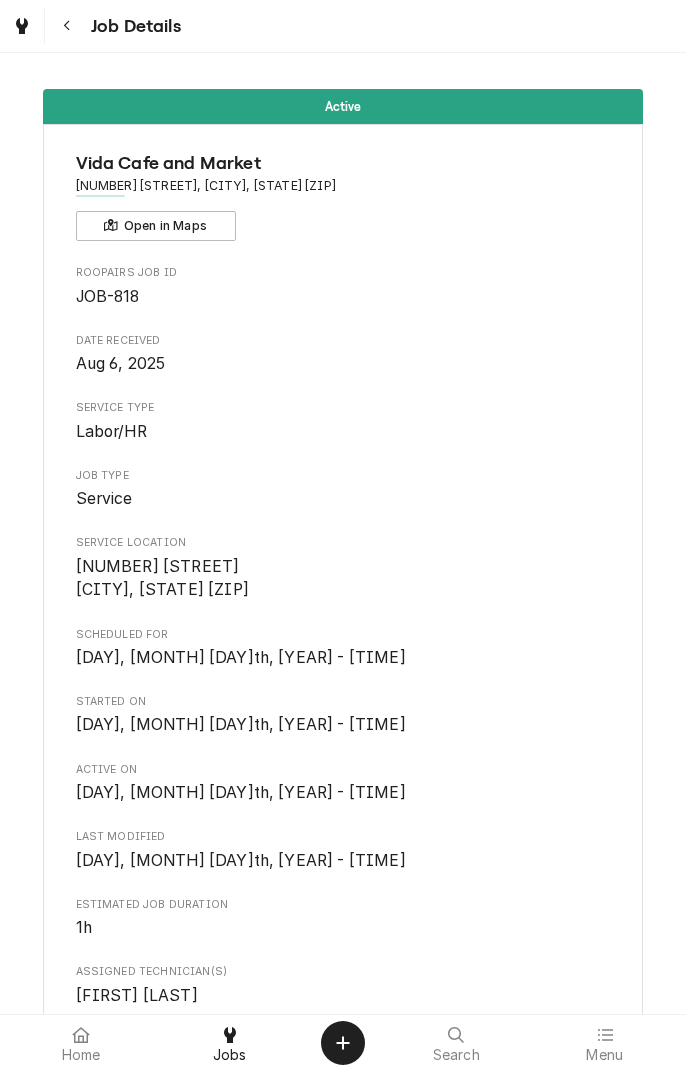 scroll, scrollTop: 0, scrollLeft: 0, axis: both 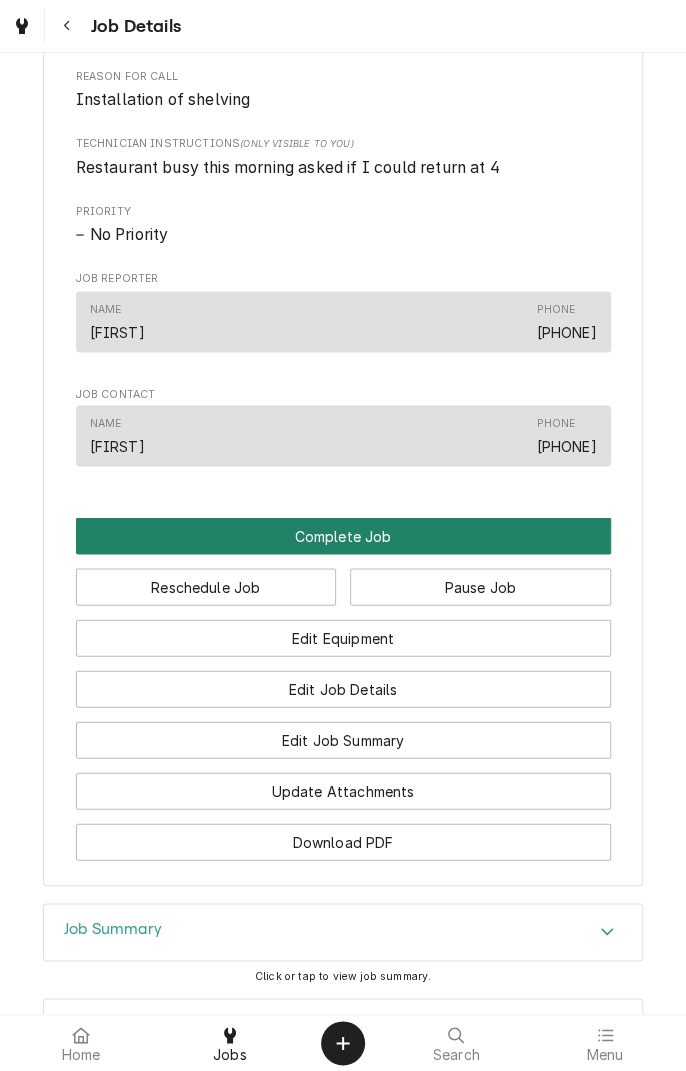 click on "Complete Job" at bounding box center (343, 535) 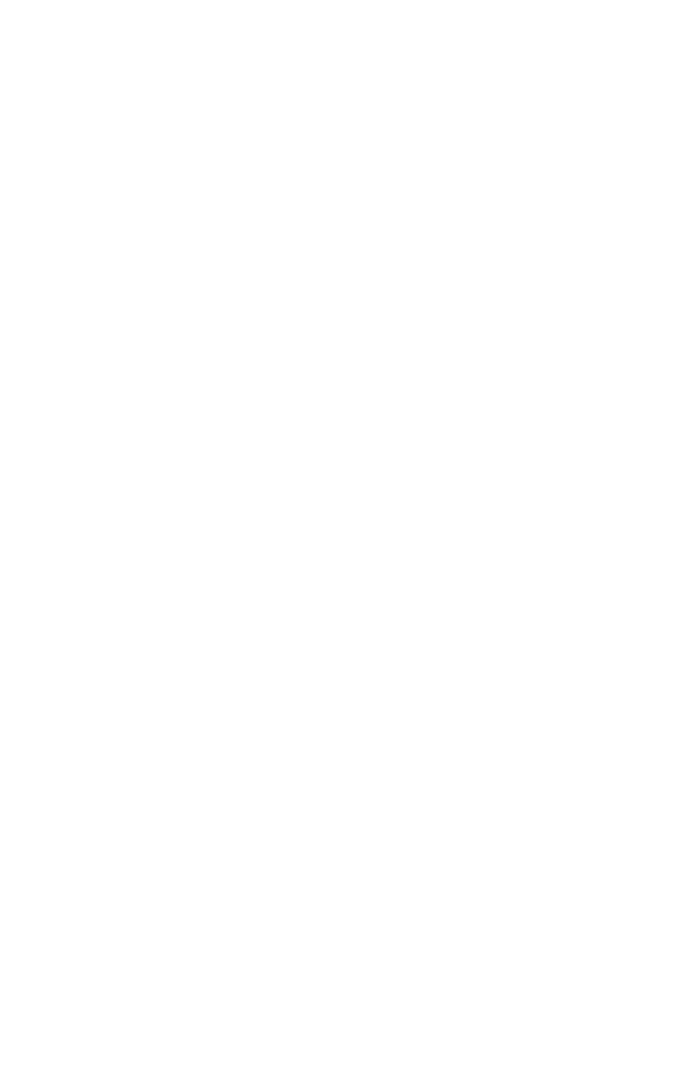 scroll, scrollTop: 0, scrollLeft: 0, axis: both 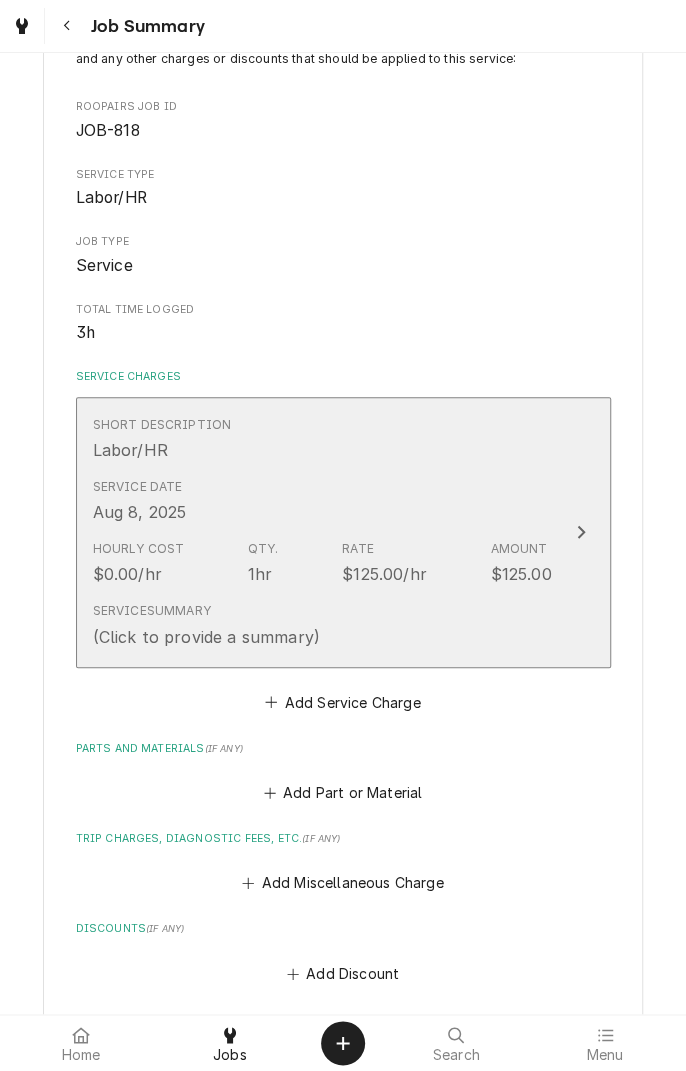 click on "Service Date Aug 8, 2025" at bounding box center (322, 501) 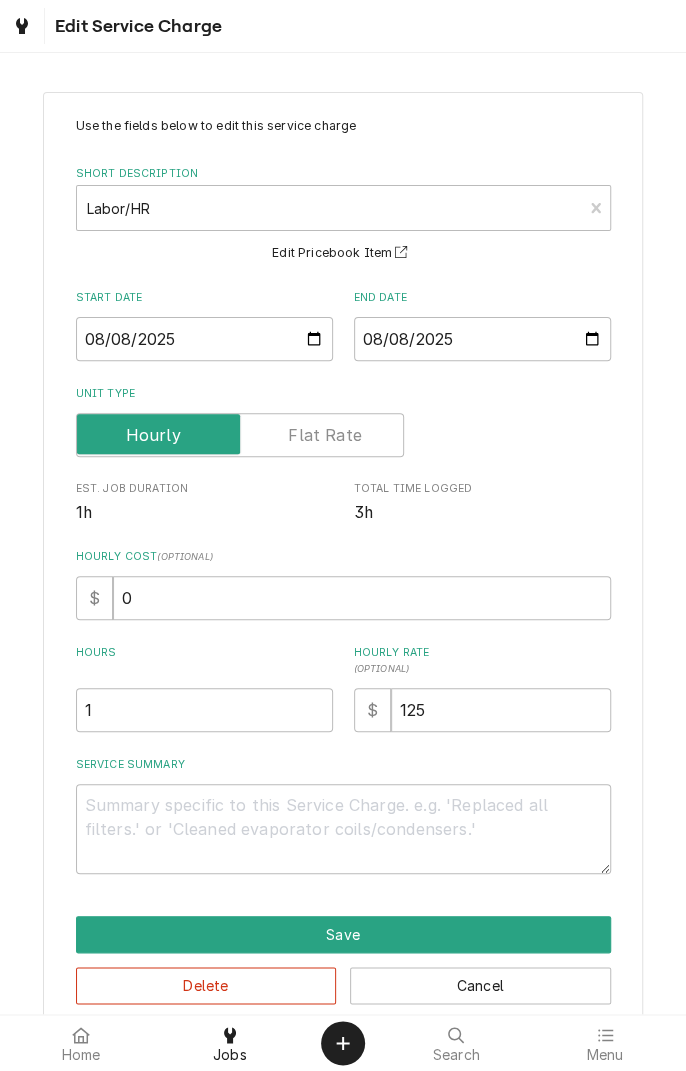 scroll, scrollTop: 33, scrollLeft: 0, axis: vertical 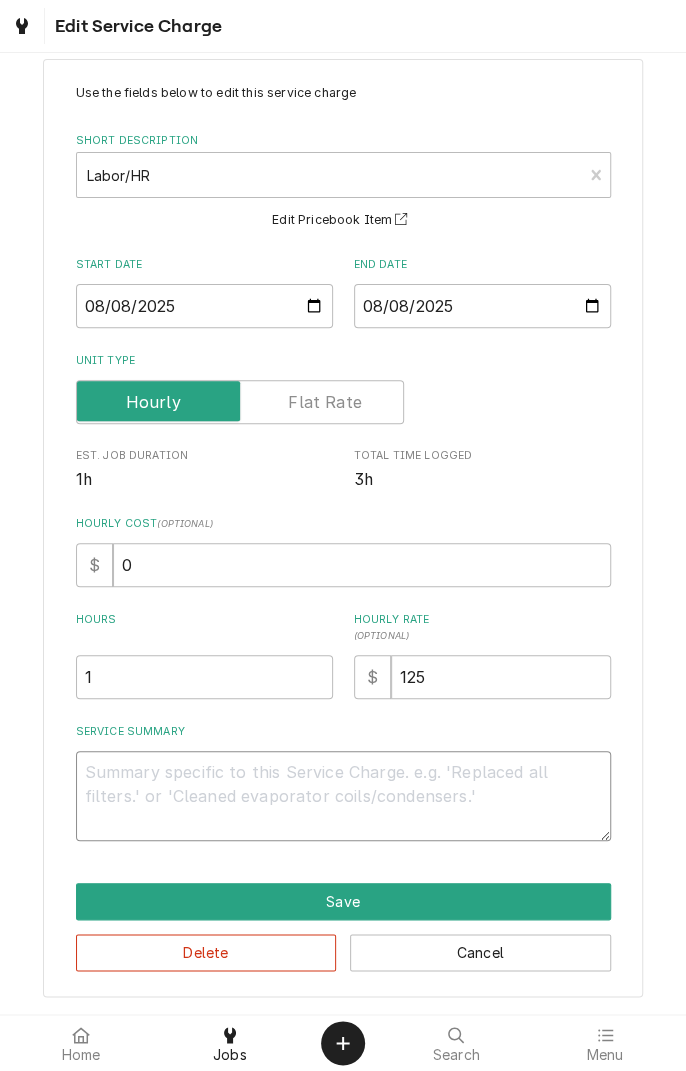 click on "Service Summary" at bounding box center [343, 796] 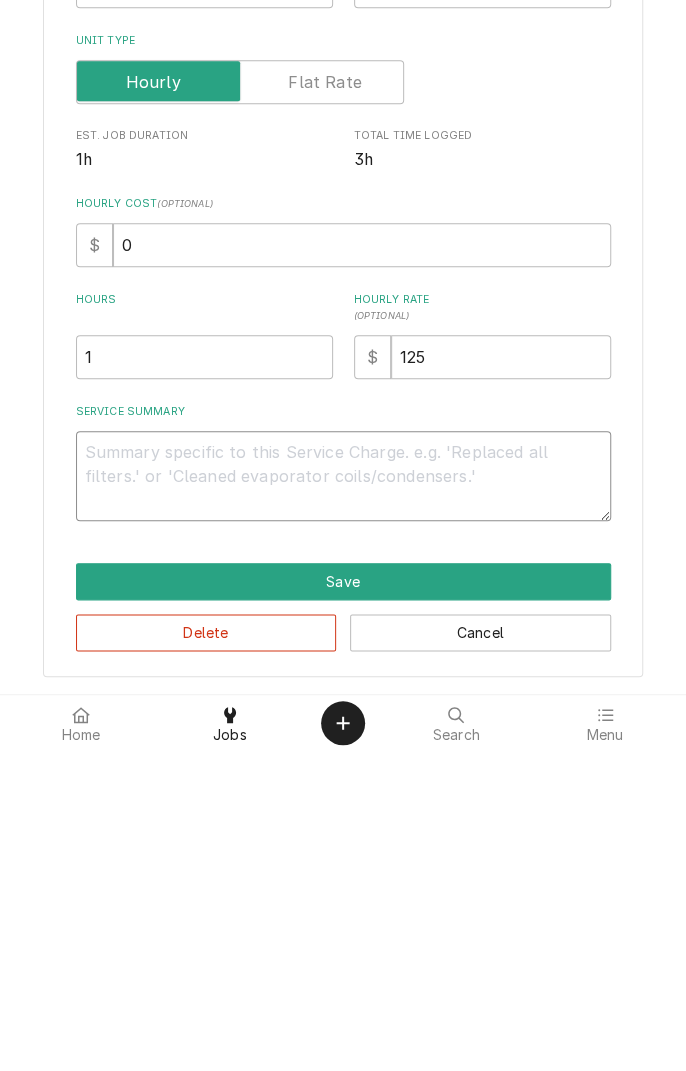type on "R" 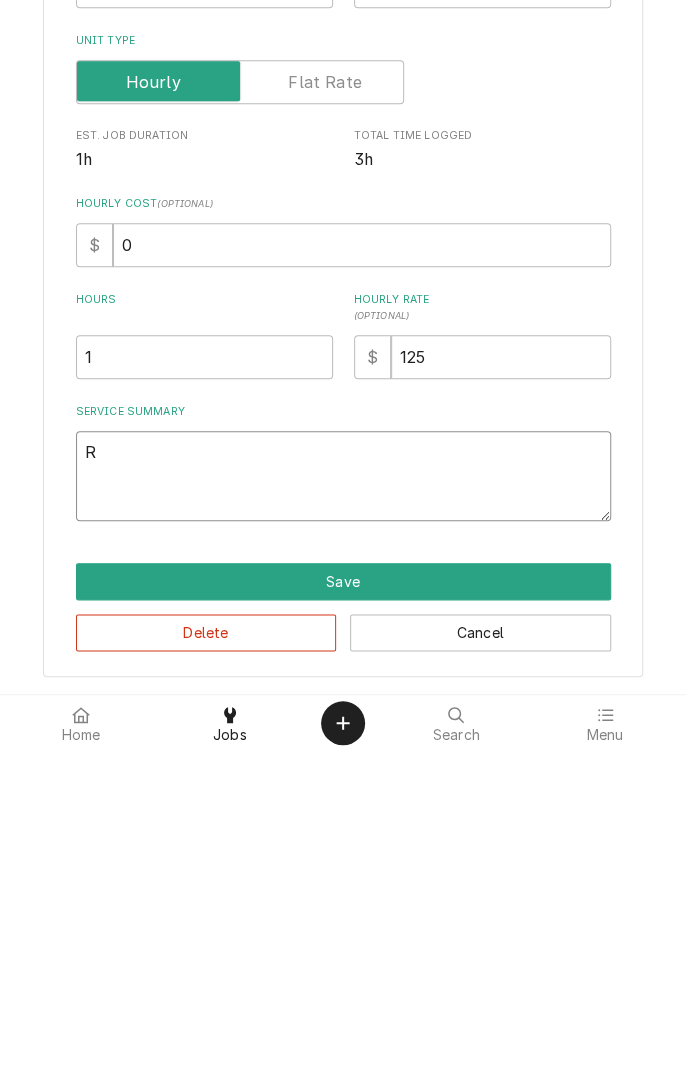 type on "x" 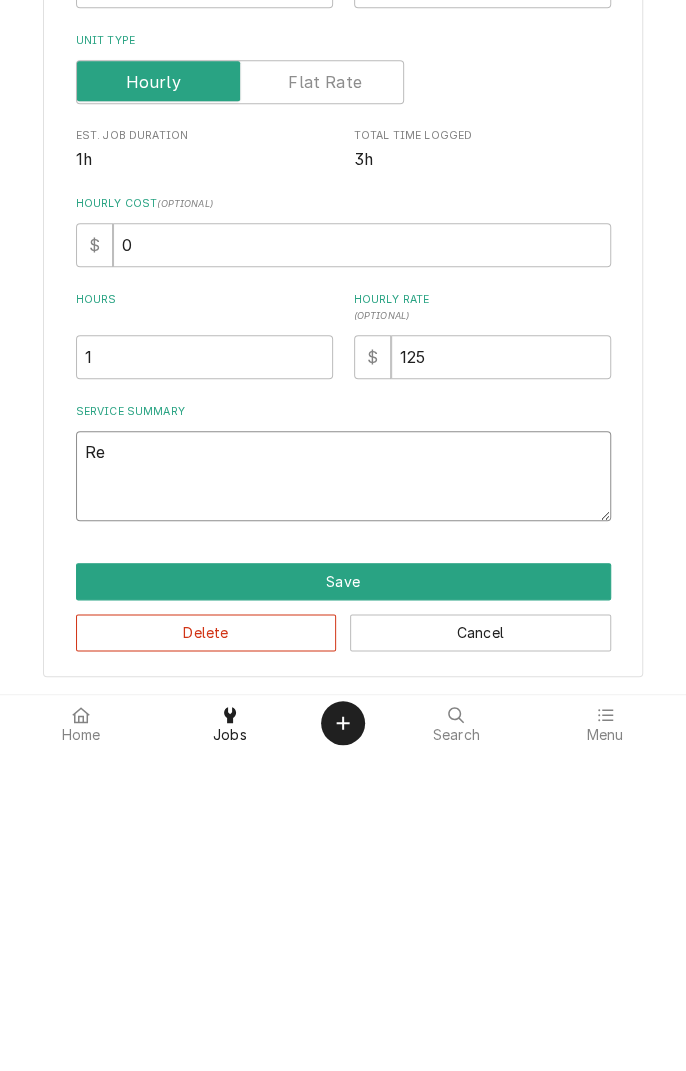 type on "x" 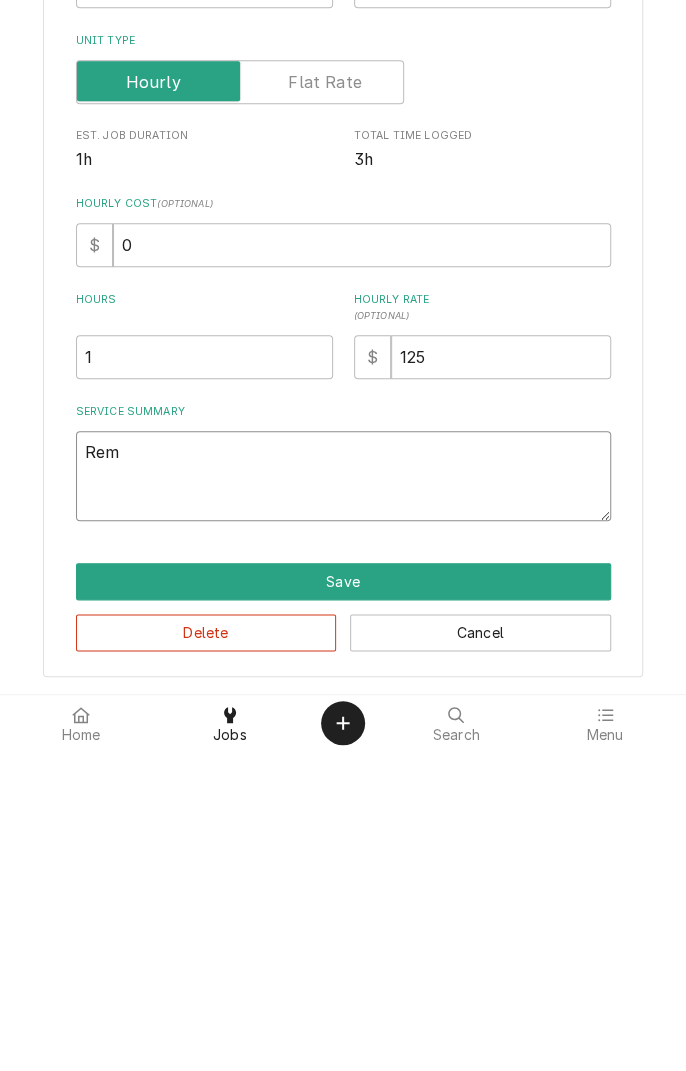 type on "x" 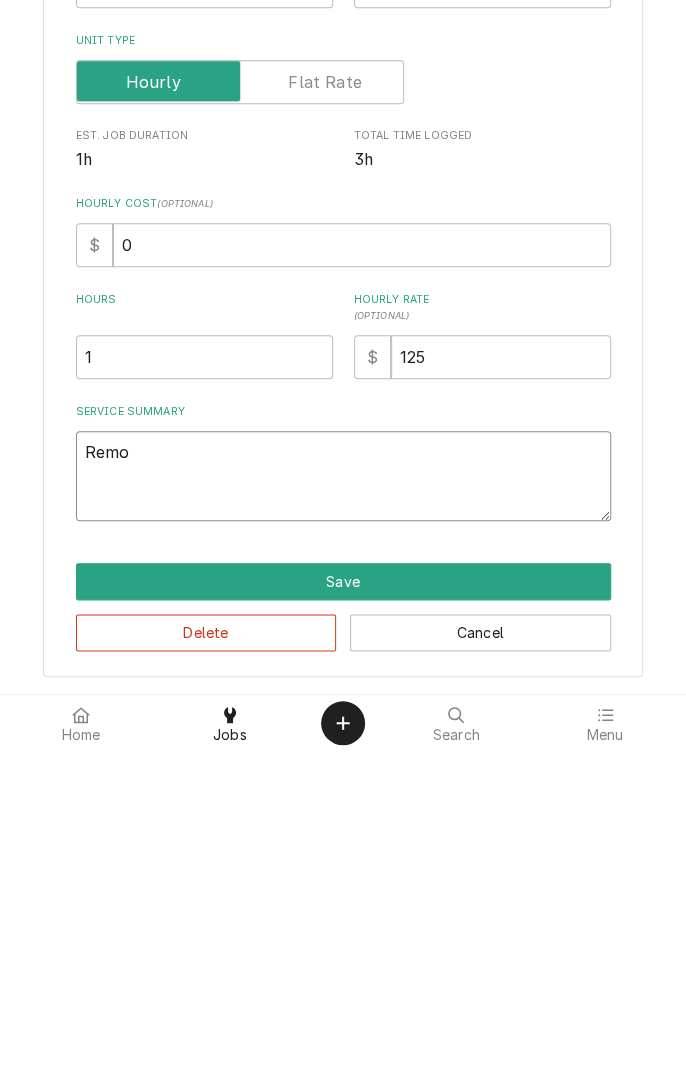type on "x" 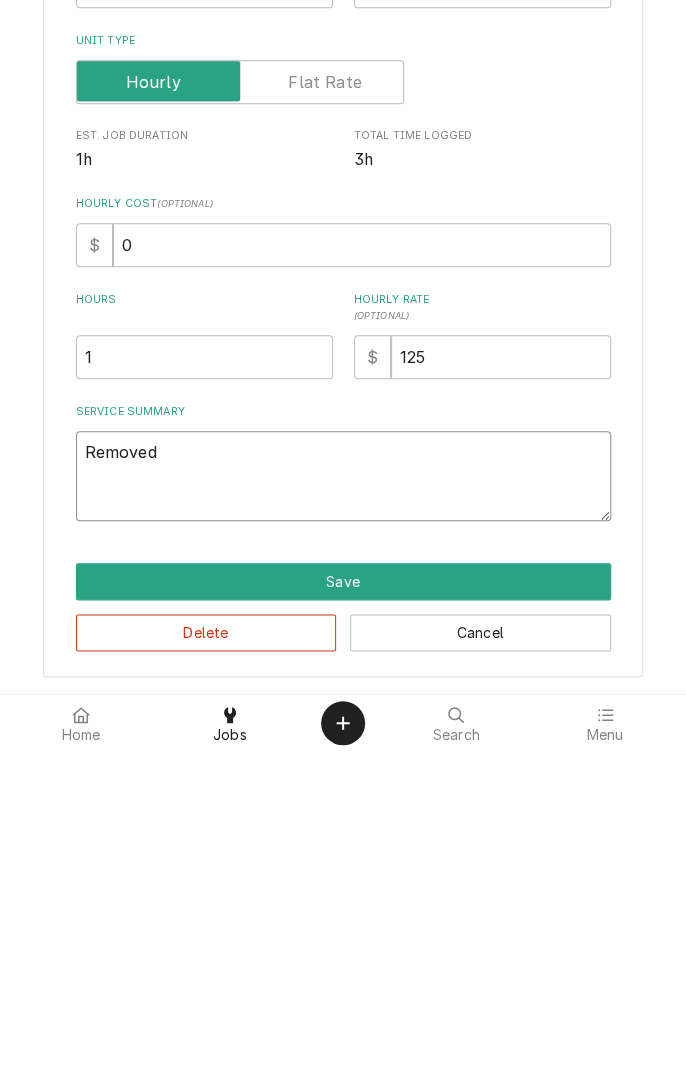 type on "x" 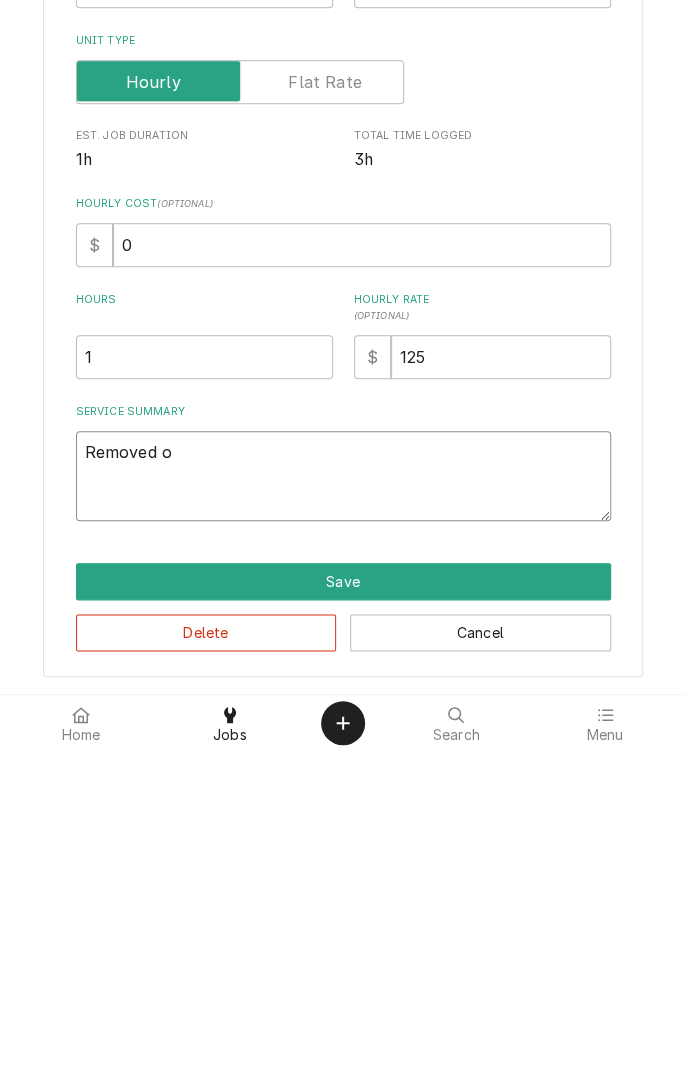 type on "x" 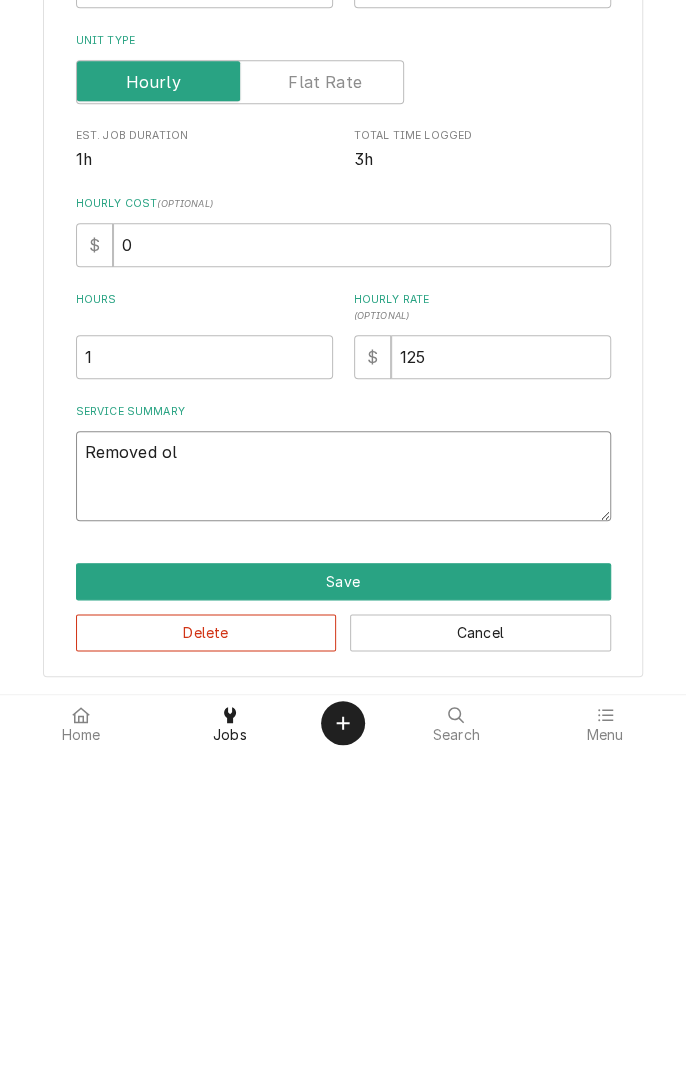 type on "x" 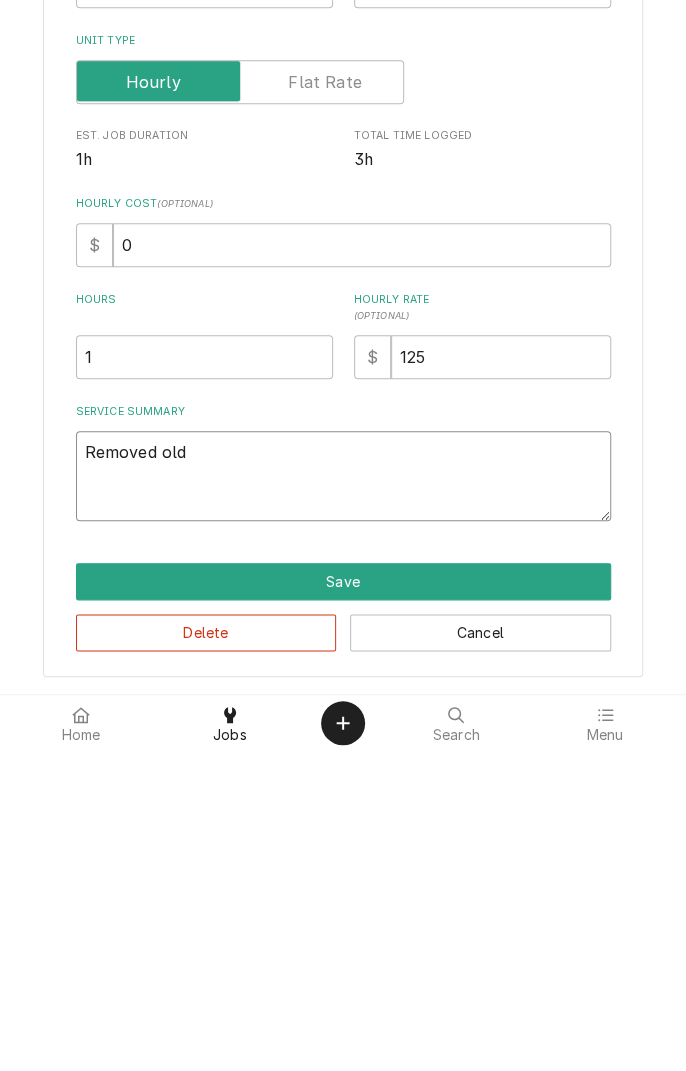 type on "x" 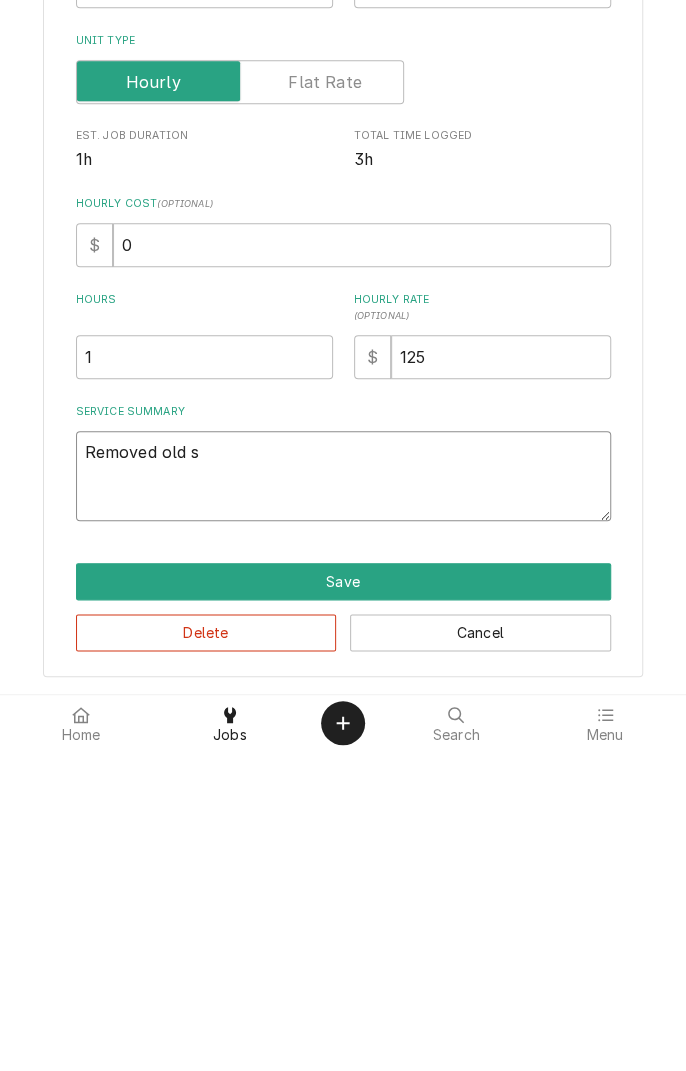 type on "x" 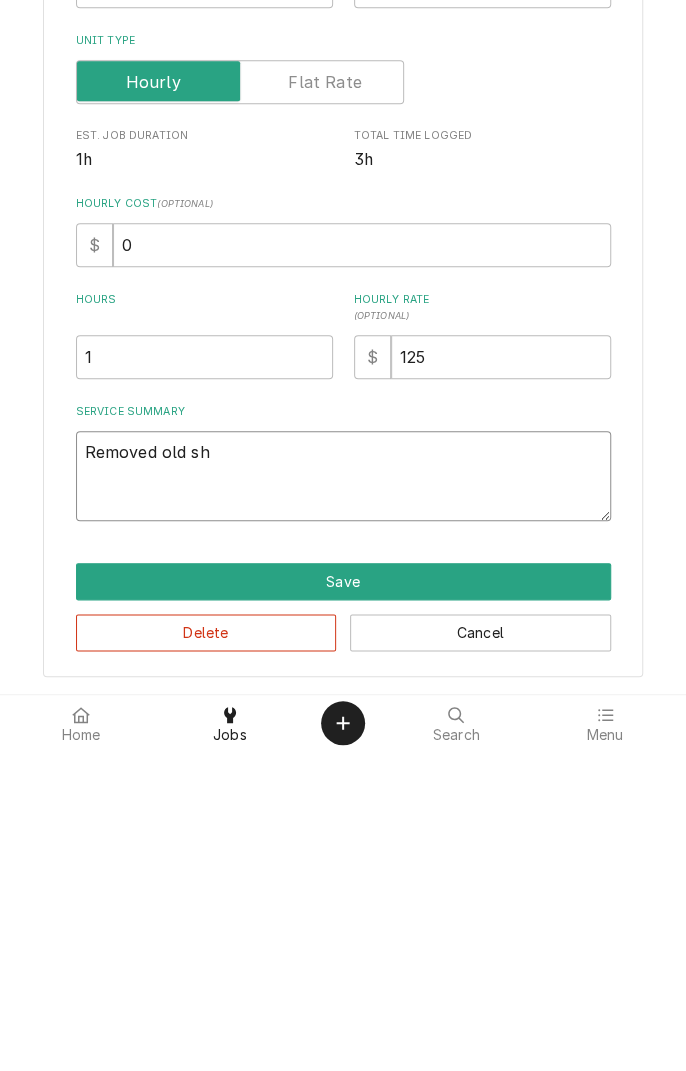 type on "x" 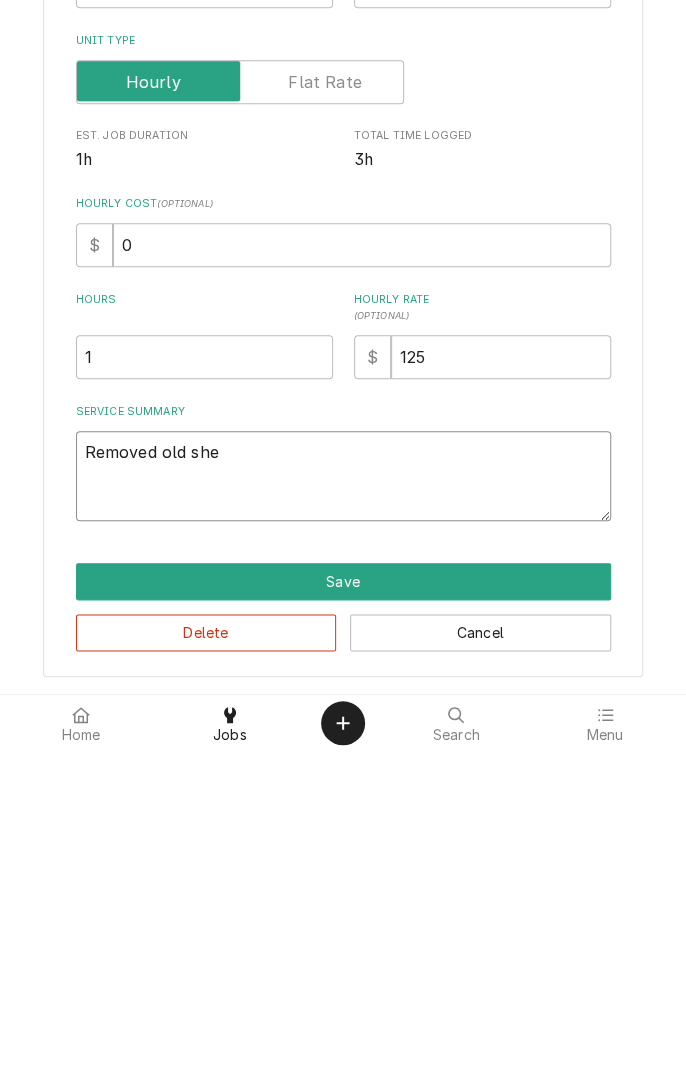 type on "x" 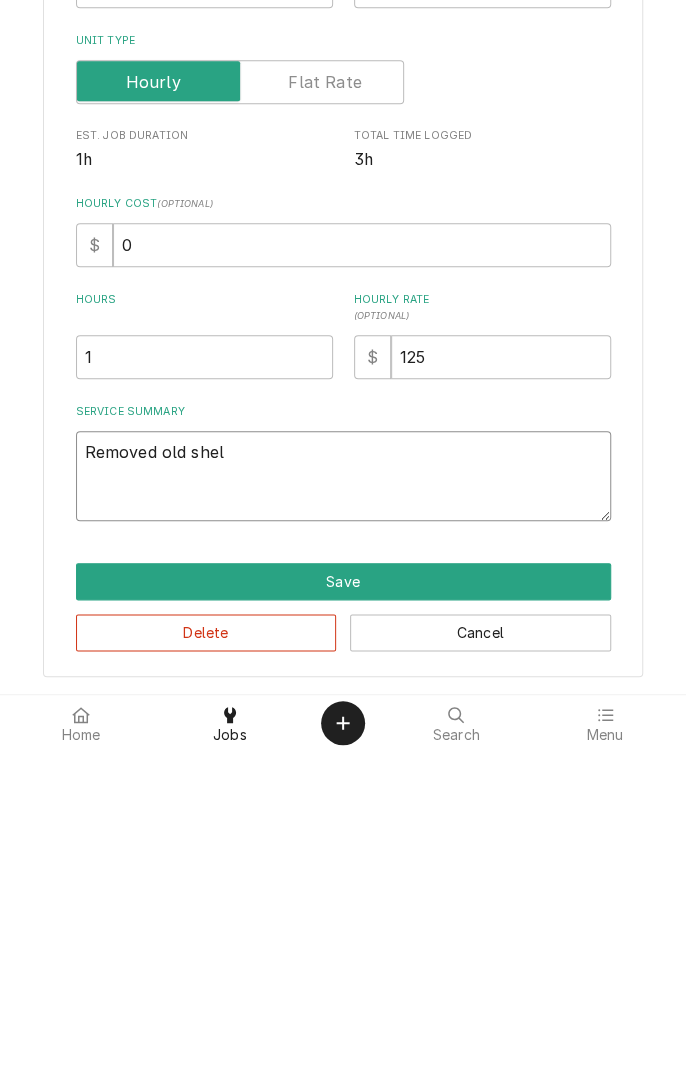 type on "x" 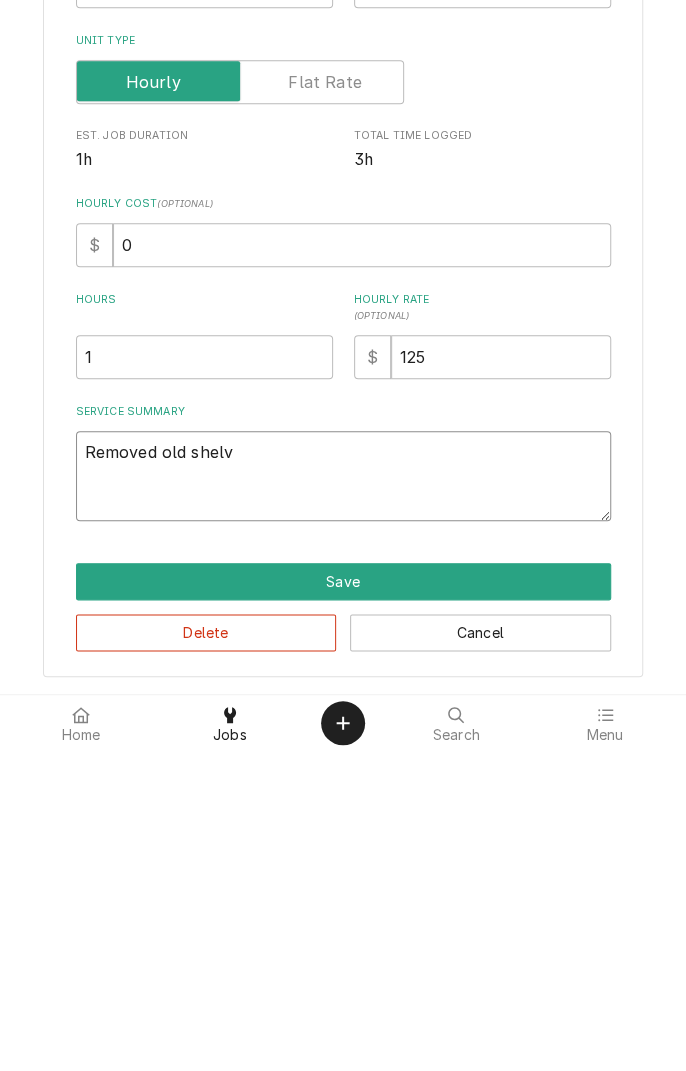 type on "x" 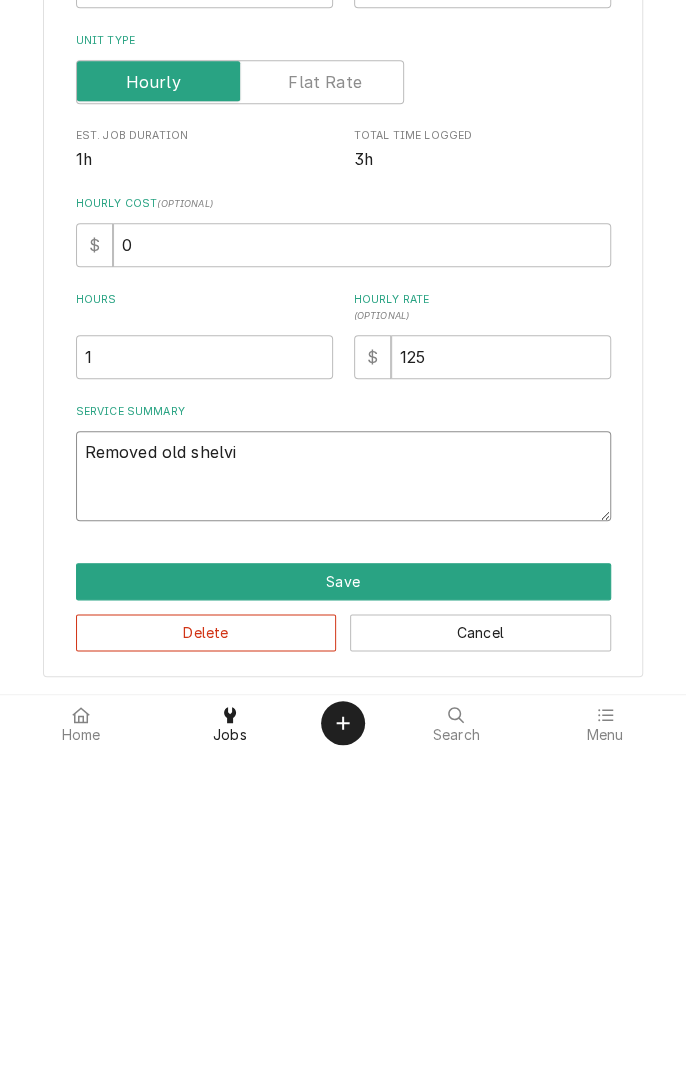 type on "x" 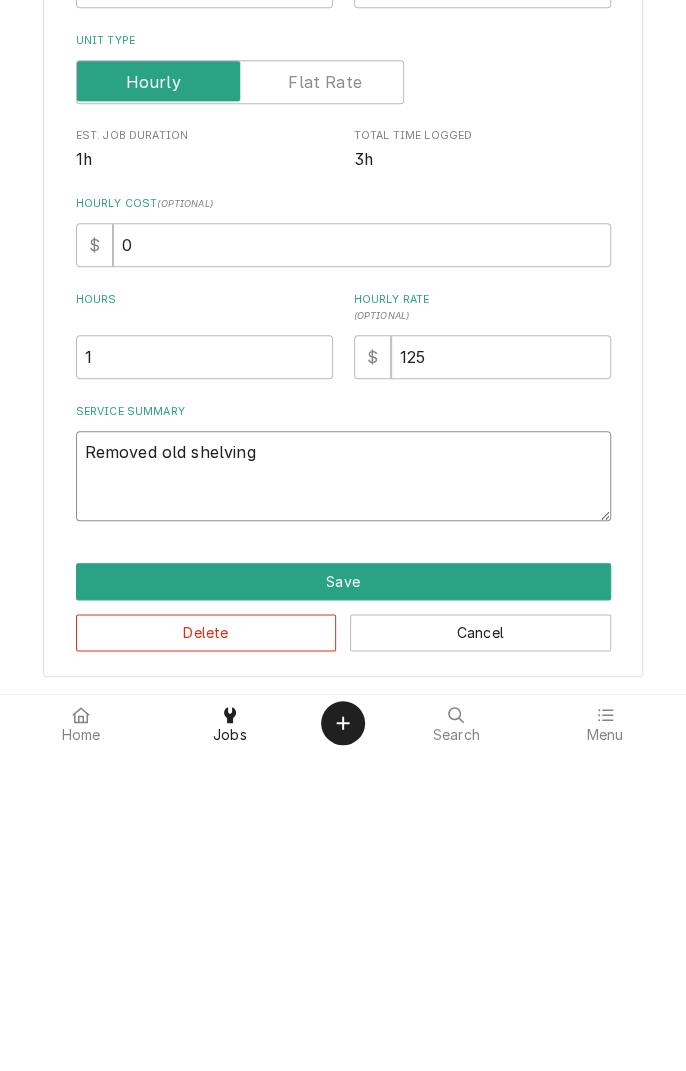 type on "x" 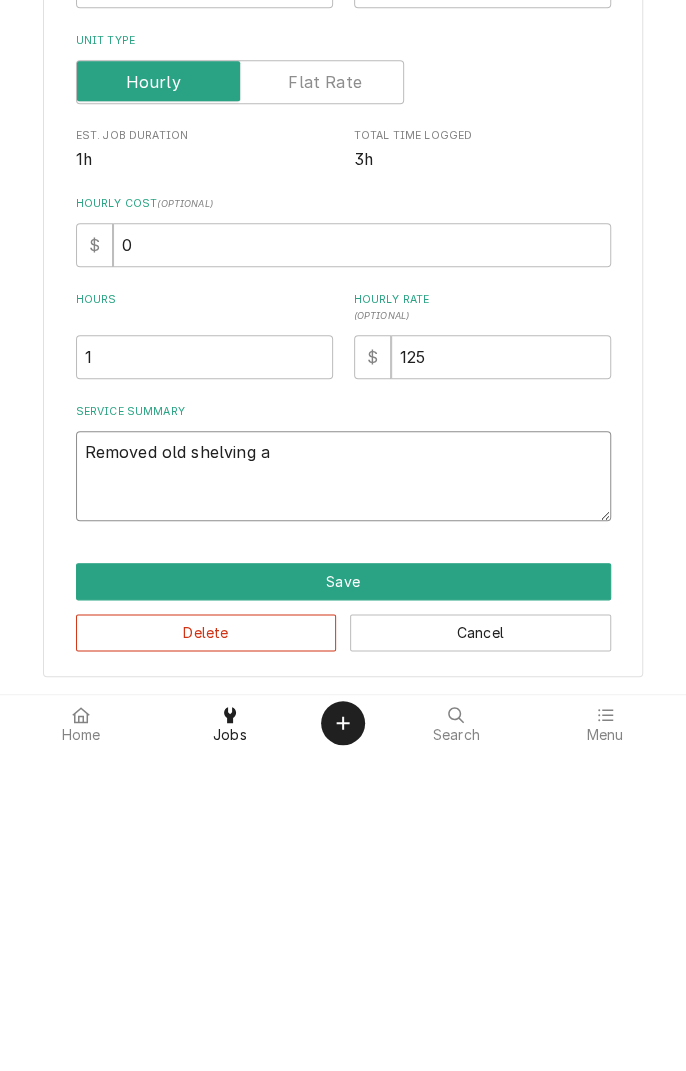 type on "x" 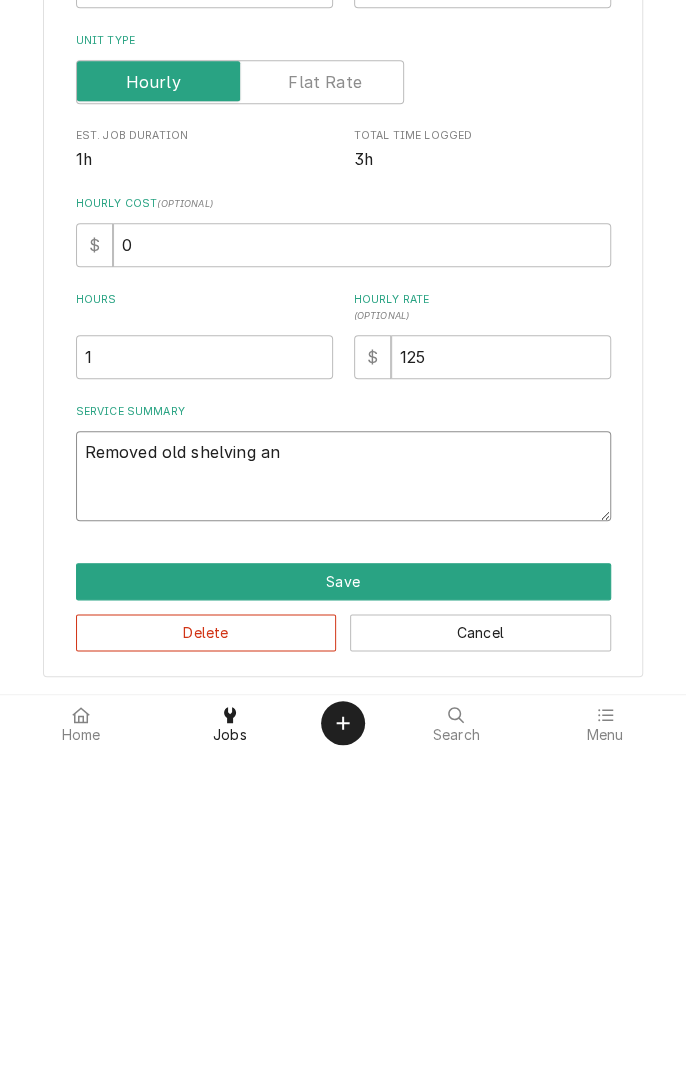 type on "x" 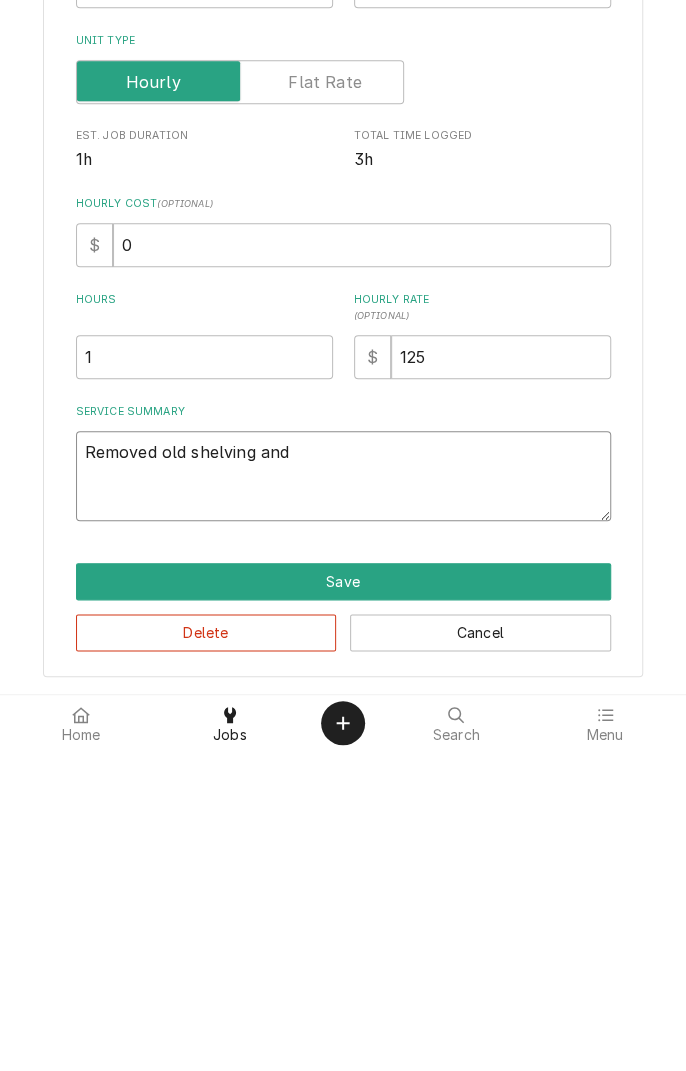type on "x" 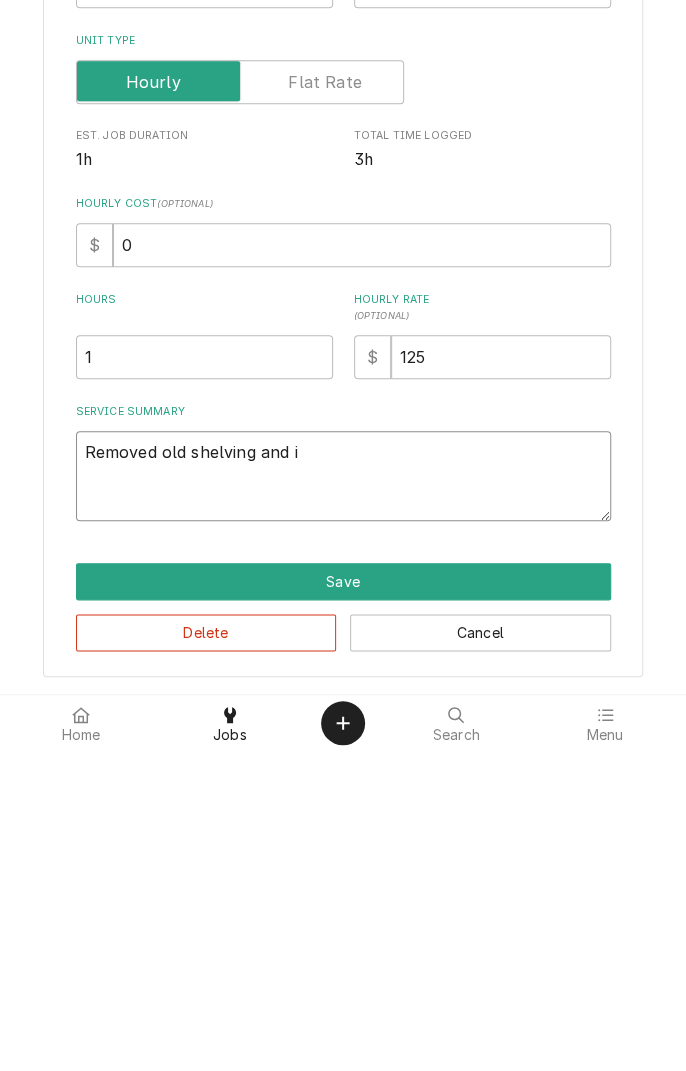 type on "x" 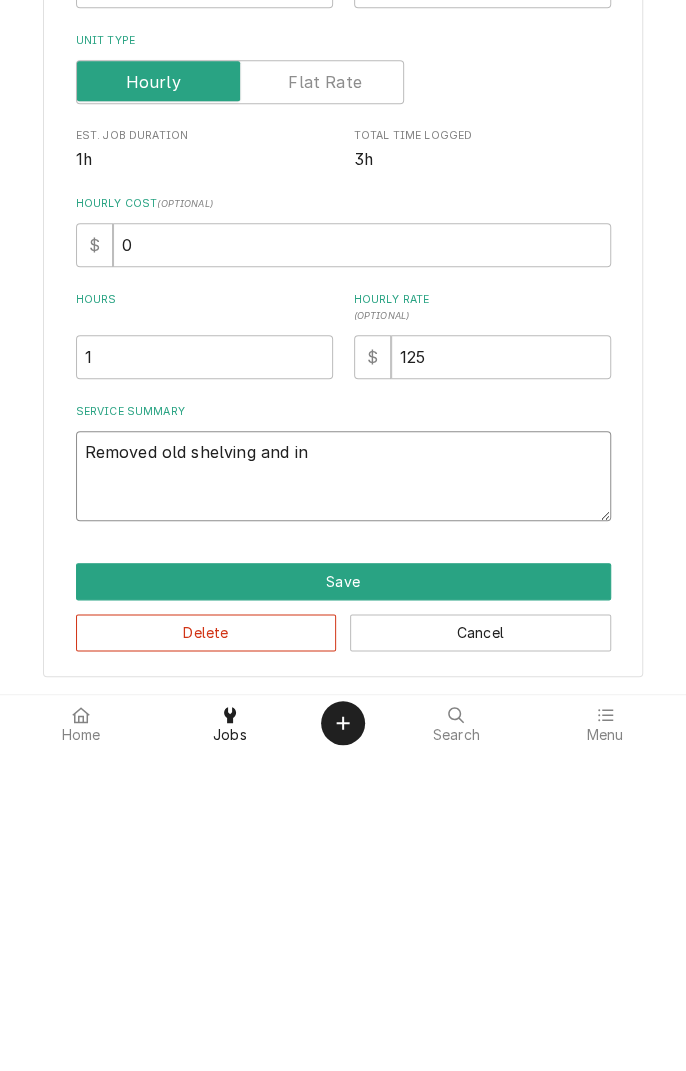 type on "x" 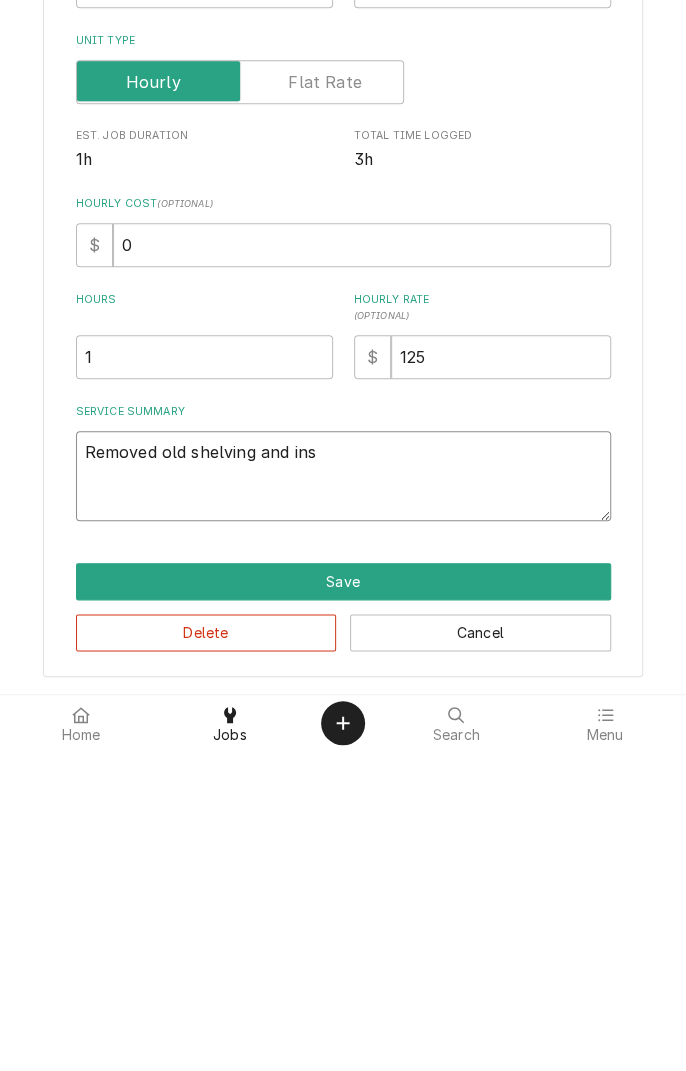 type on "x" 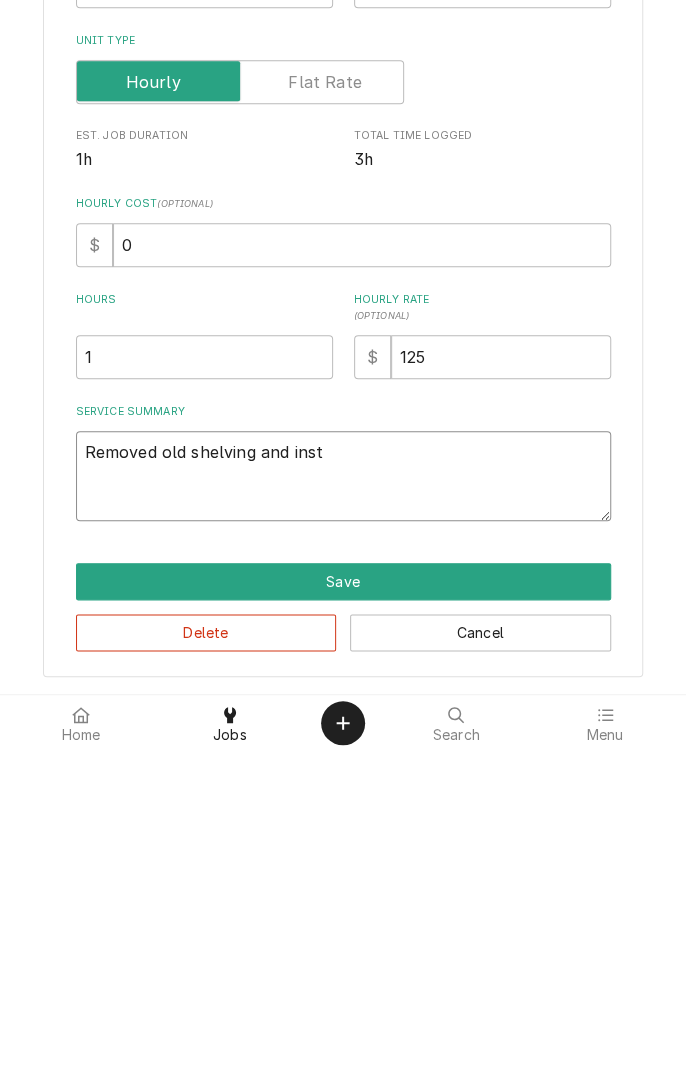type on "x" 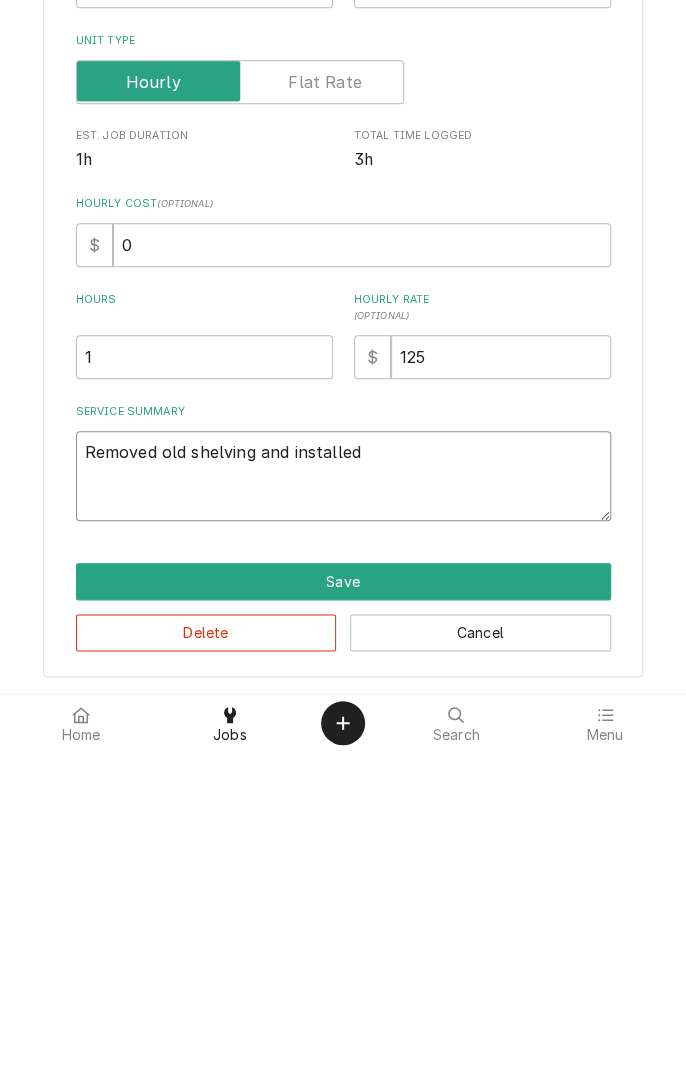 type on "x" 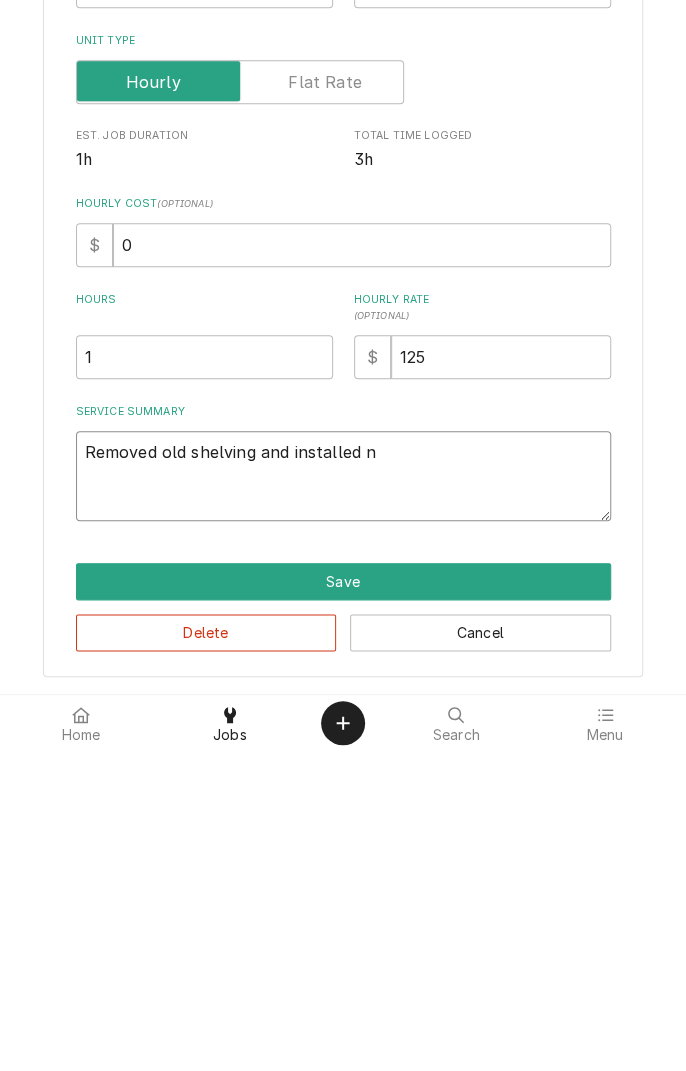 type on "x" 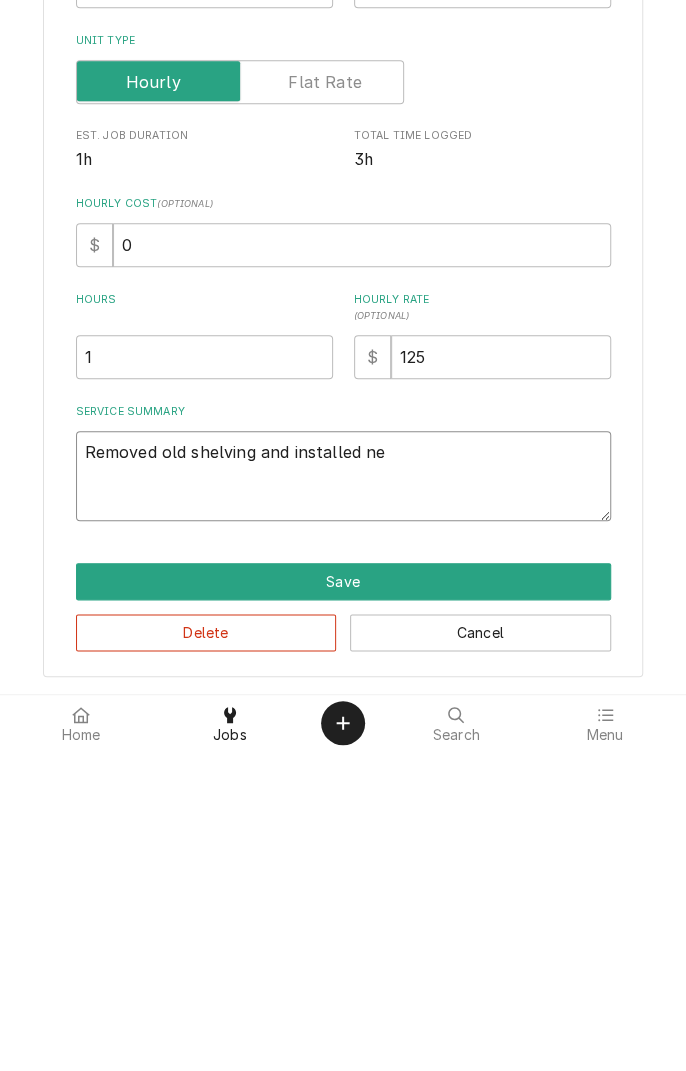 type on "x" 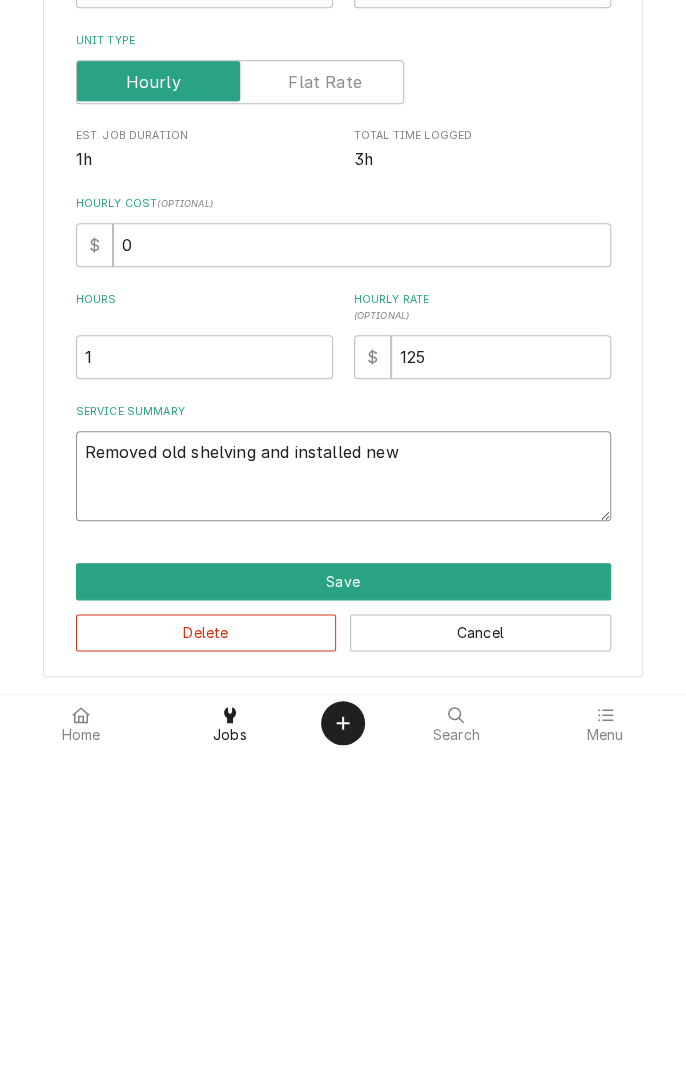 type on "x" 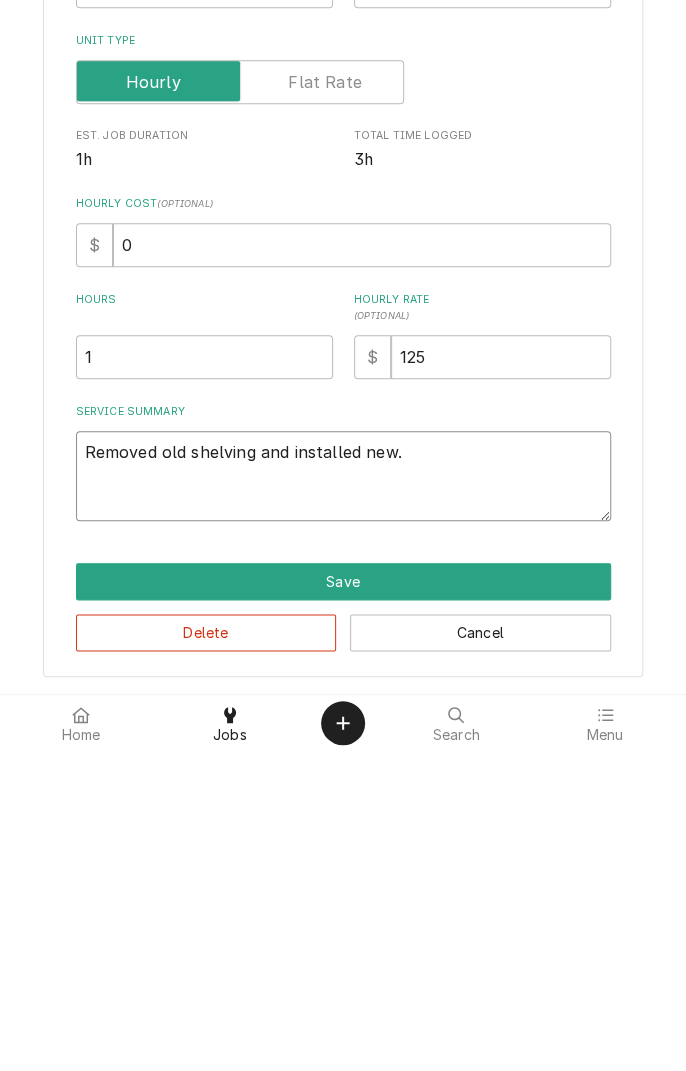 type on "x" 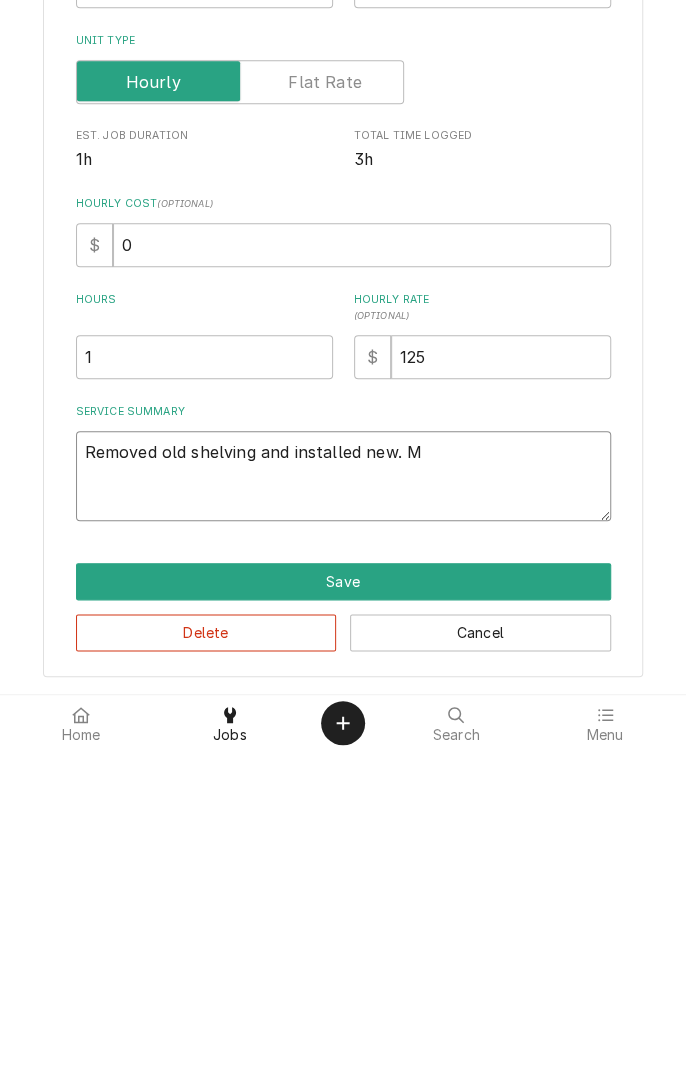 type on "x" 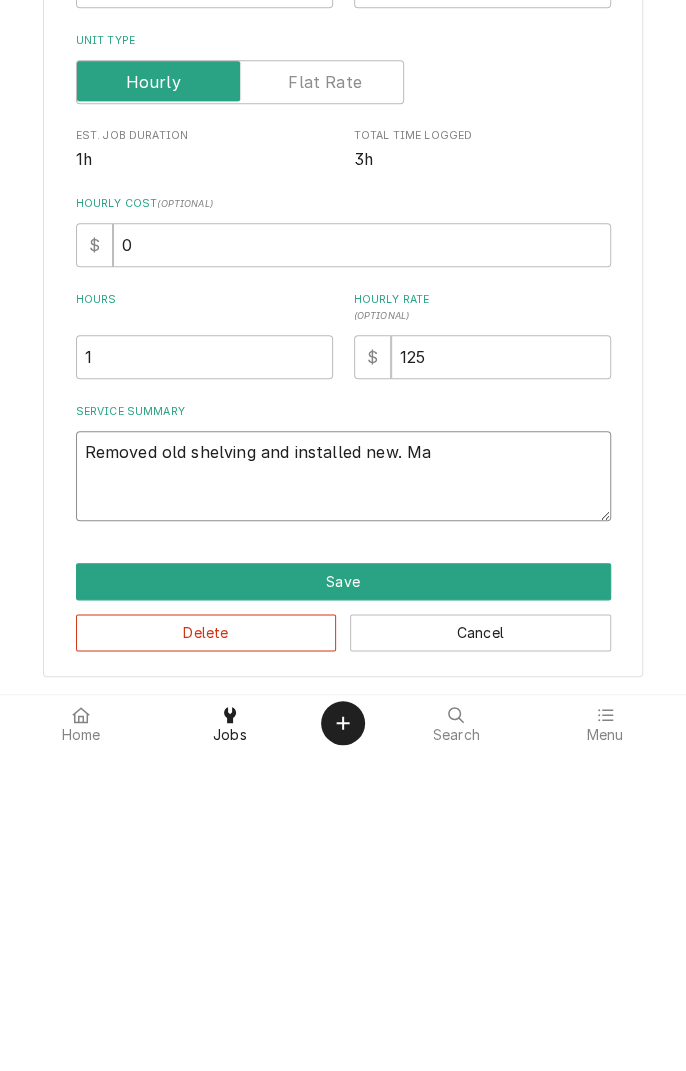 type on "x" 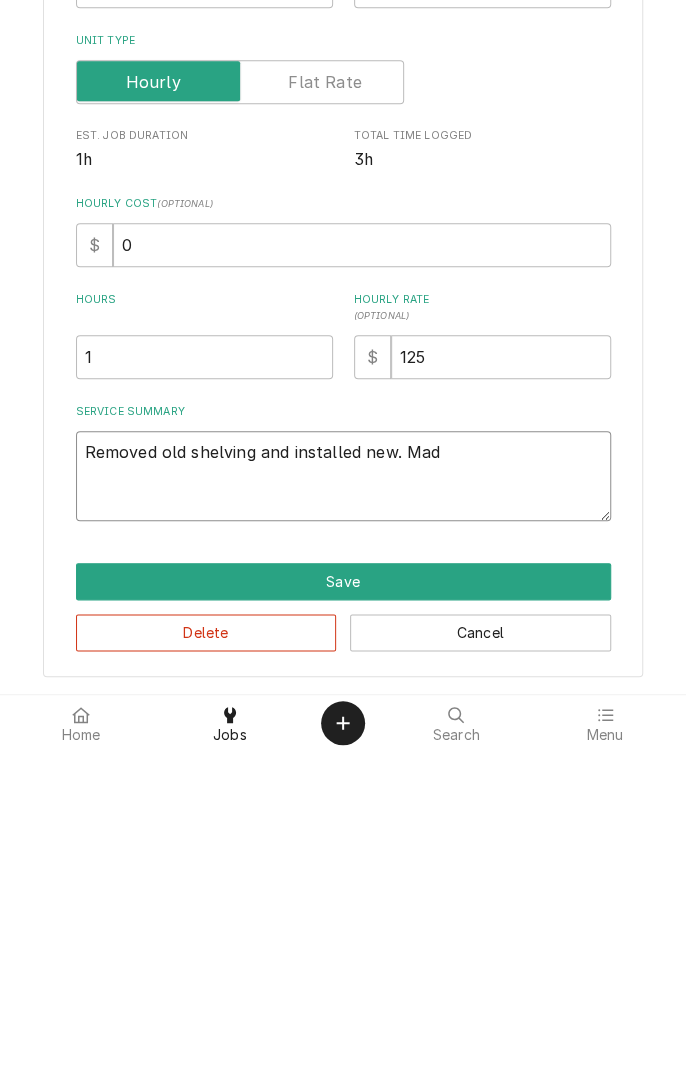type on "x" 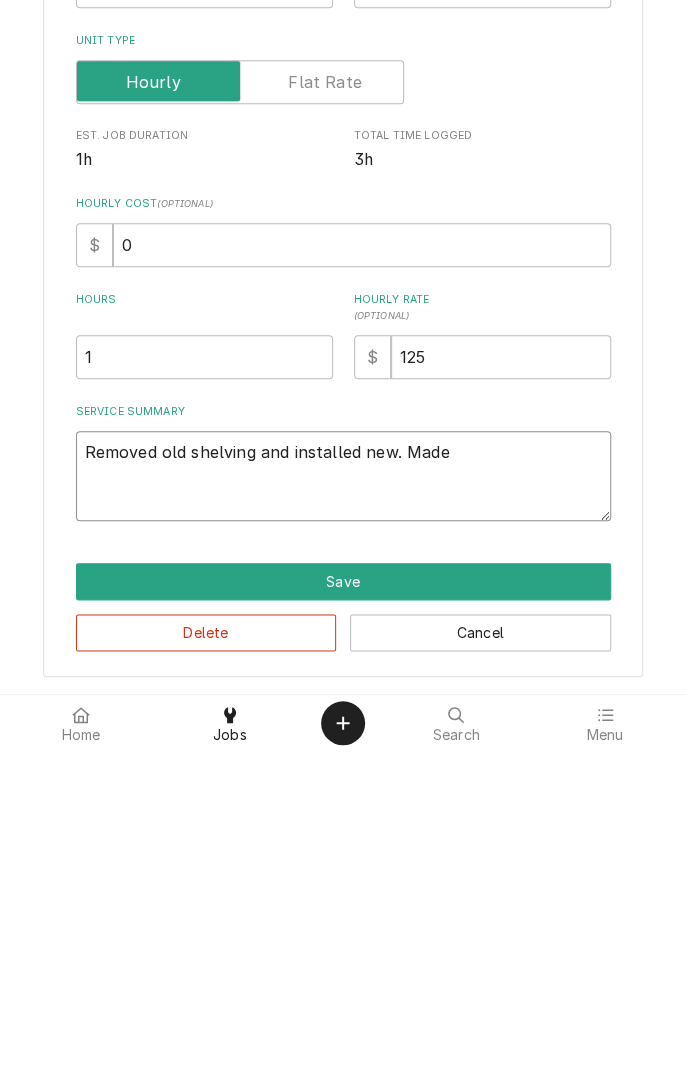 type on "x" 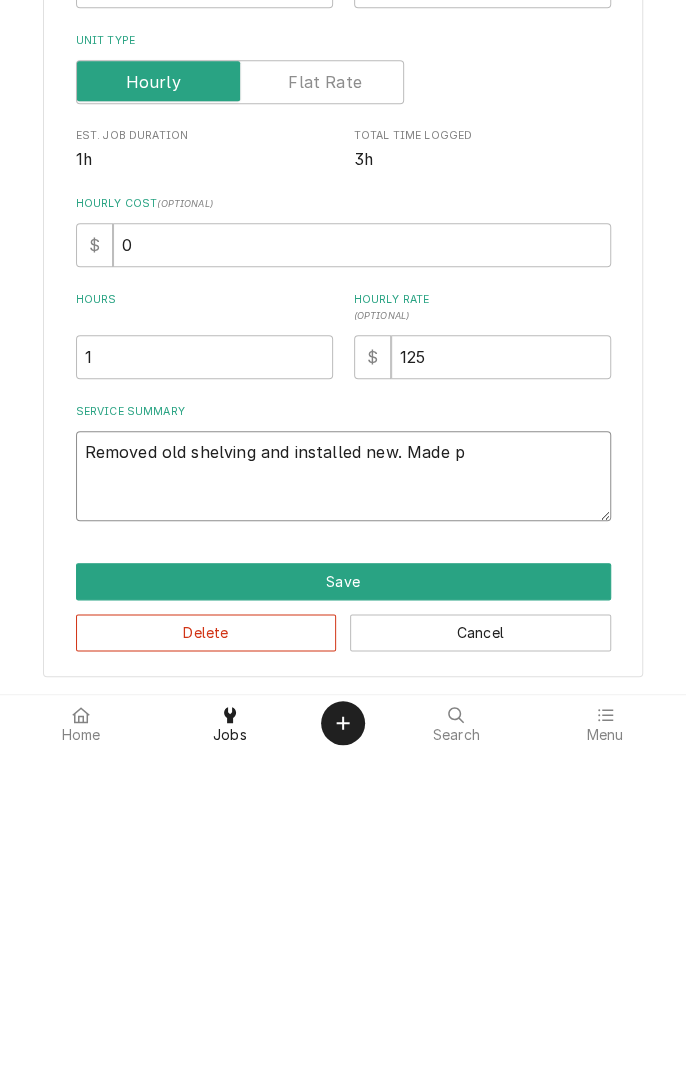 type on "x" 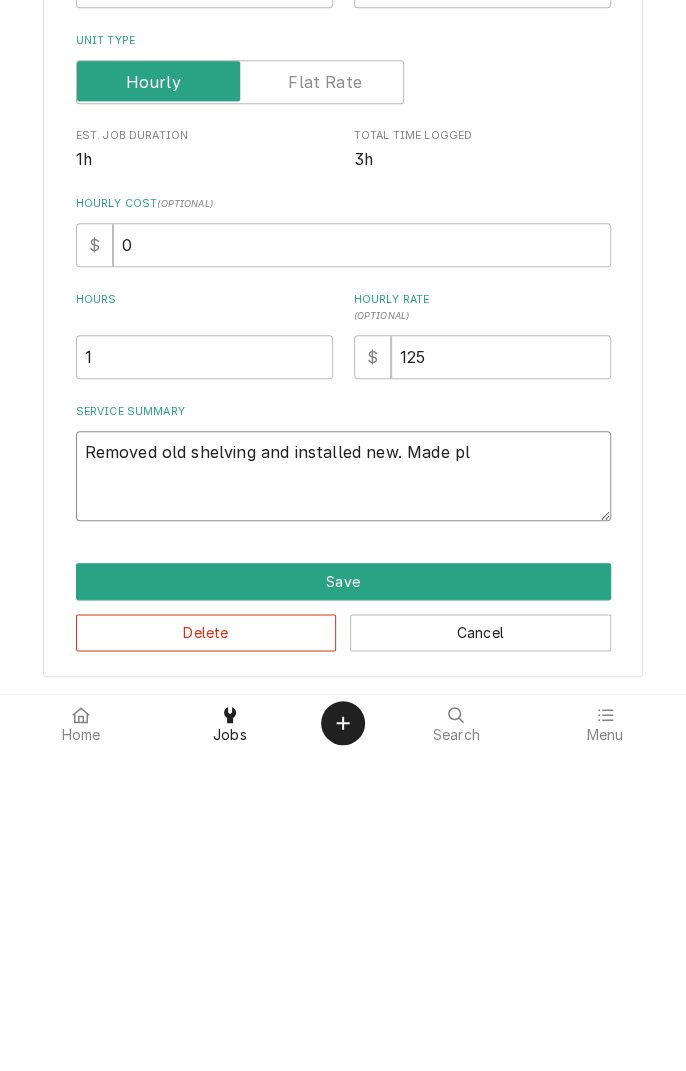 type on "x" 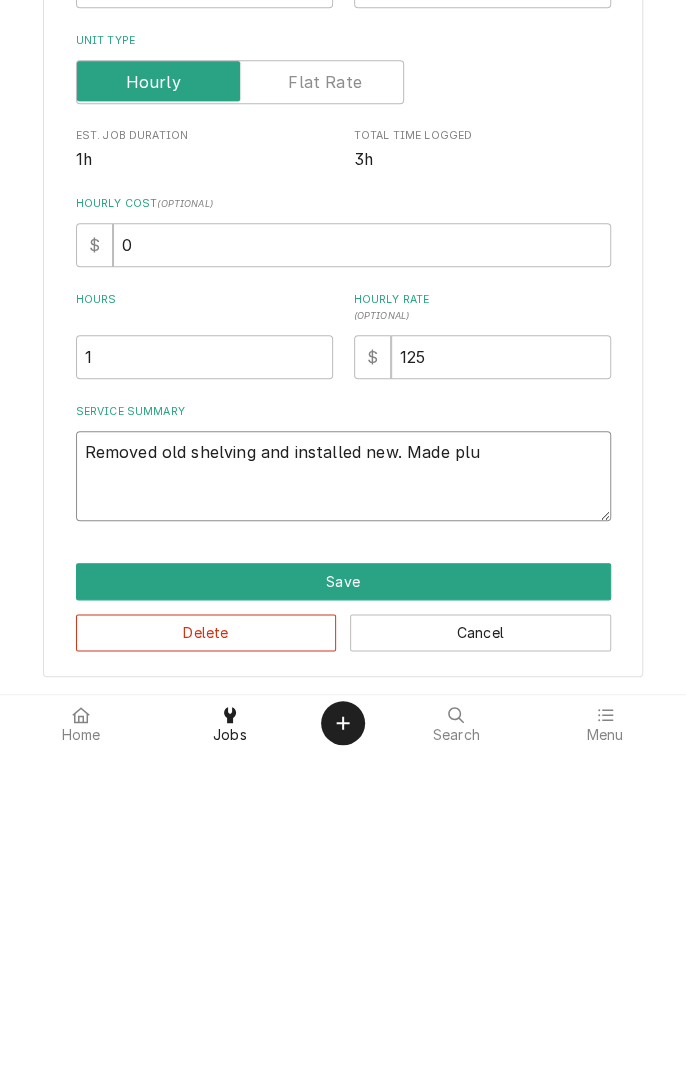 type on "x" 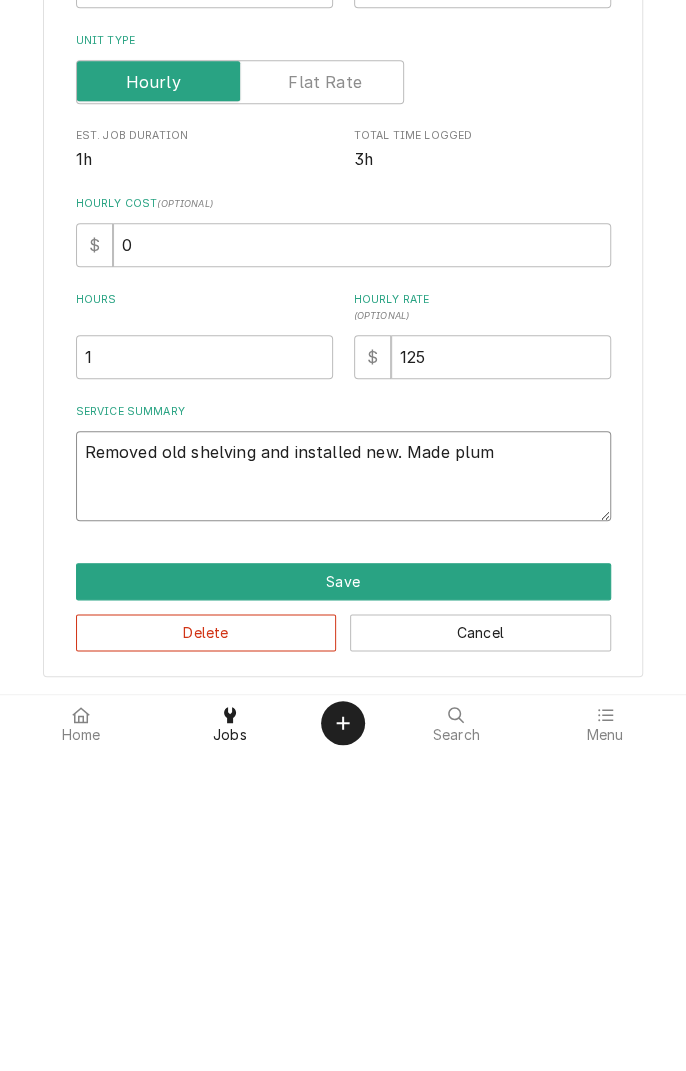 type on "x" 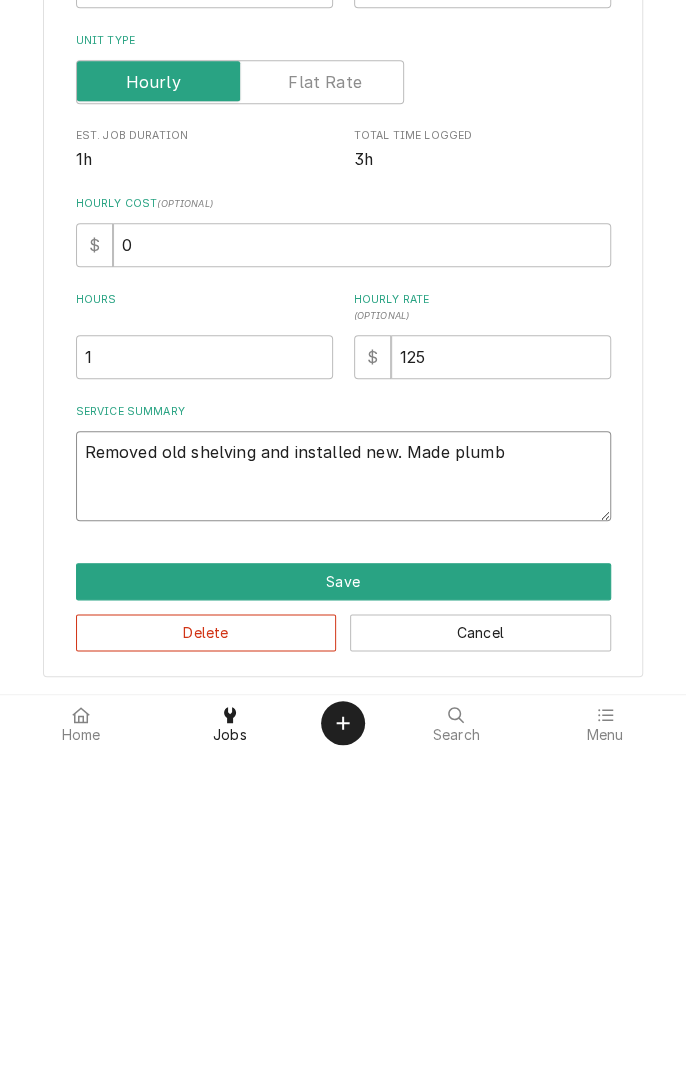 type on "x" 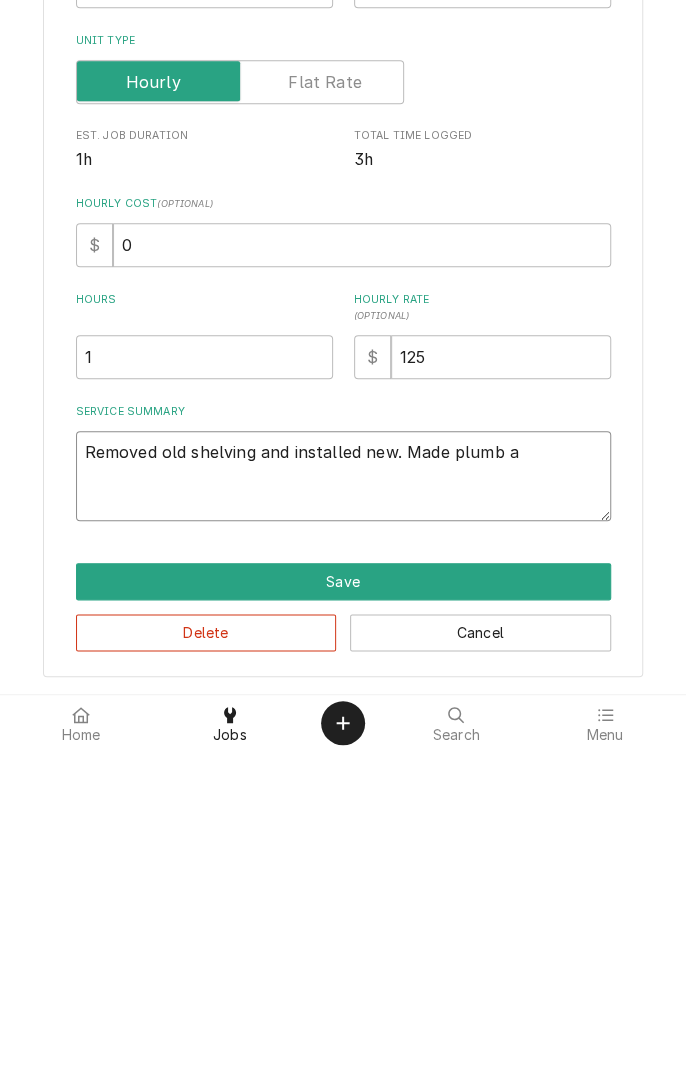 type on "x" 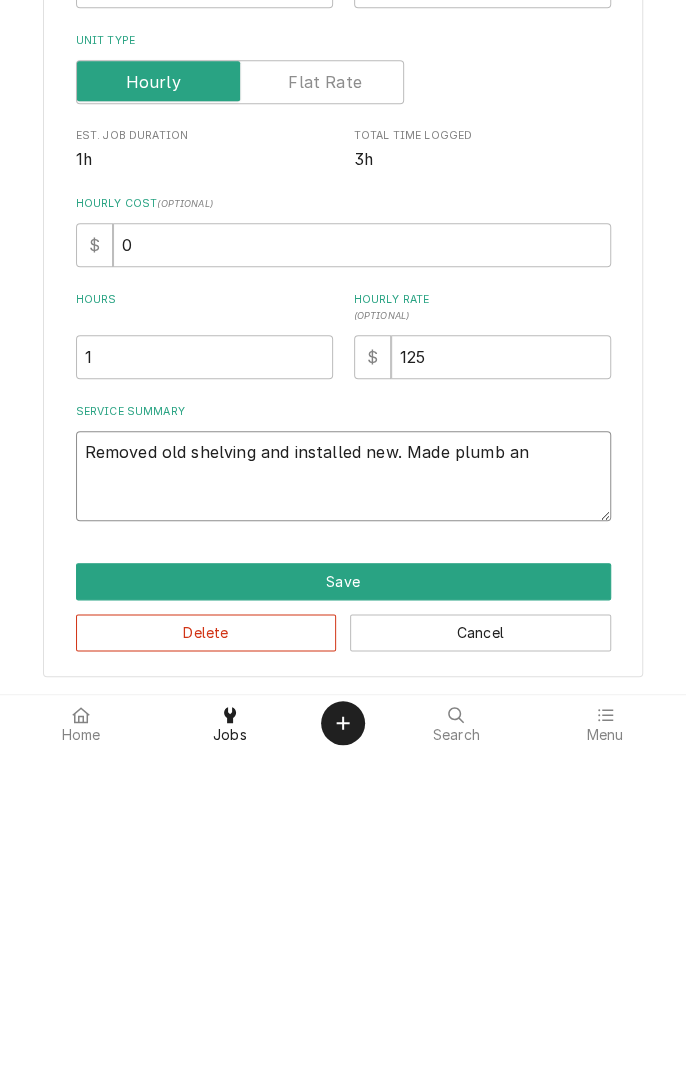 type on "x" 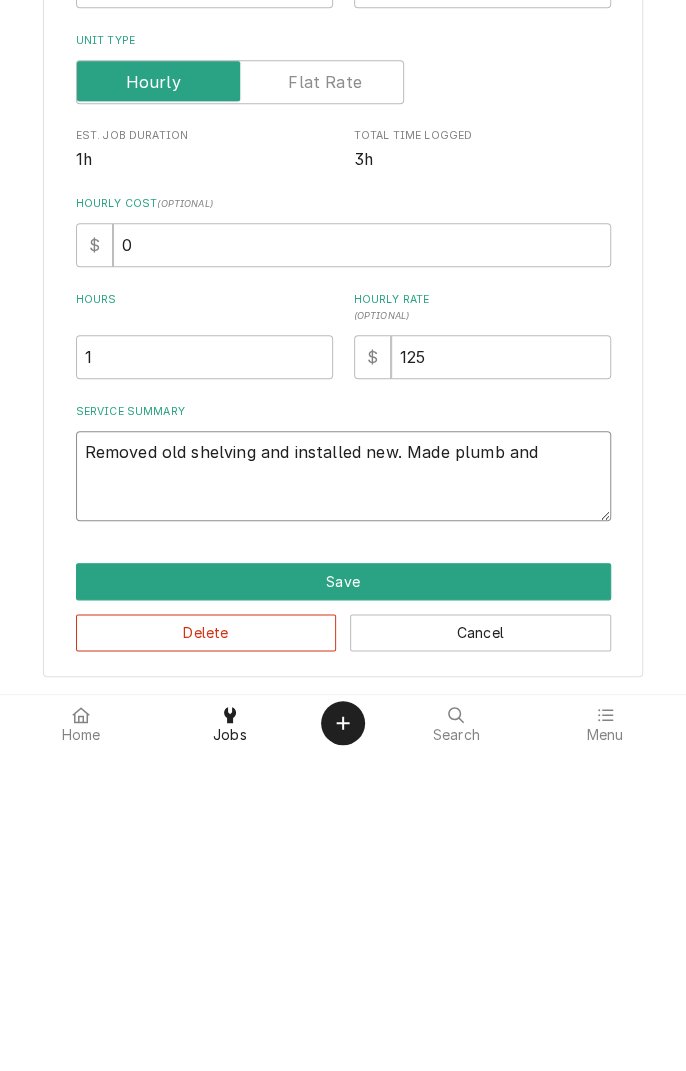 type on "x" 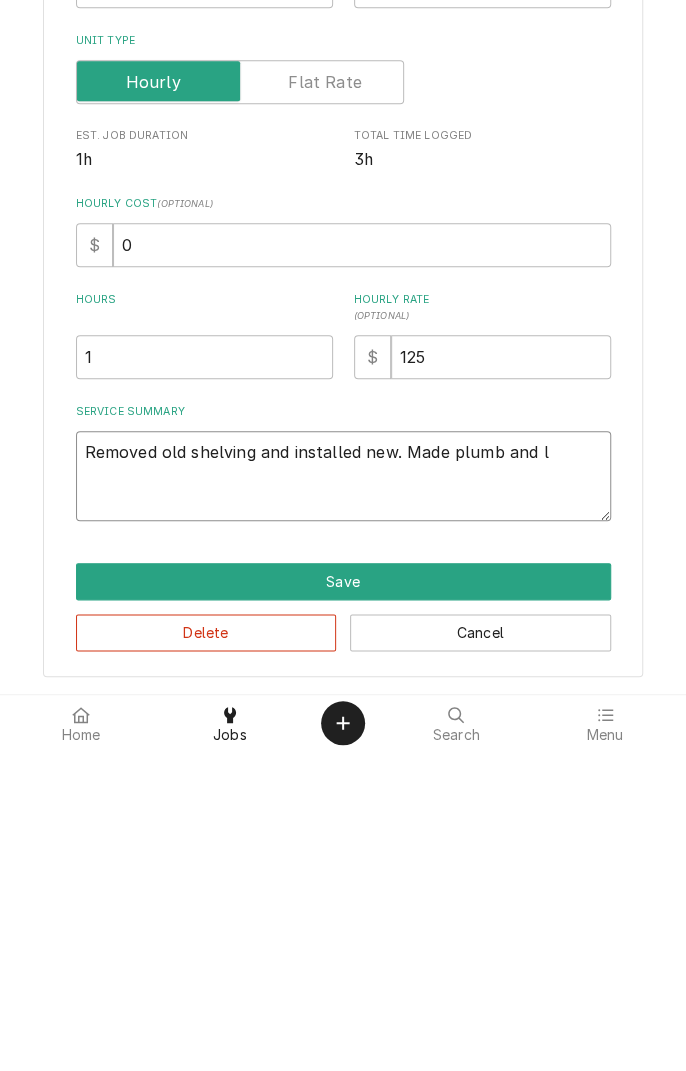 type on "x" 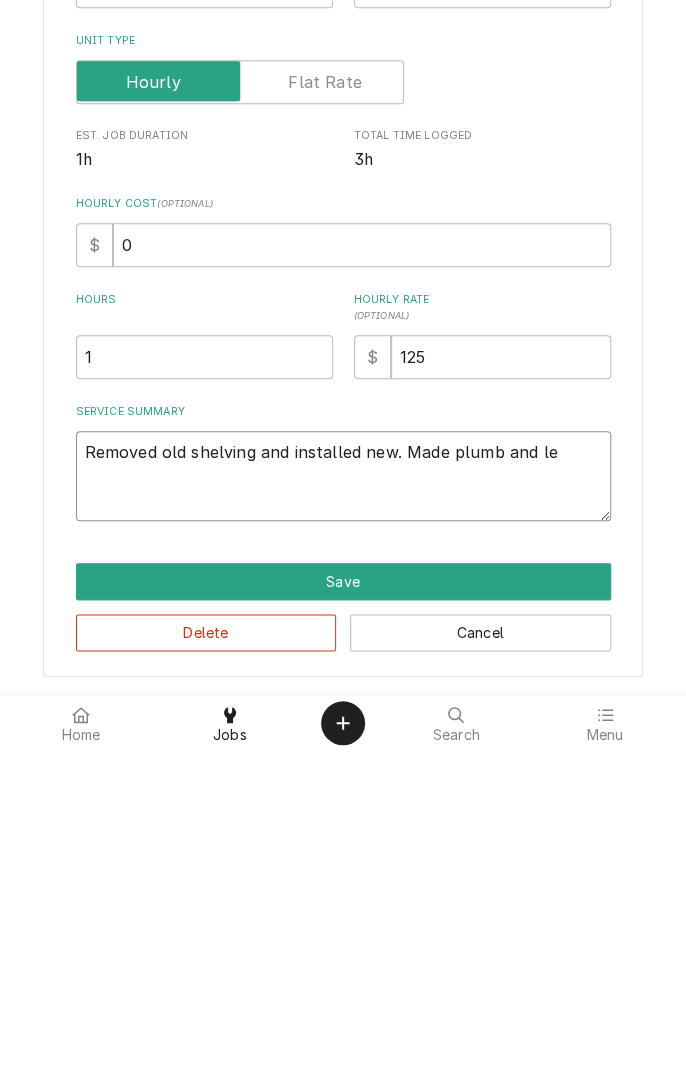 type on "x" 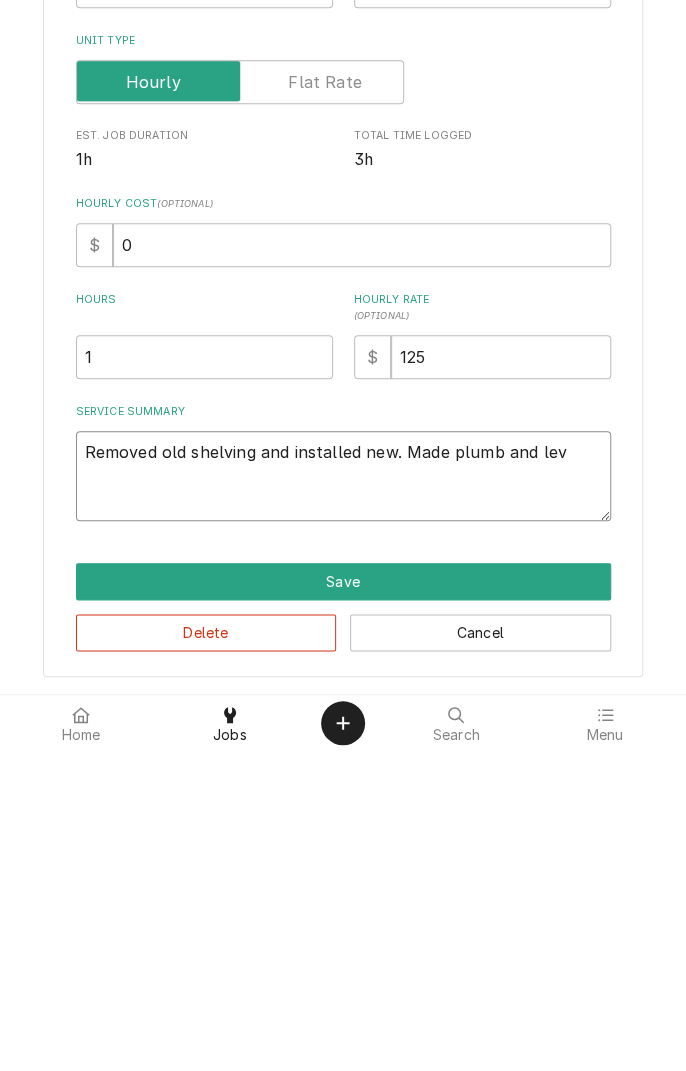 type on "x" 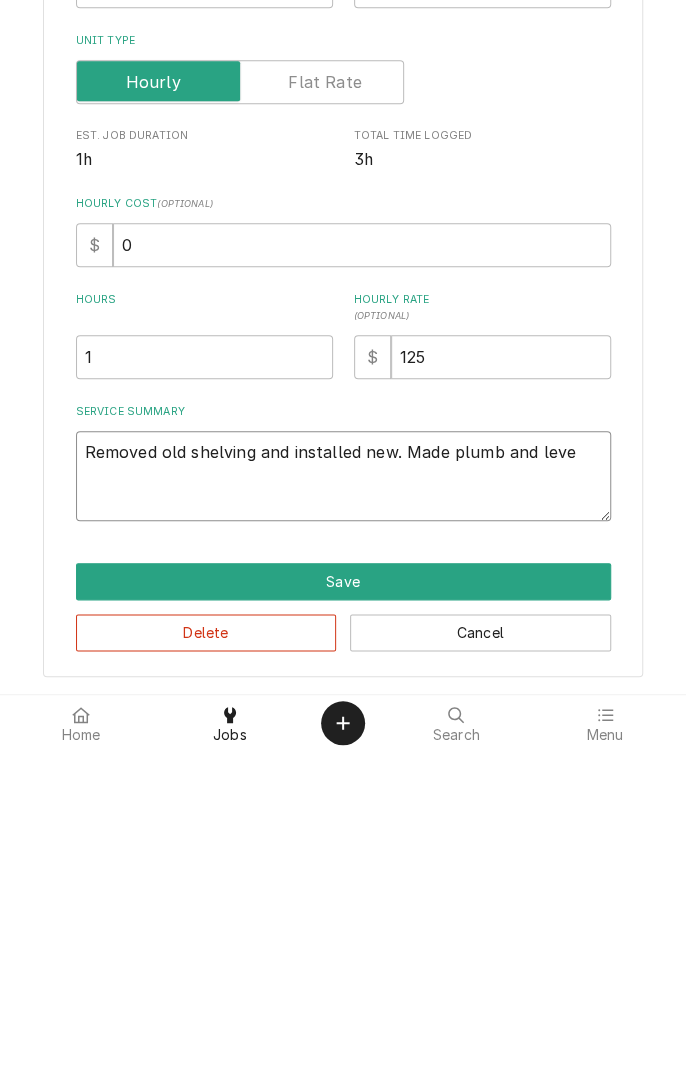 type on "x" 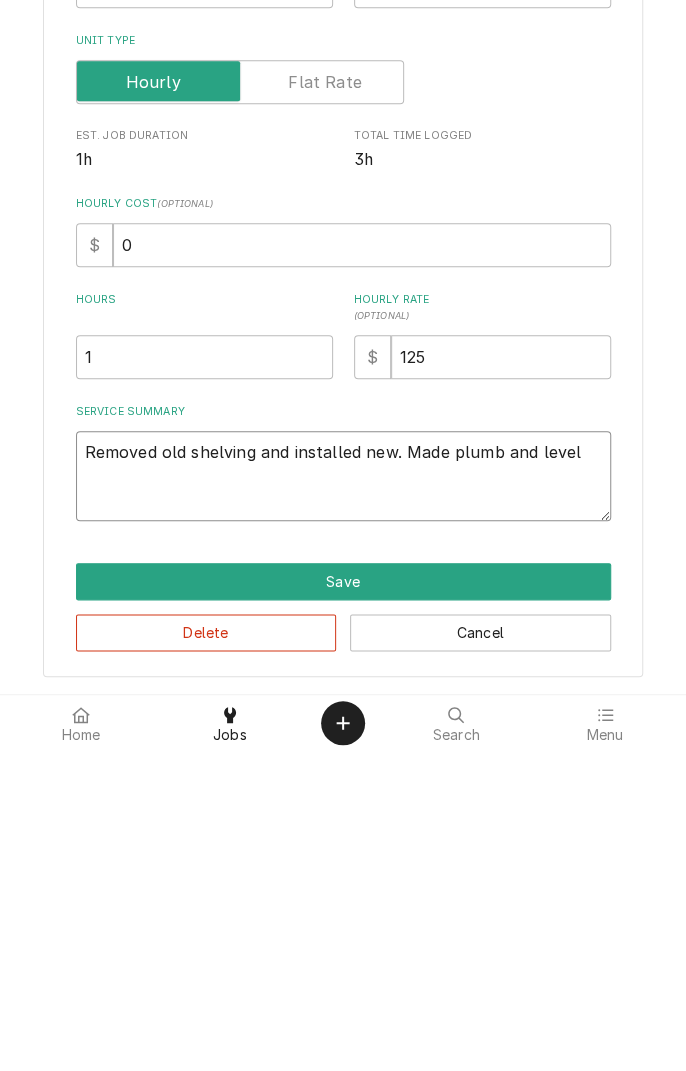 type on "x" 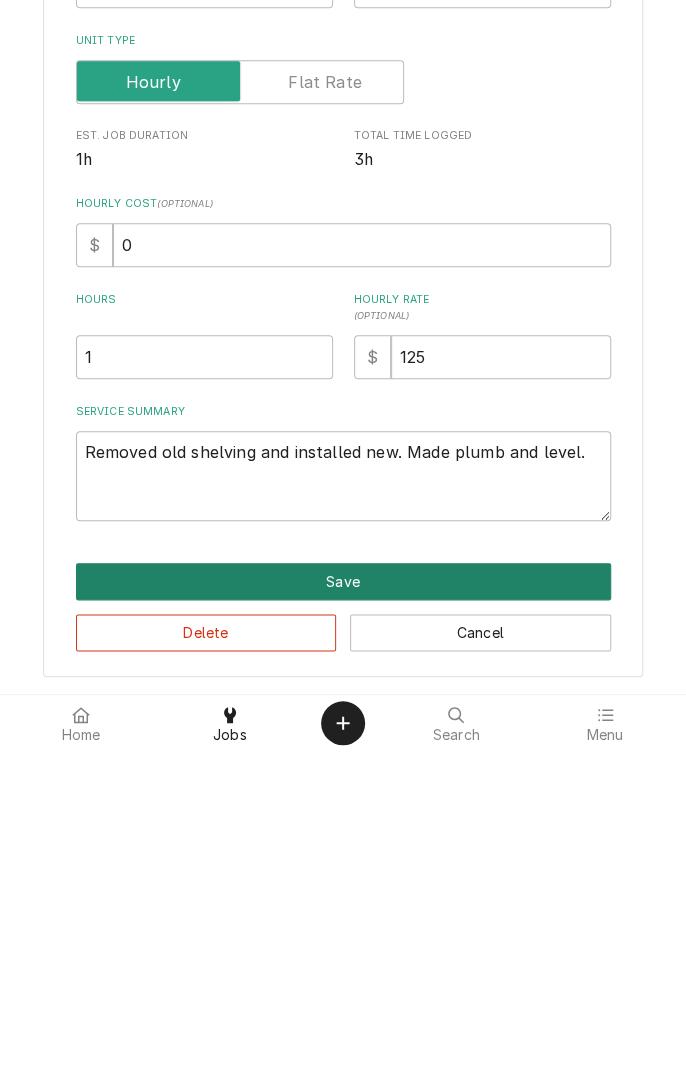 click on "Save" at bounding box center (343, 901) 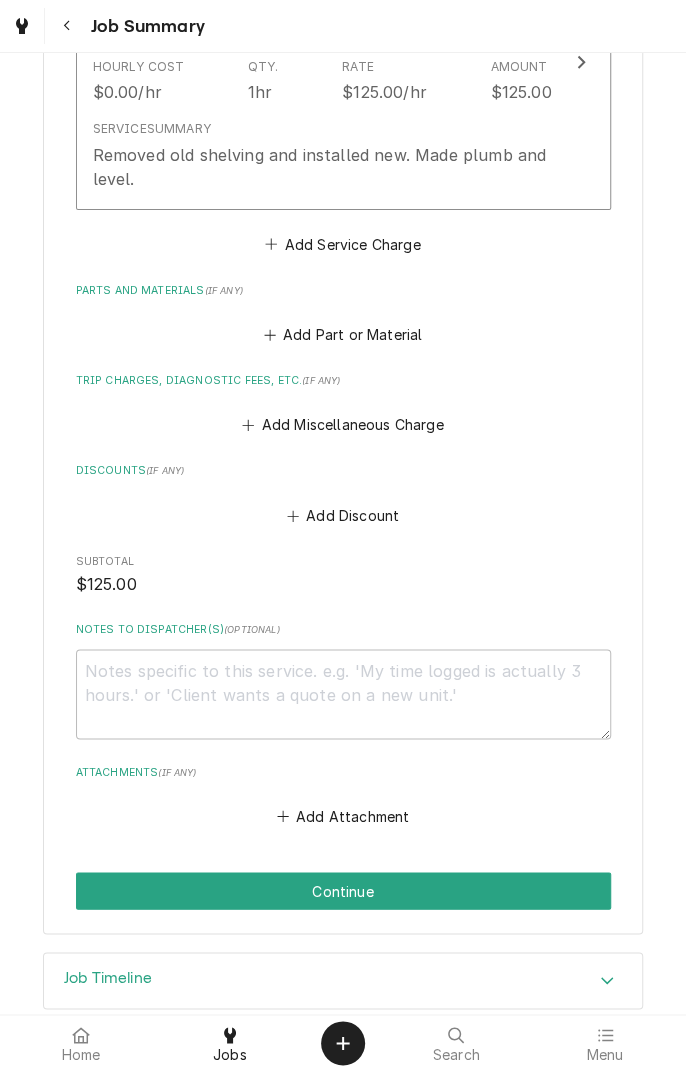 scroll, scrollTop: 683, scrollLeft: 0, axis: vertical 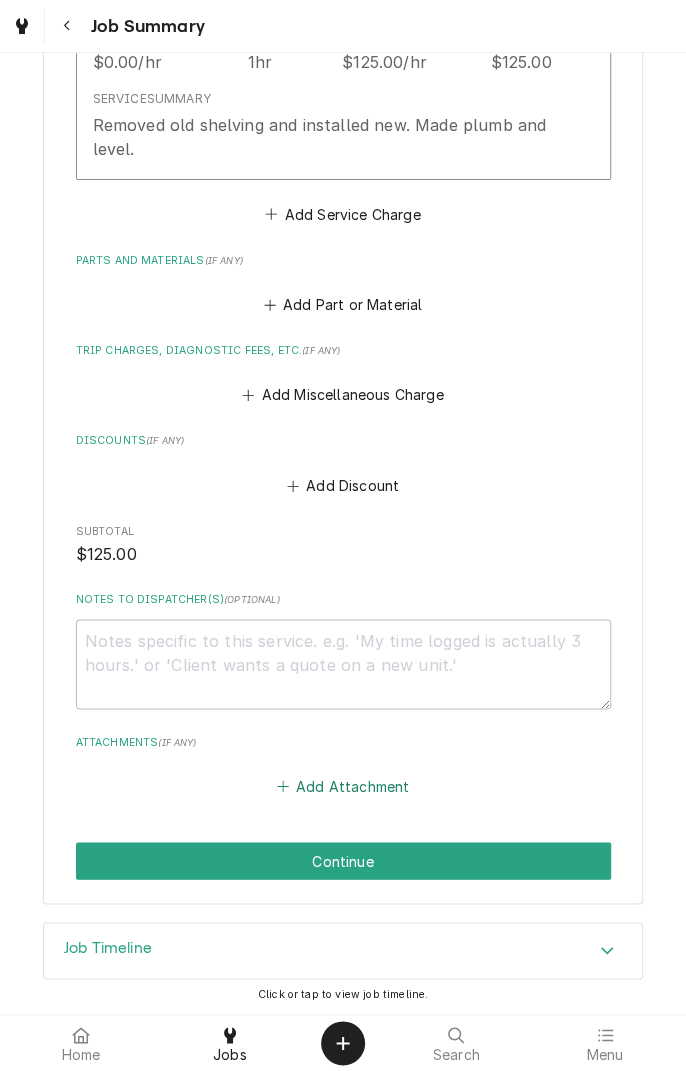 click on "Add Attachment" at bounding box center (343, 786) 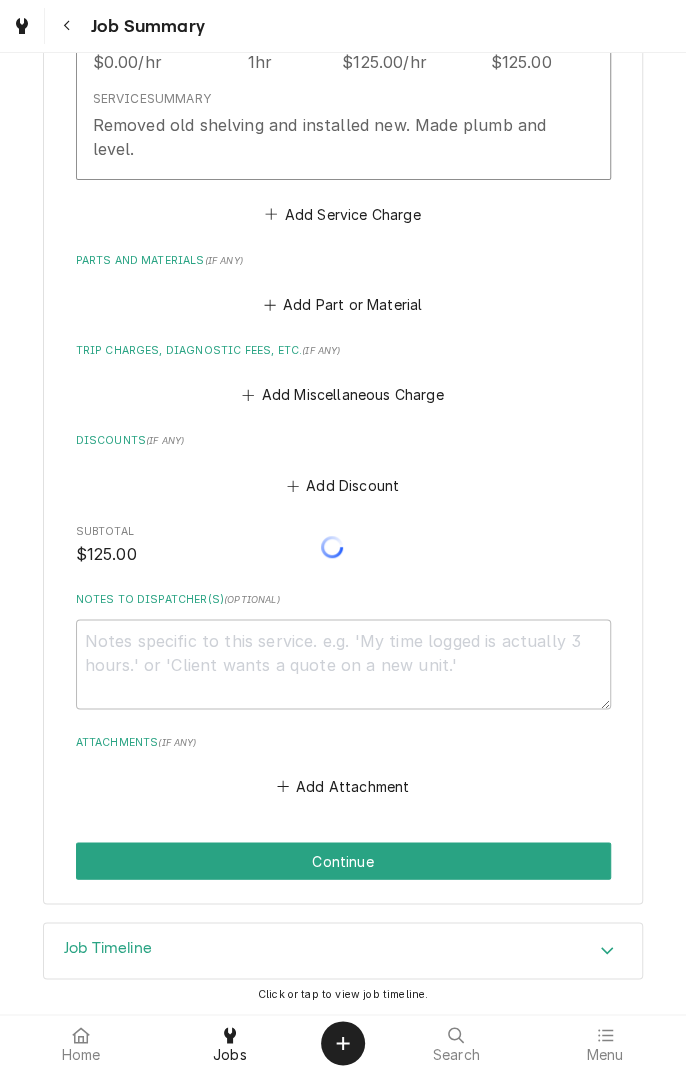 type on "x" 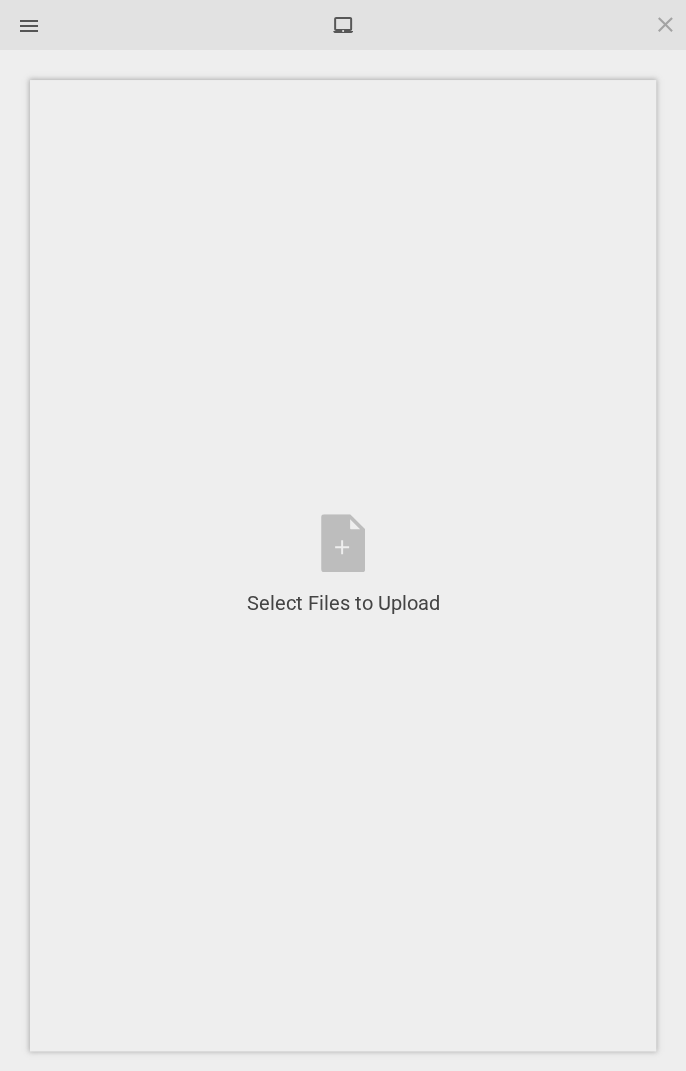click on "Select Files to Upload
or Drag and Drop, Copy and Paste Files" at bounding box center [343, 565] 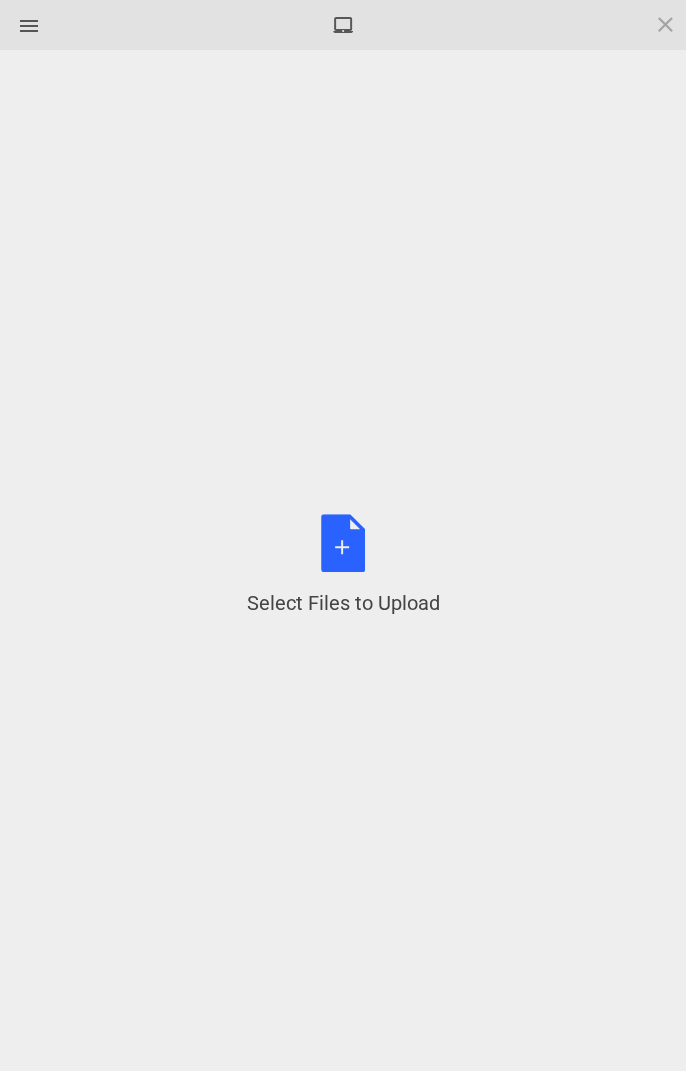 type on "x" 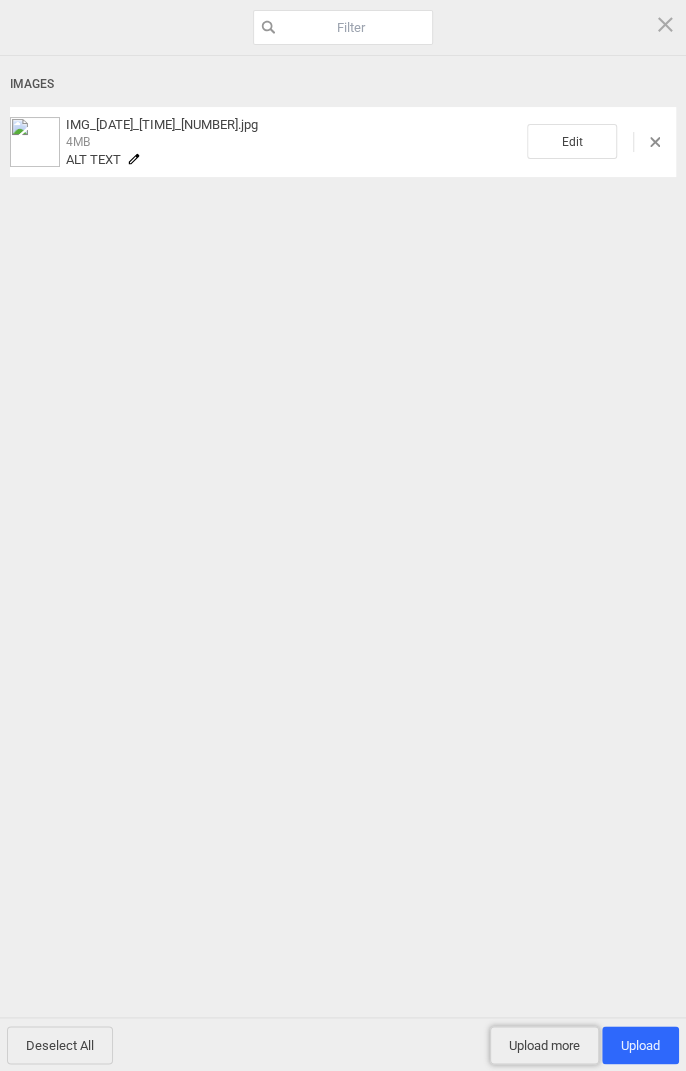 click on "Upload more" at bounding box center [544, 1045] 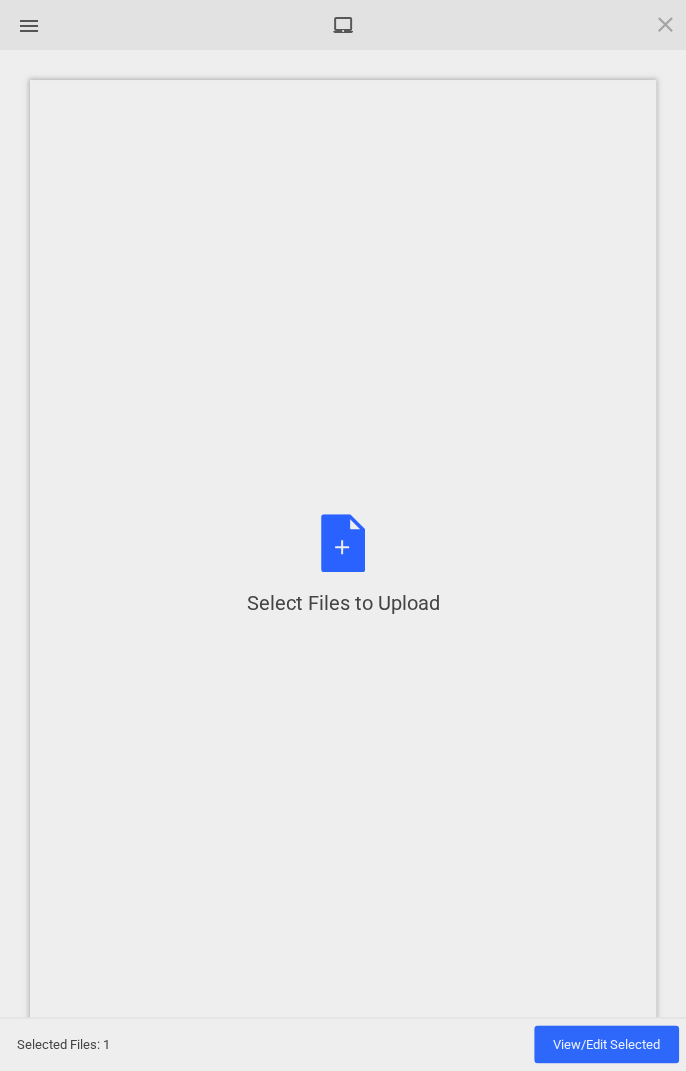 click on "Select Files to Upload
or Drag and Drop, Copy and Paste Files" at bounding box center (343, 565) 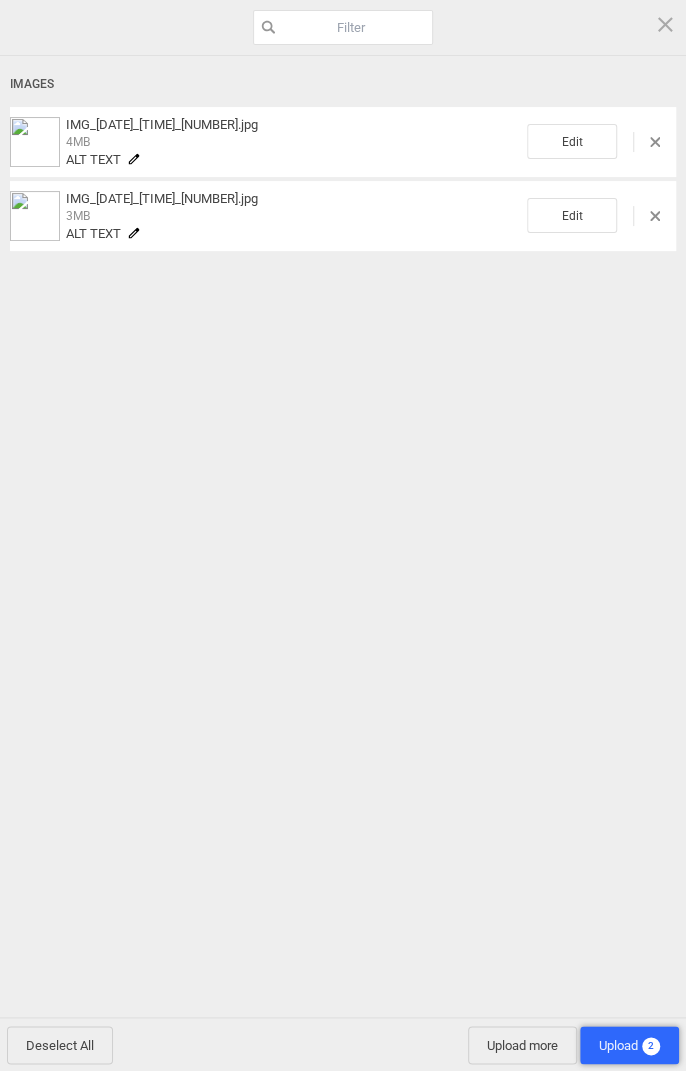click on "Upload
2" at bounding box center [629, 1045] 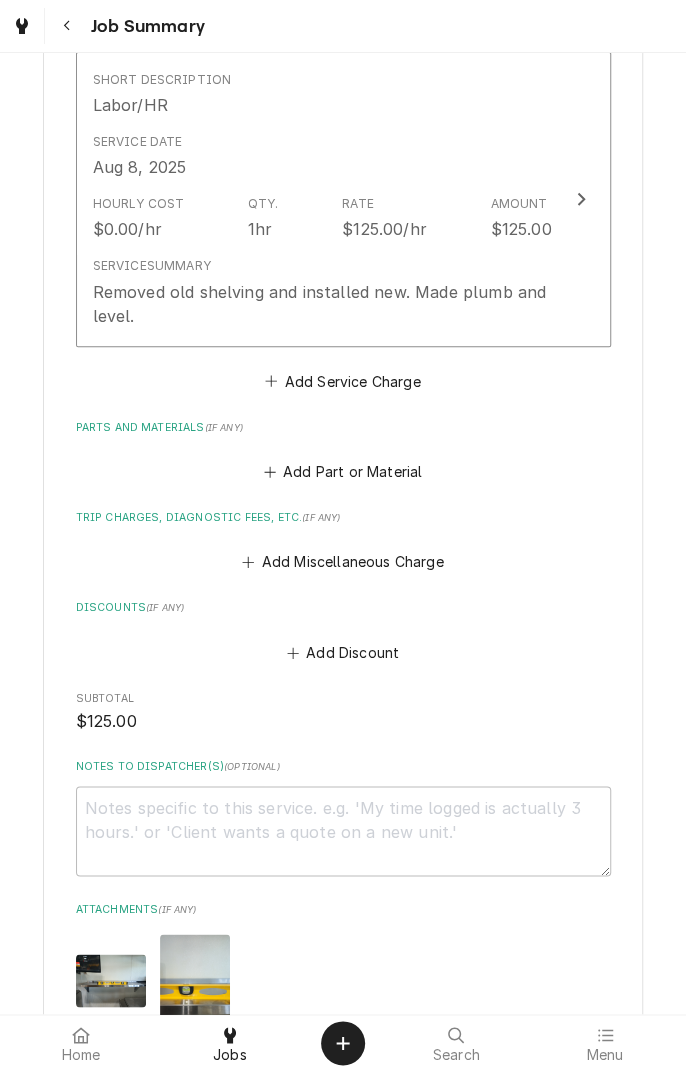 scroll, scrollTop: 517, scrollLeft: 0, axis: vertical 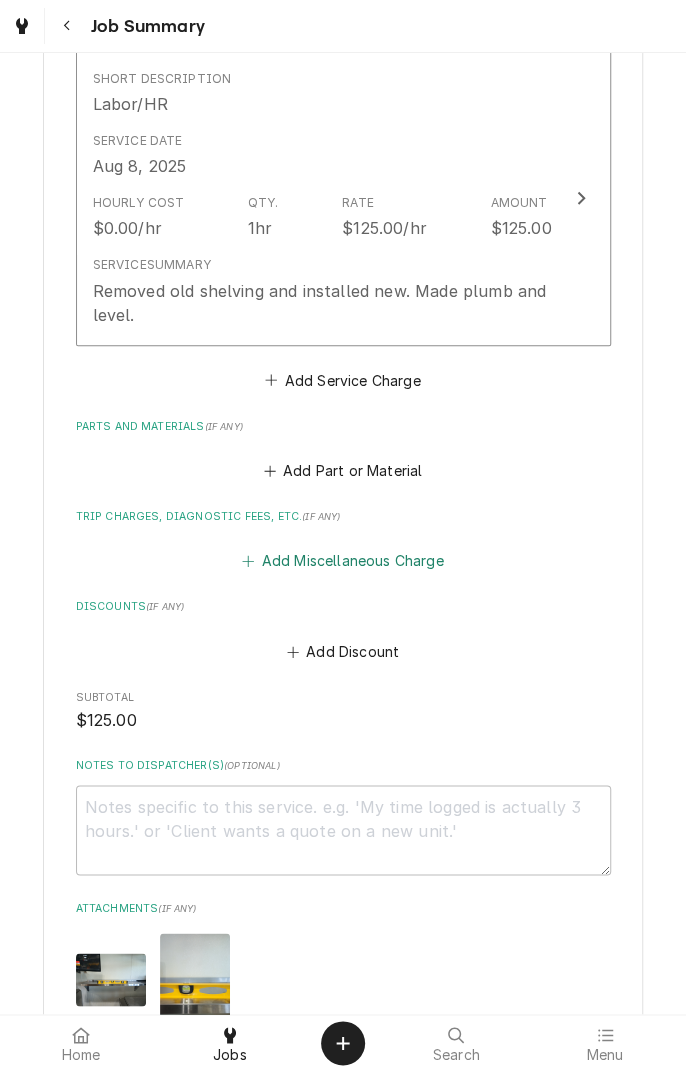 click on "Add Miscellaneous Charge" at bounding box center (343, 561) 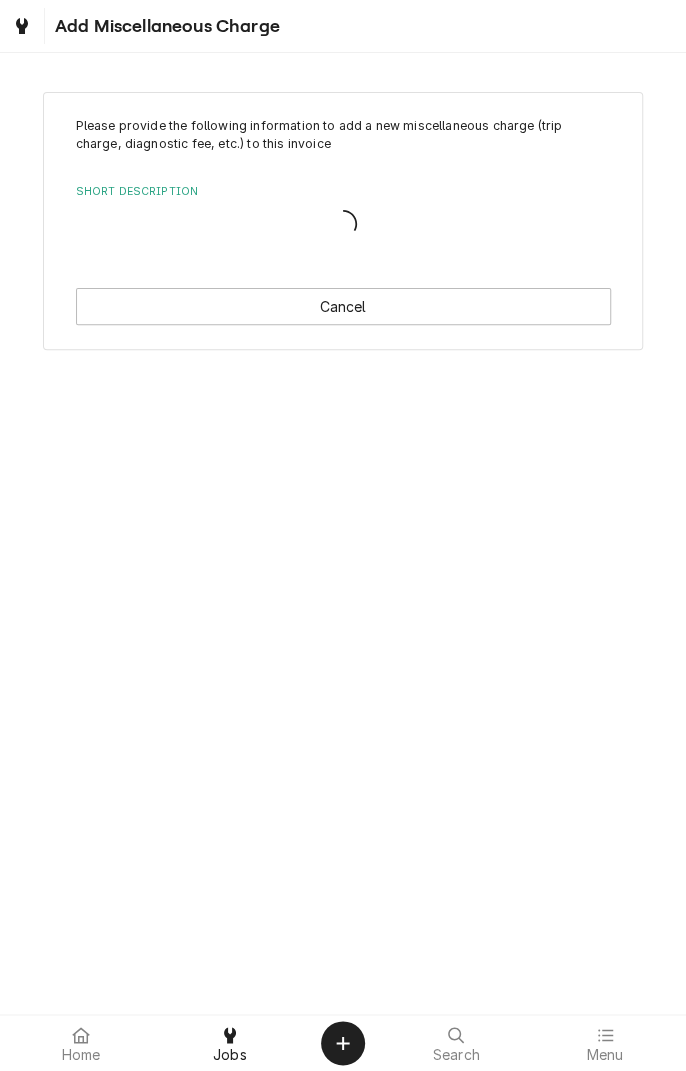 scroll, scrollTop: 0, scrollLeft: 0, axis: both 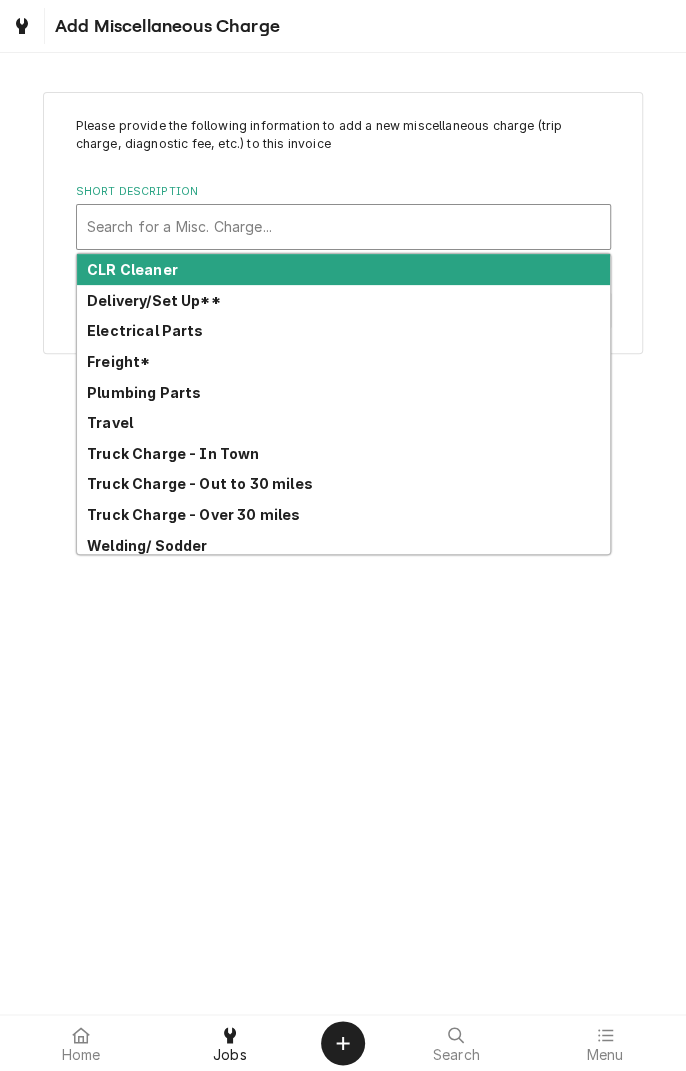 click on "Travel" at bounding box center (110, 422) 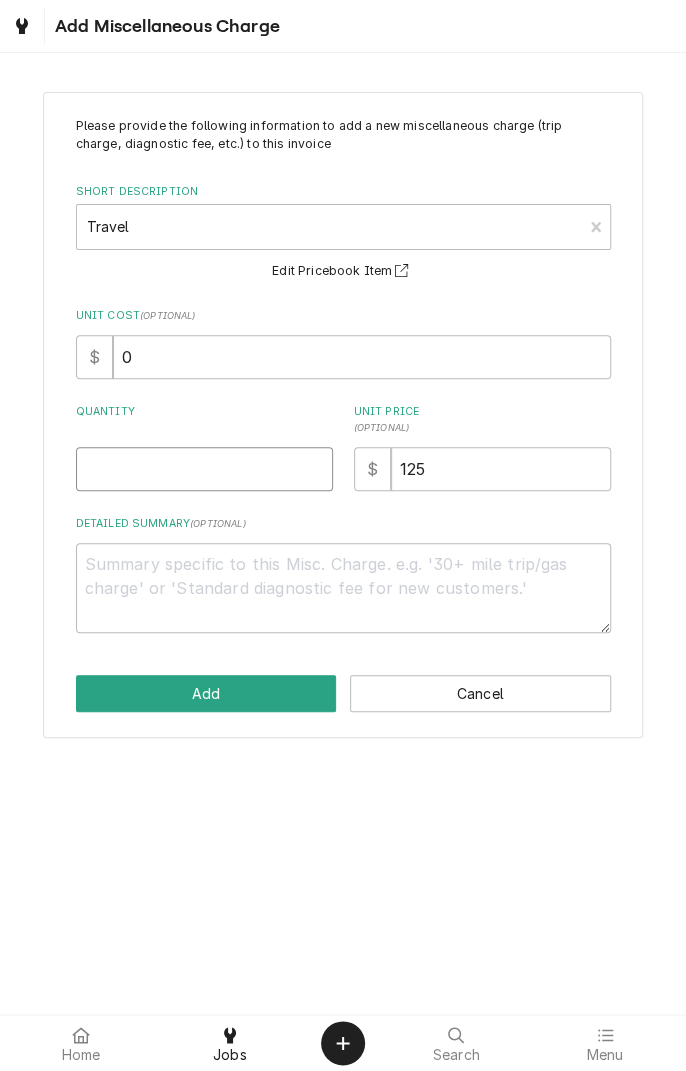 click on "Quantity" at bounding box center (204, 469) 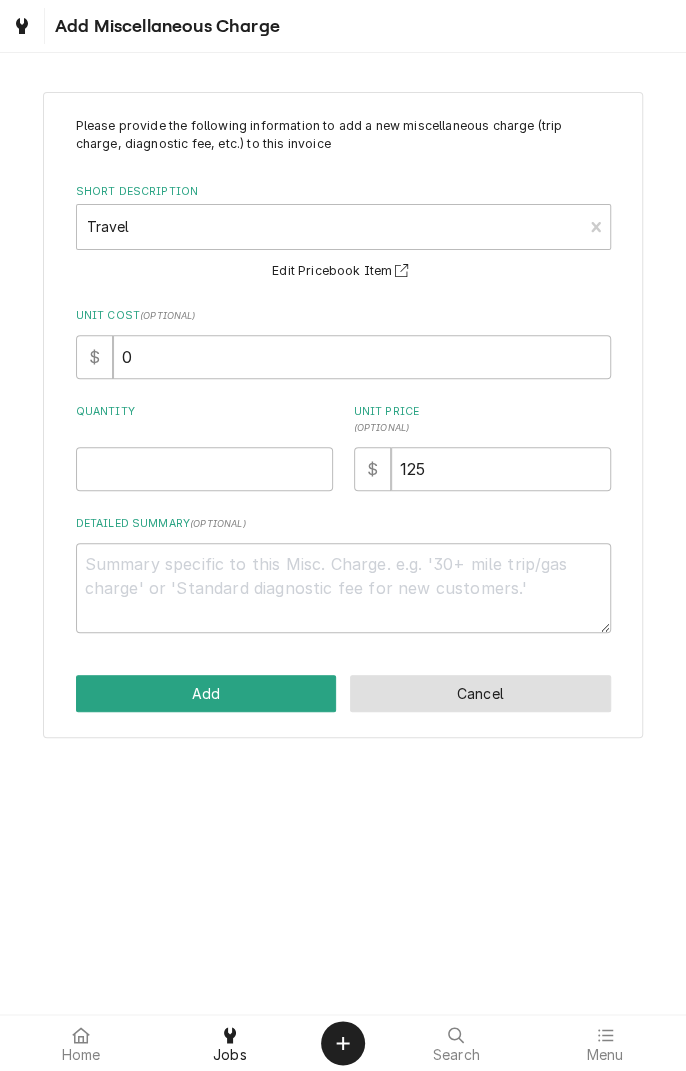 click on "Cancel" at bounding box center (480, 693) 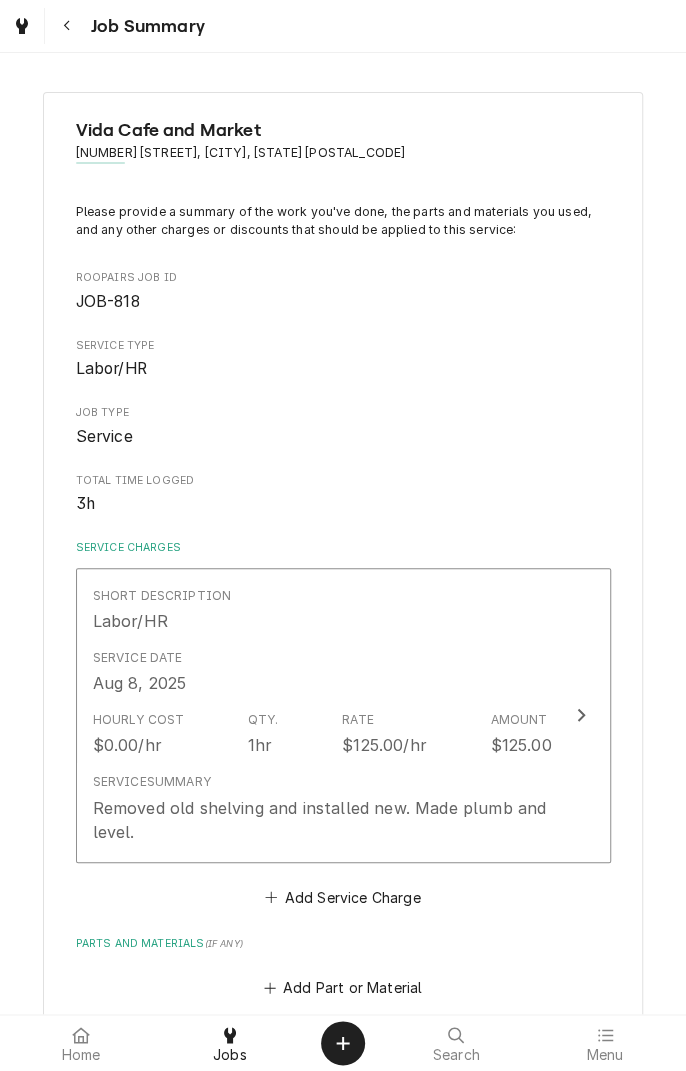 scroll, scrollTop: 517, scrollLeft: 0, axis: vertical 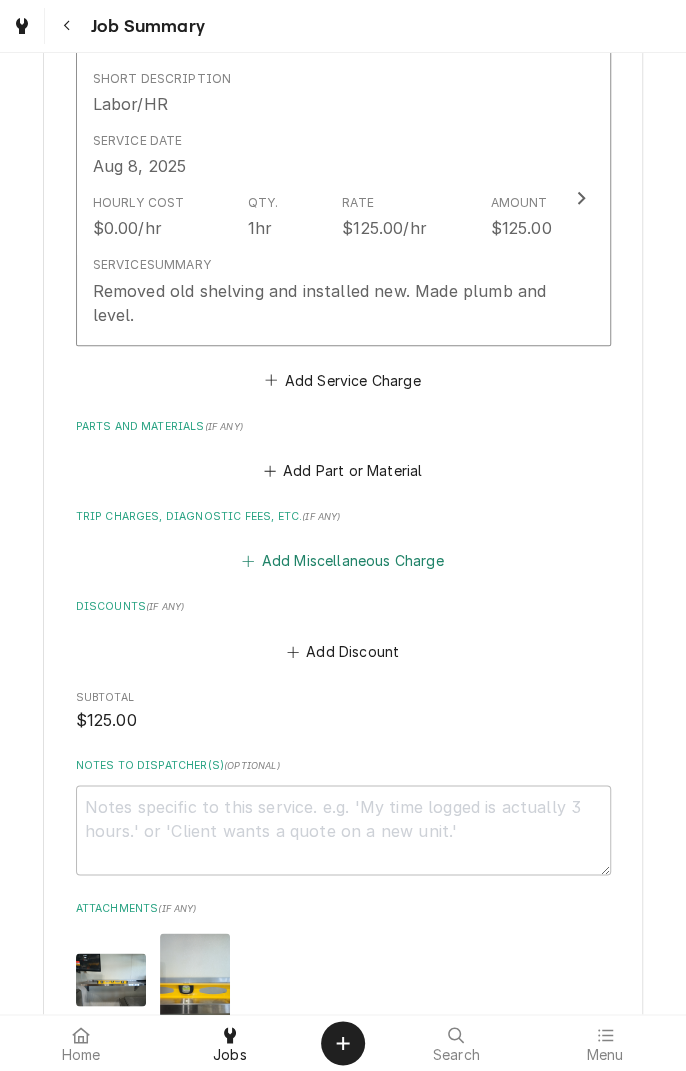 click on "Add Miscellaneous Charge" at bounding box center (343, 561) 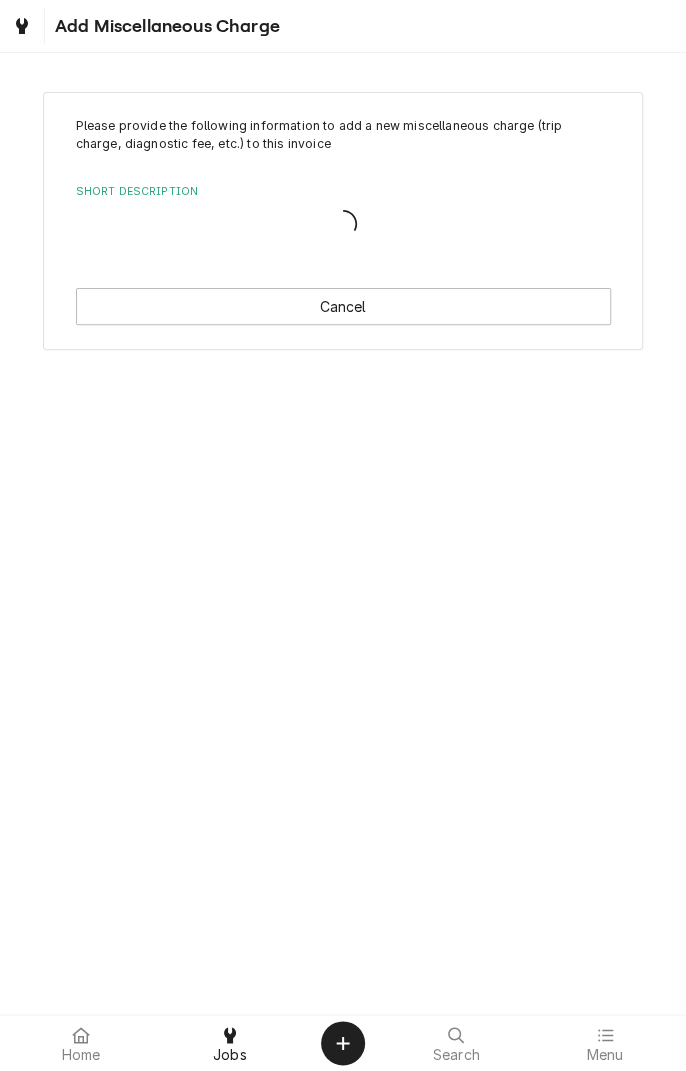 scroll, scrollTop: 0, scrollLeft: 0, axis: both 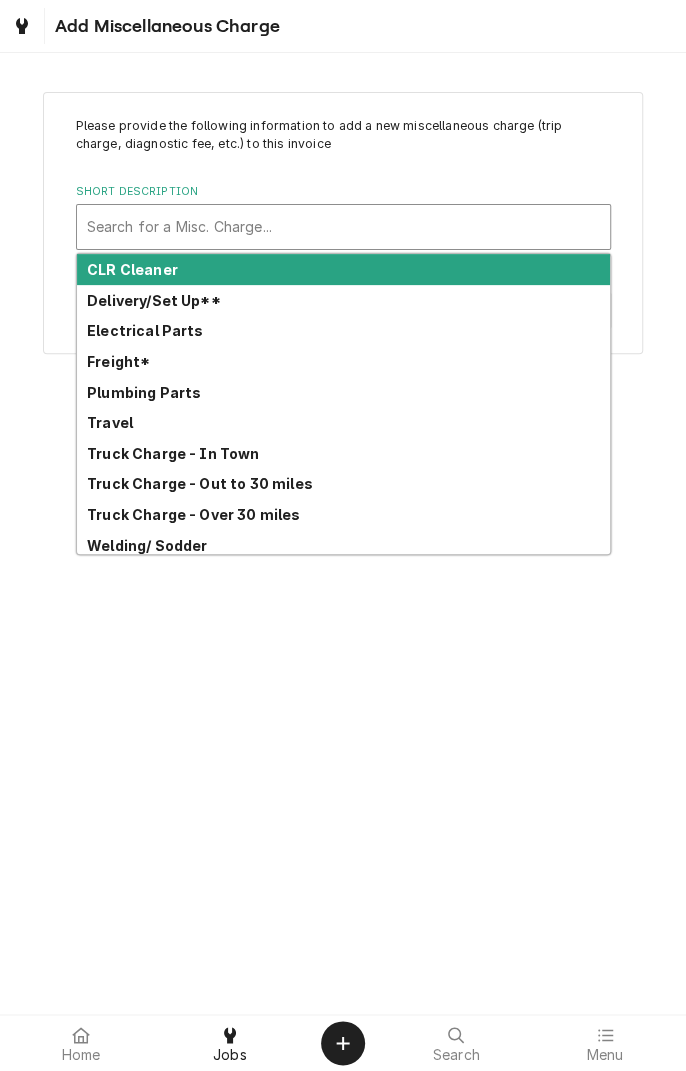 click on "Truck Charge - In Town" at bounding box center (173, 453) 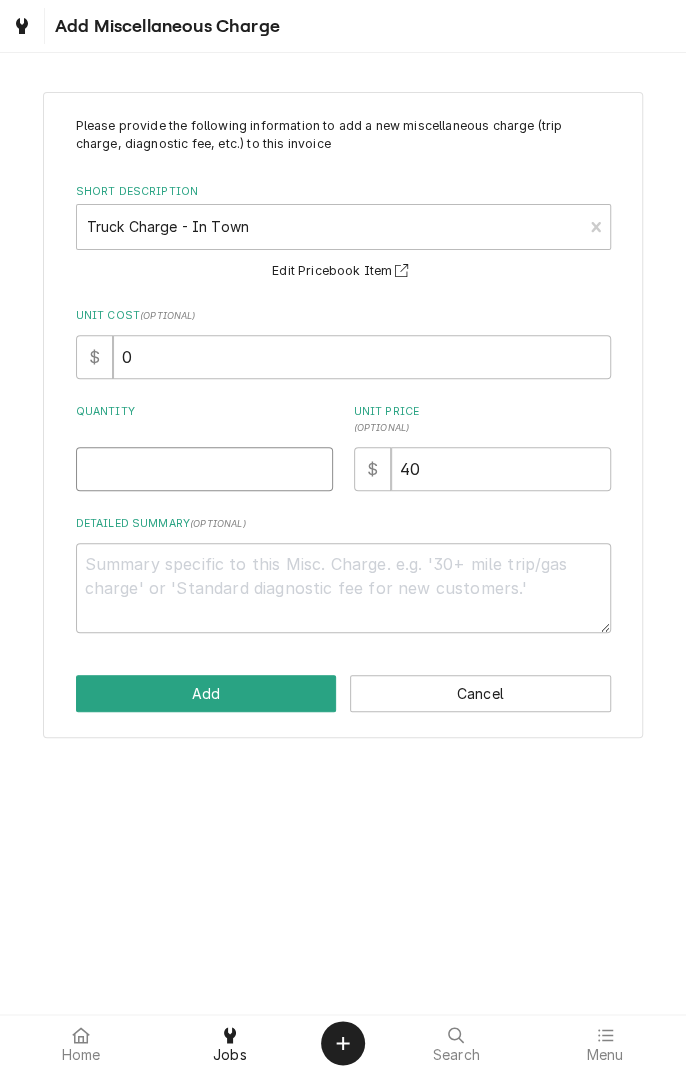 click on "Quantity" at bounding box center [204, 469] 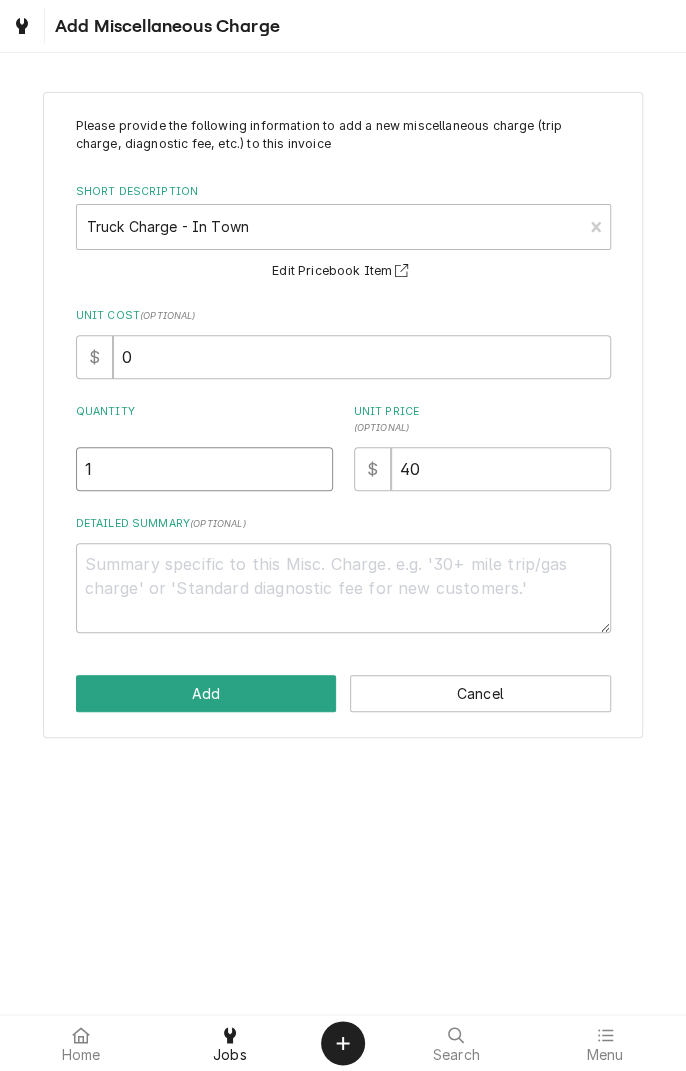 type on "x" 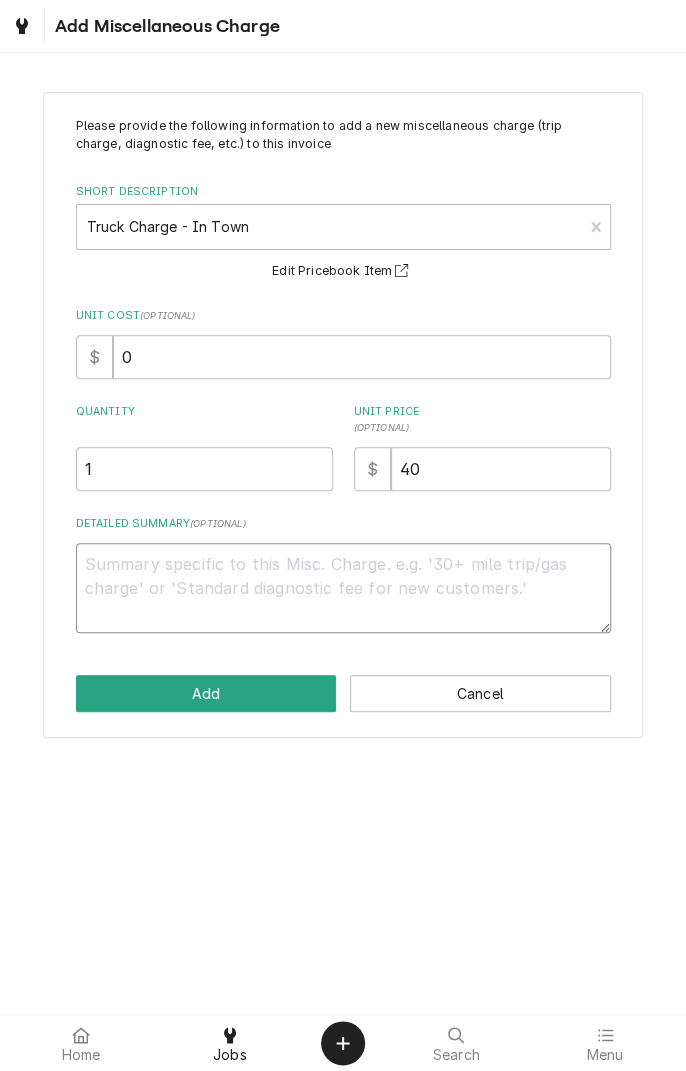 click on "Detailed Summary  ( optional )" at bounding box center (343, 588) 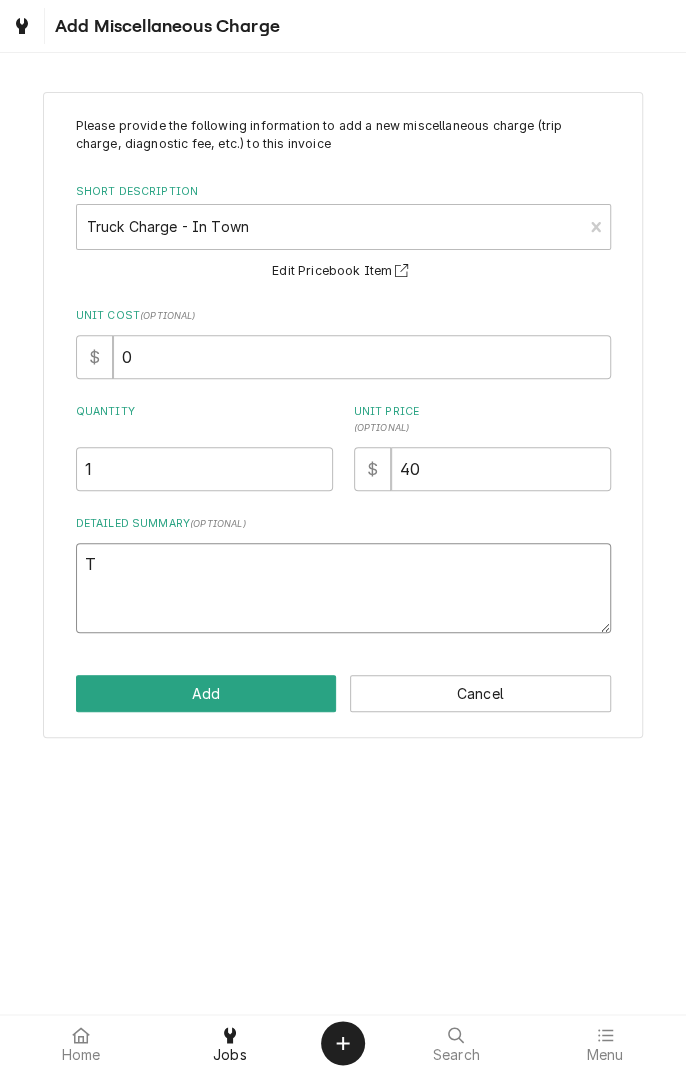 type on "x" 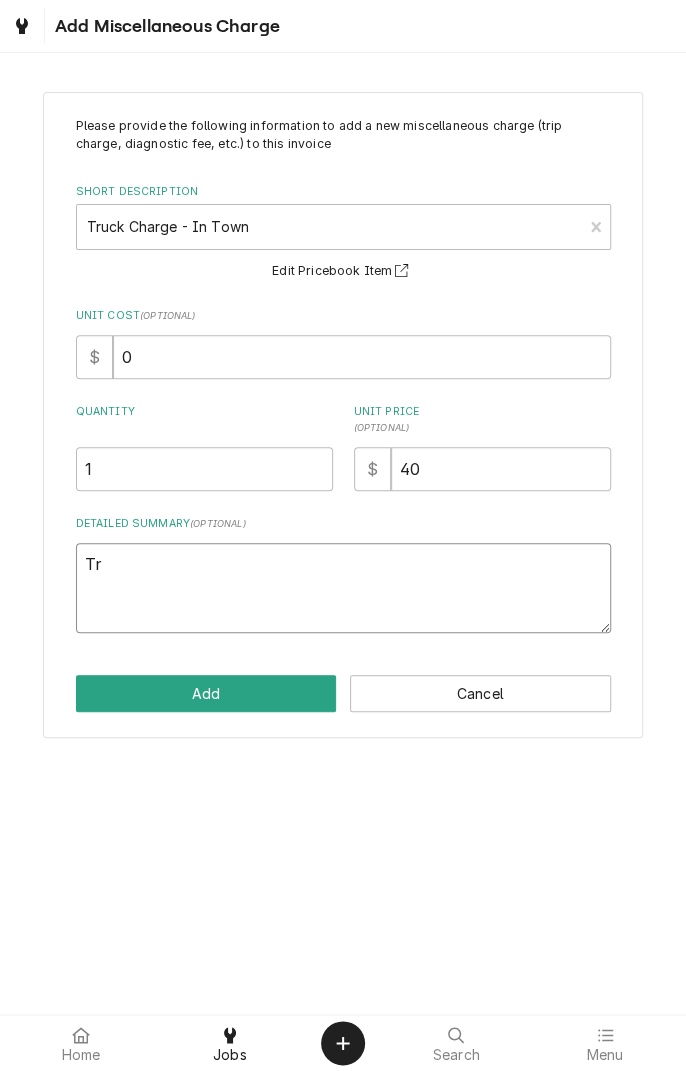 type on "x" 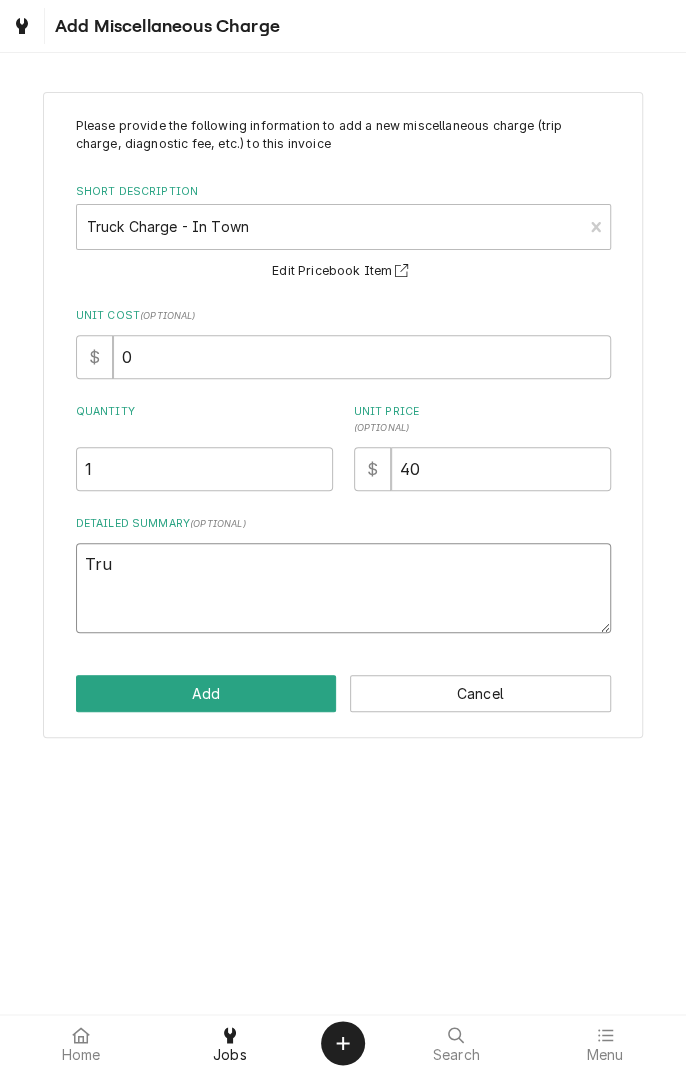 type on "x" 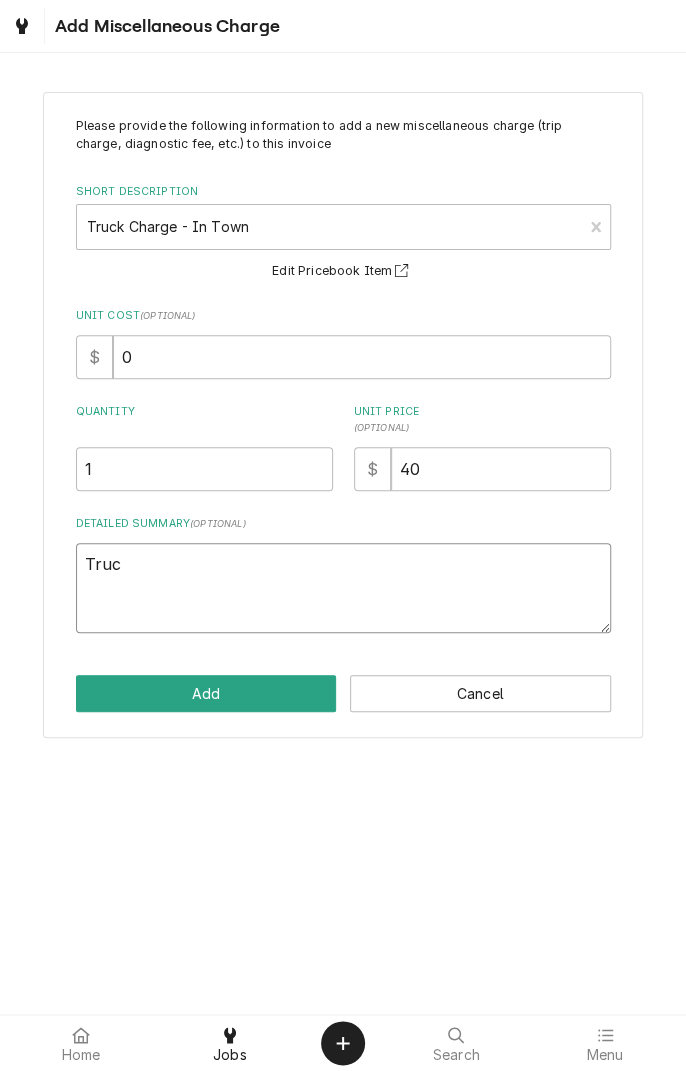 type on "x" 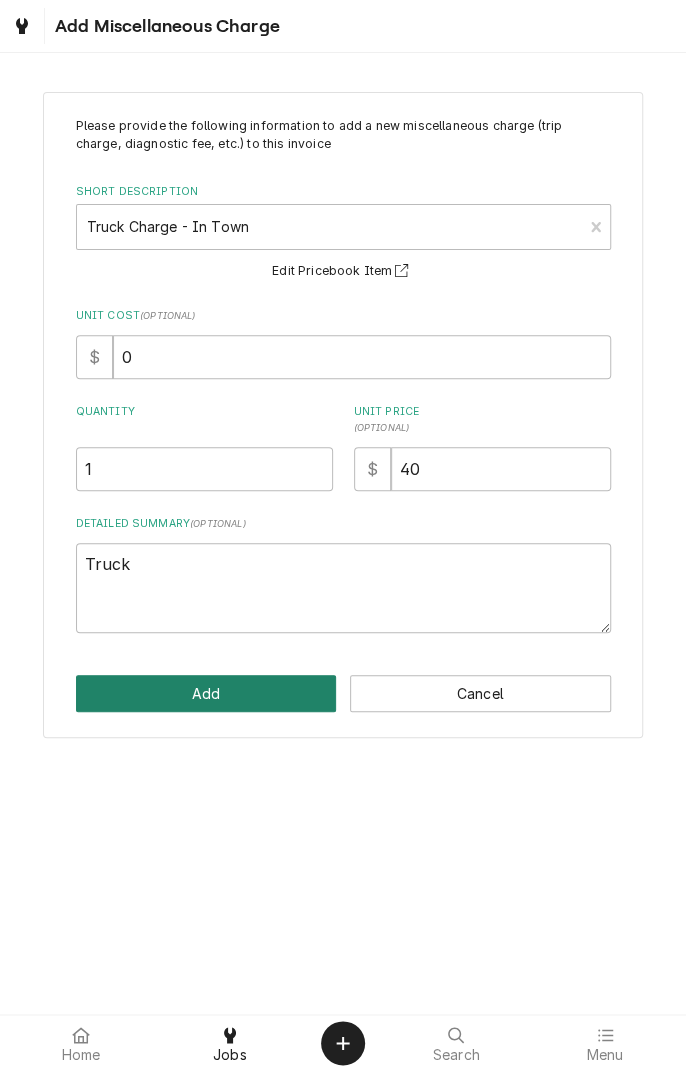 click on "Add" at bounding box center (206, 693) 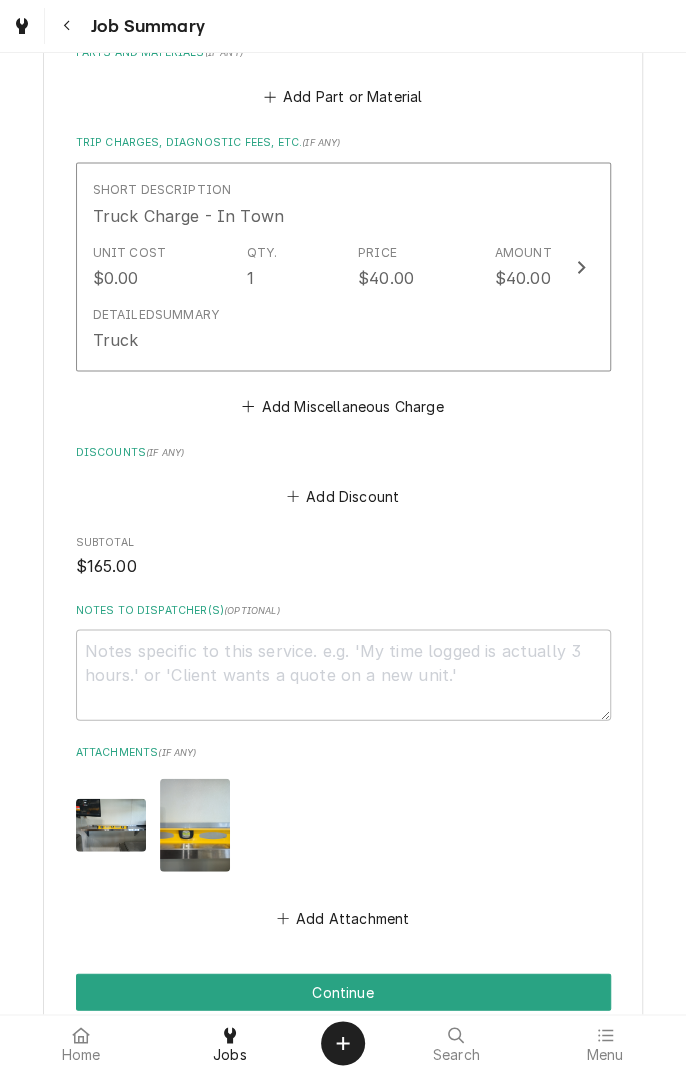 scroll, scrollTop: 1024, scrollLeft: 0, axis: vertical 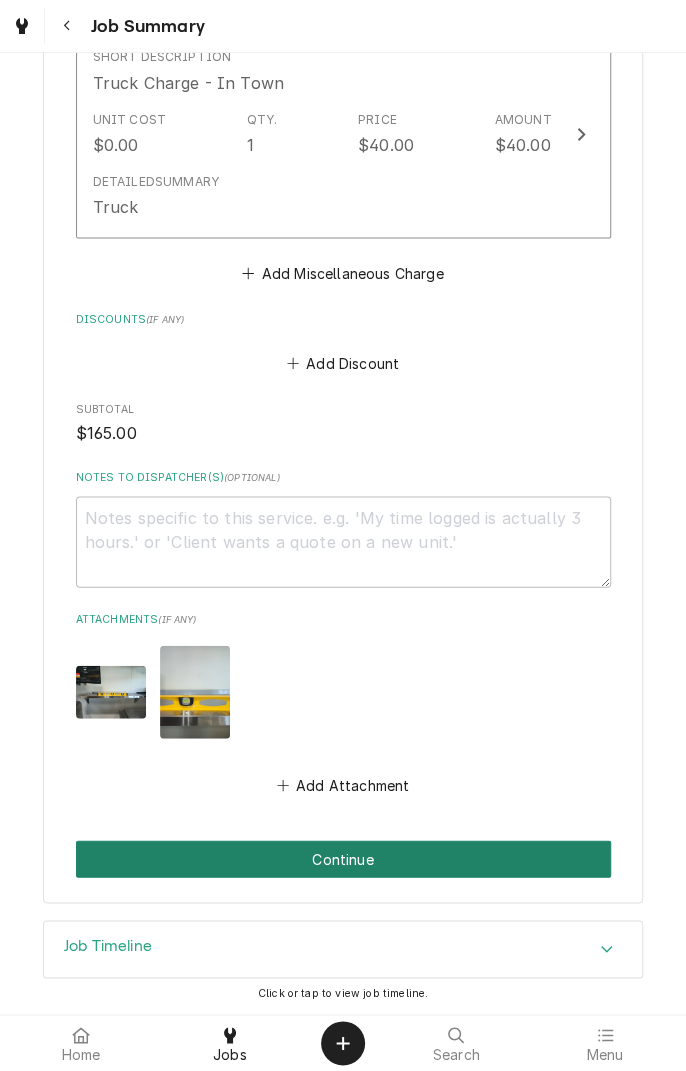 click on "Continue" at bounding box center [343, 858] 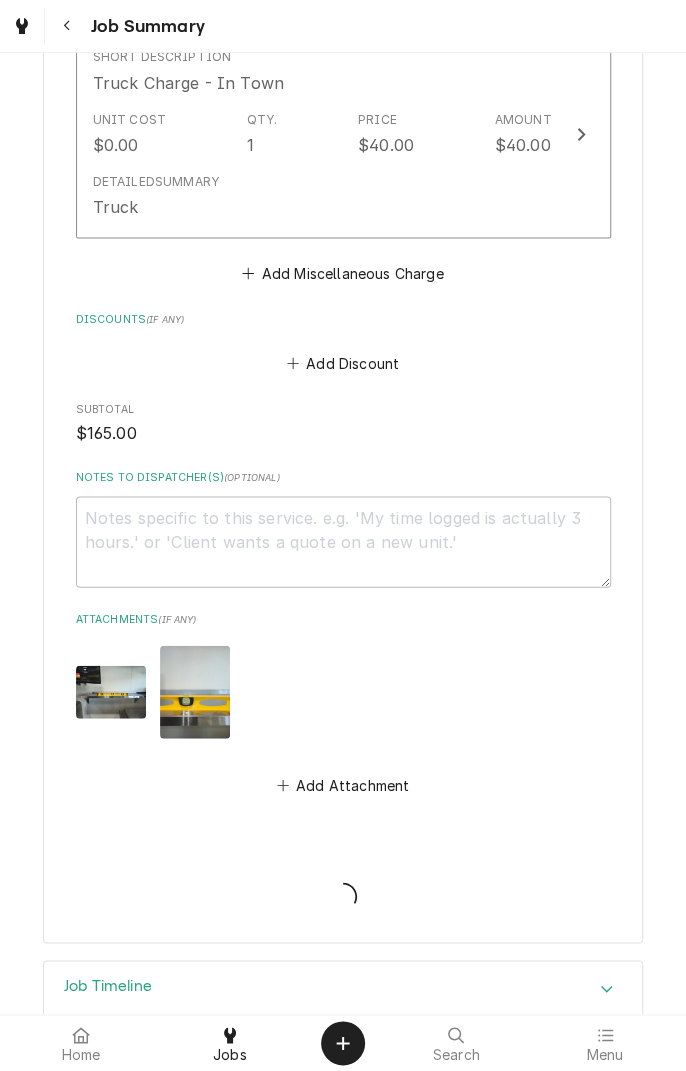 type on "x" 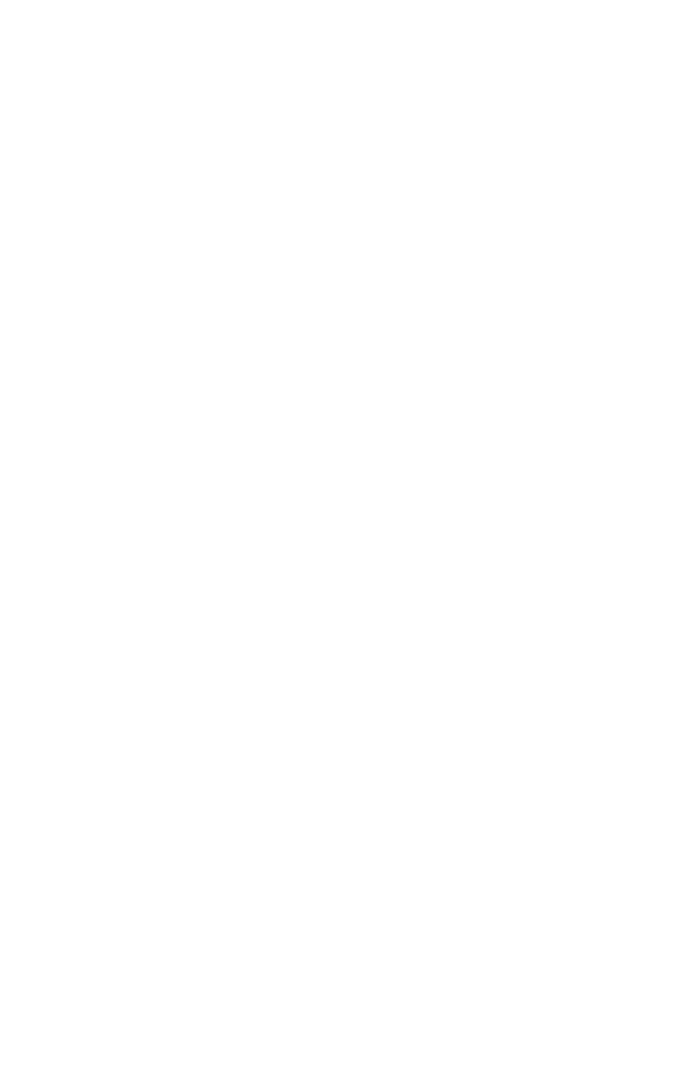 scroll, scrollTop: 0, scrollLeft: 0, axis: both 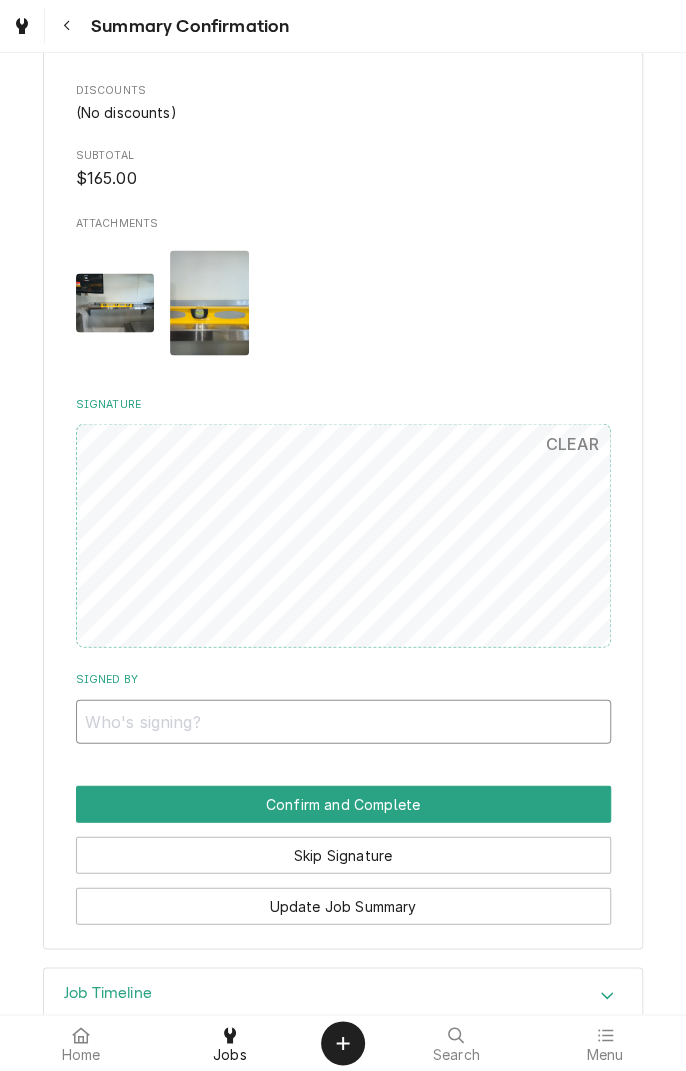 click on "Signed By" at bounding box center (343, 721) 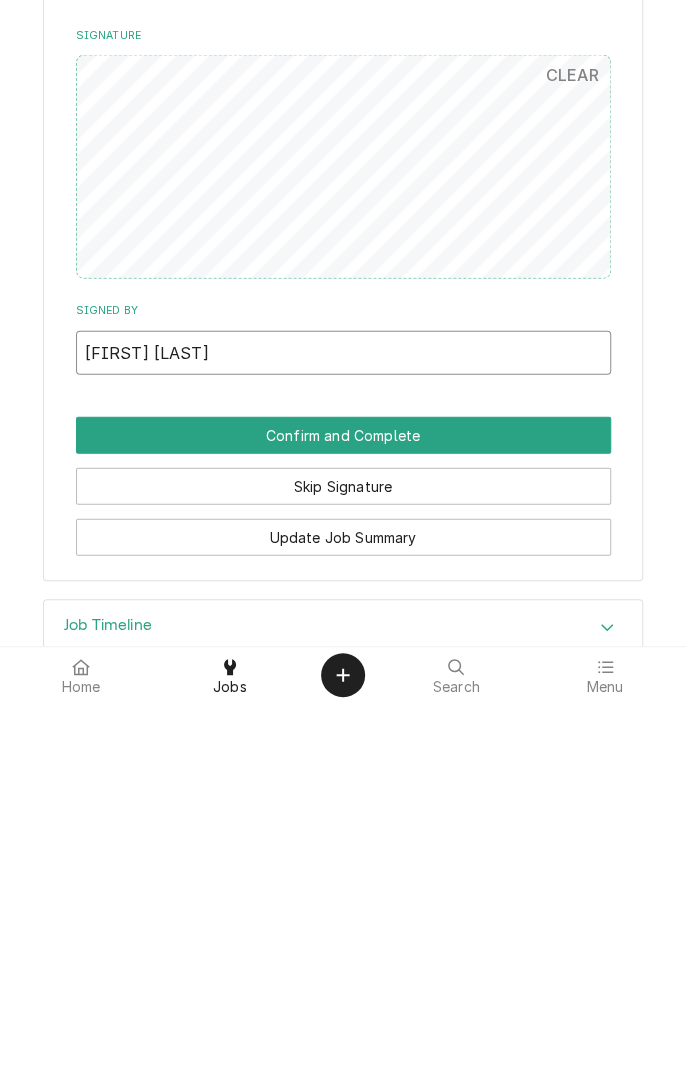 type on "Macayla Wright" 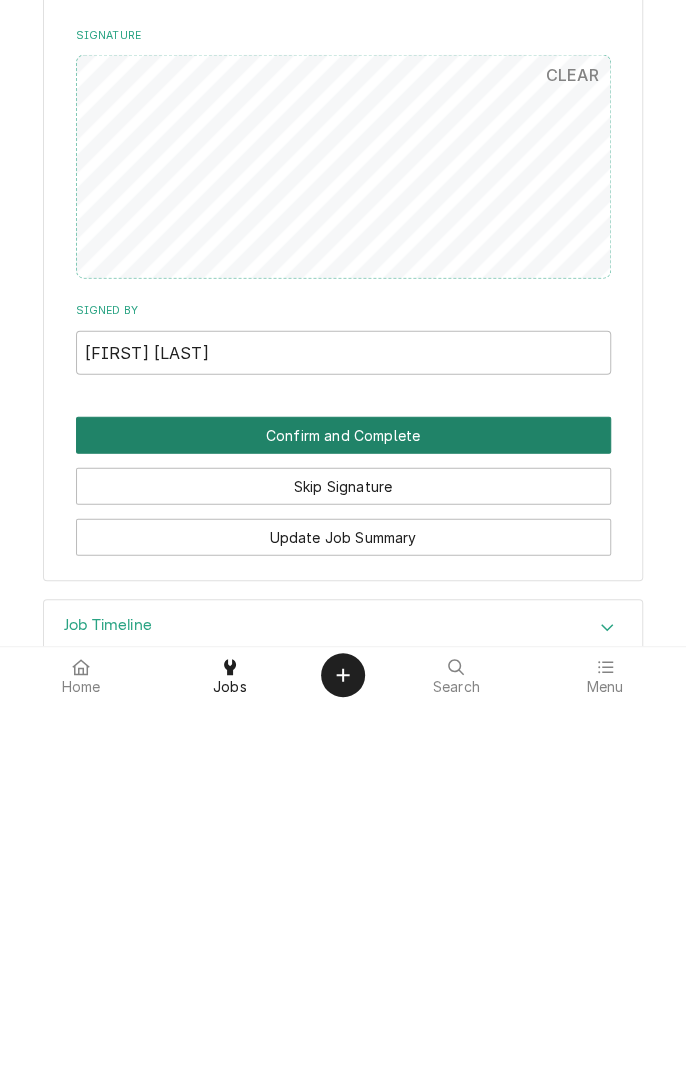 click on "Confirm and Complete" at bounding box center (343, 803) 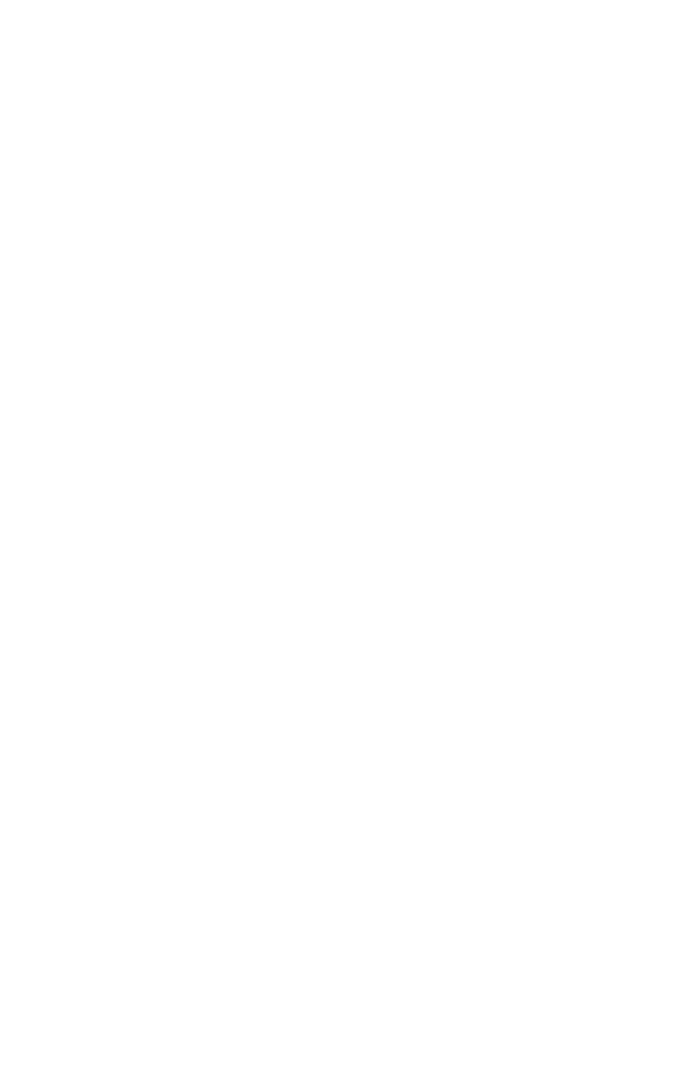 scroll, scrollTop: 0, scrollLeft: 0, axis: both 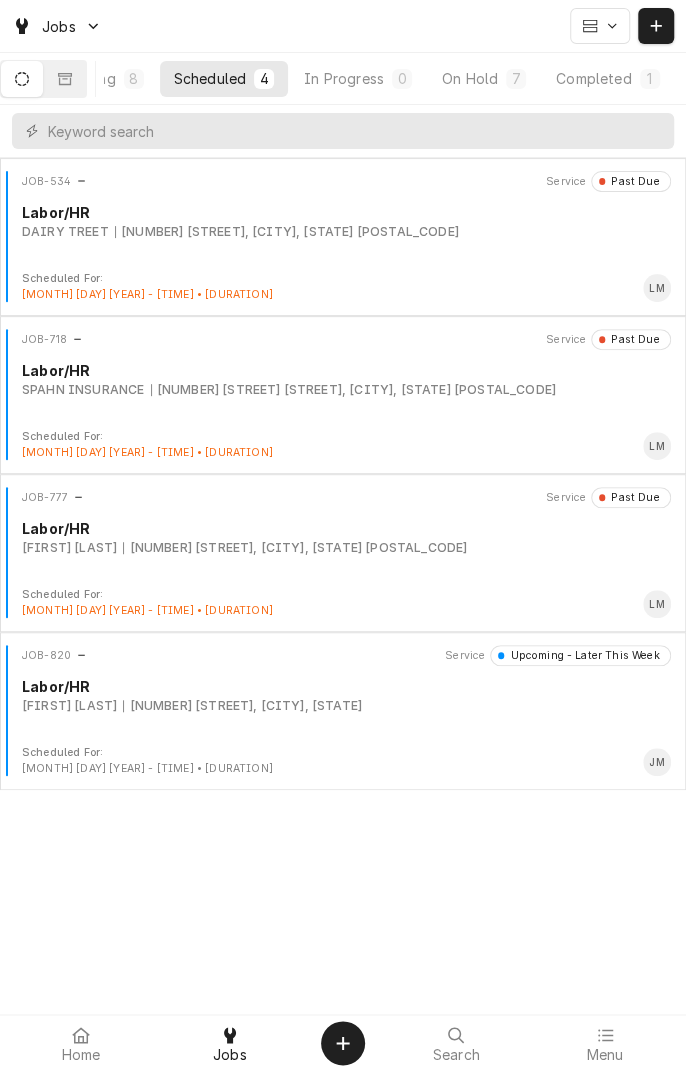 click on "Completed" at bounding box center (593, 78) 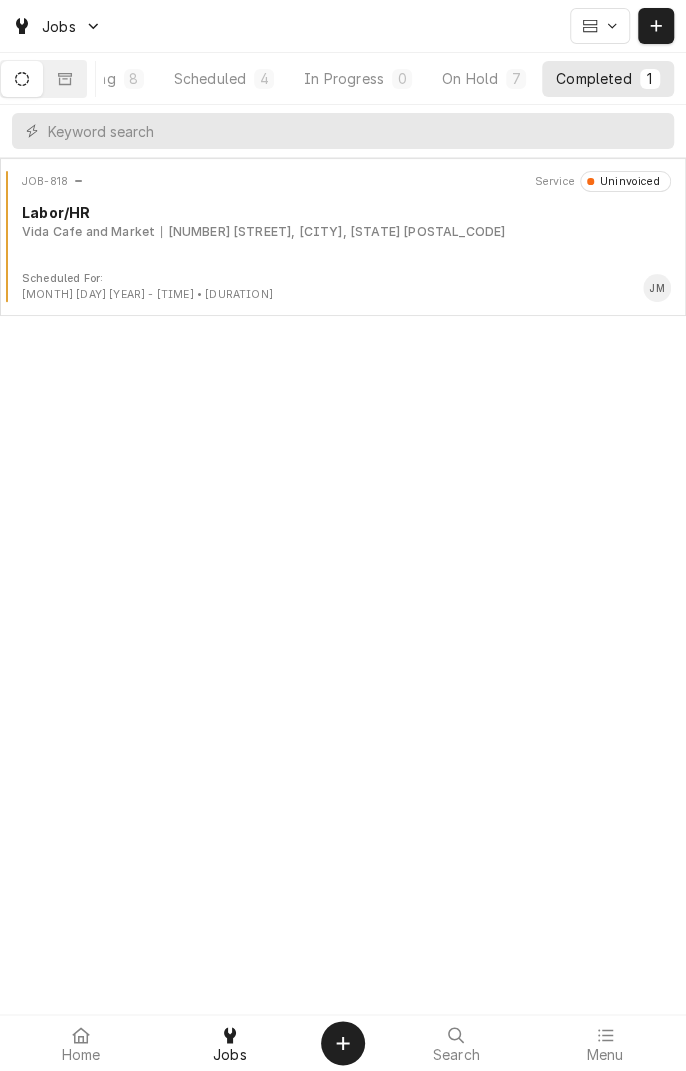 click on "Vida Cafe and Market 105 Spg Grn Blvd, Victoria, TX 77904" at bounding box center [346, 232] 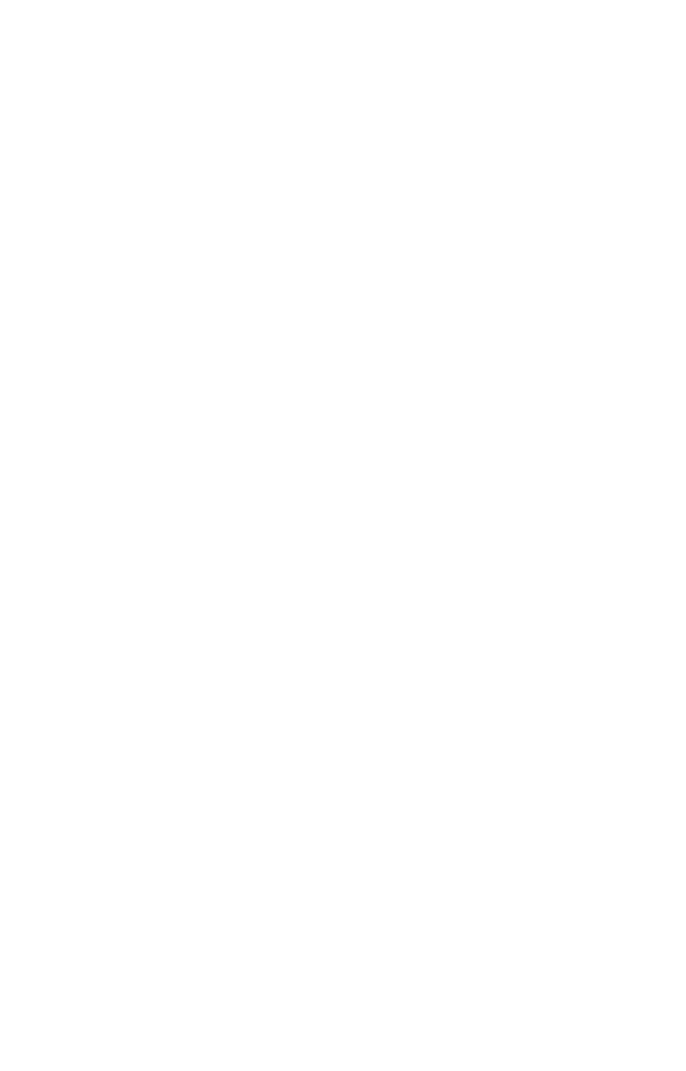 scroll, scrollTop: 0, scrollLeft: 0, axis: both 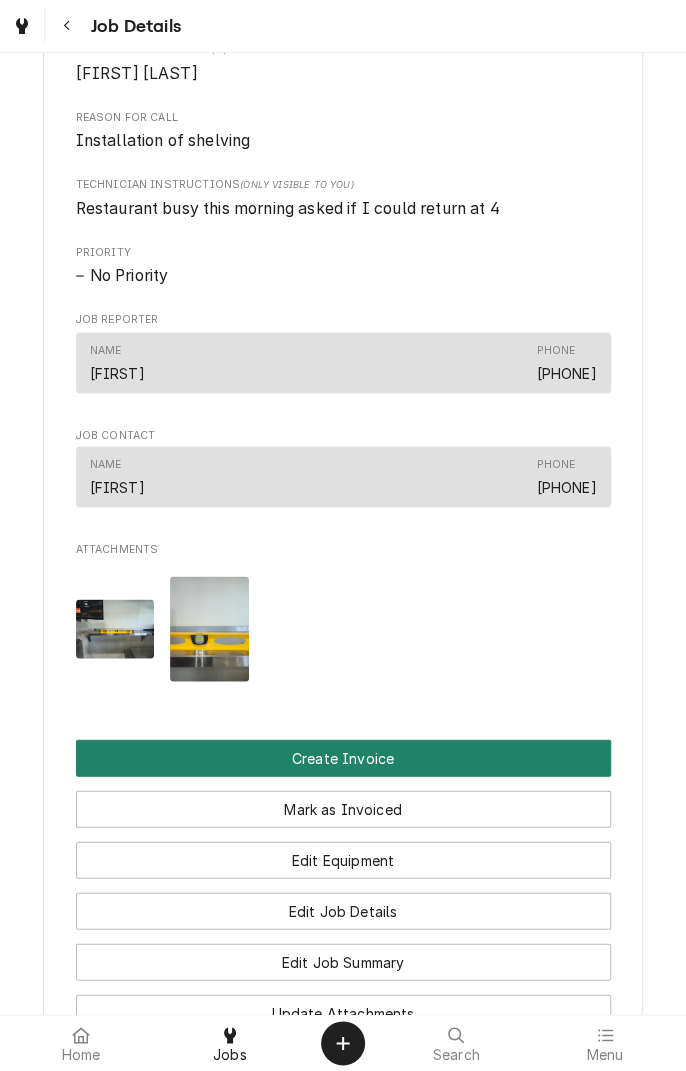 click on "Create Invoice" at bounding box center [343, 757] 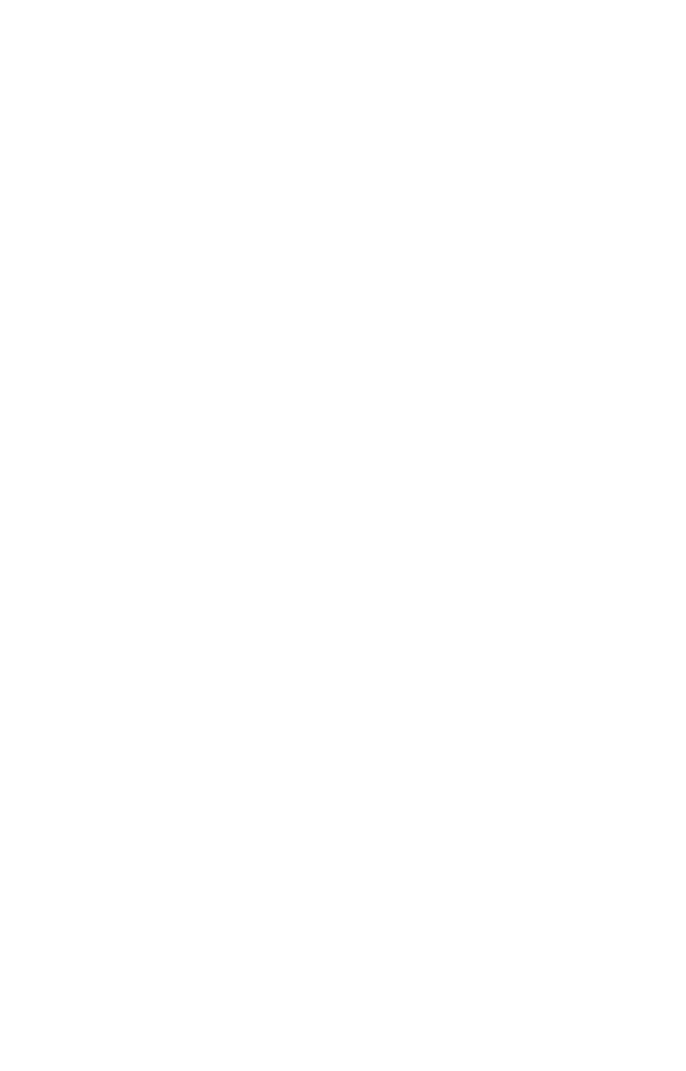 scroll, scrollTop: 0, scrollLeft: 0, axis: both 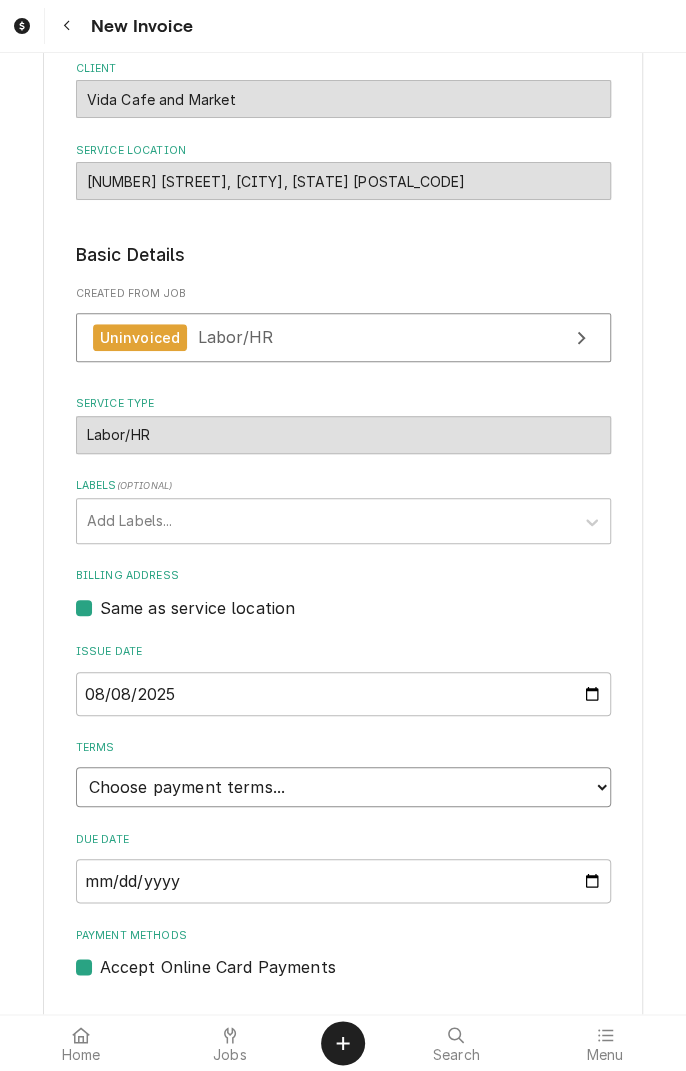 click on "Choose payment terms... Same Day Net 7 Net 14 Net 21 Net 30 Net 45 Net 60 Net 90" at bounding box center [343, 787] 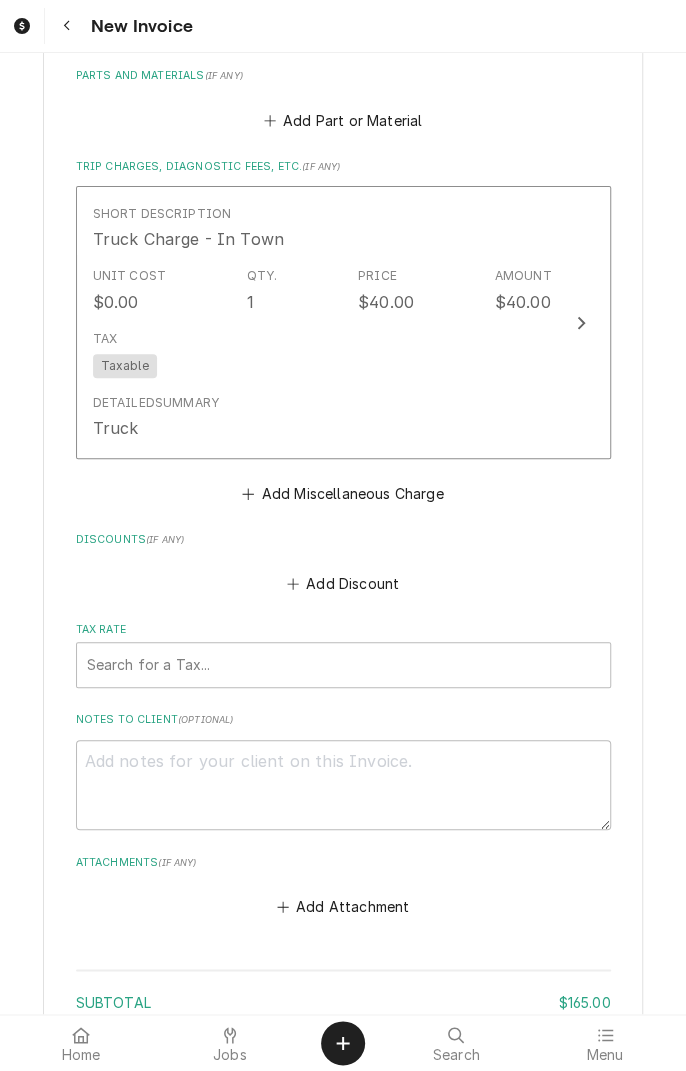 scroll, scrollTop: 1608, scrollLeft: 0, axis: vertical 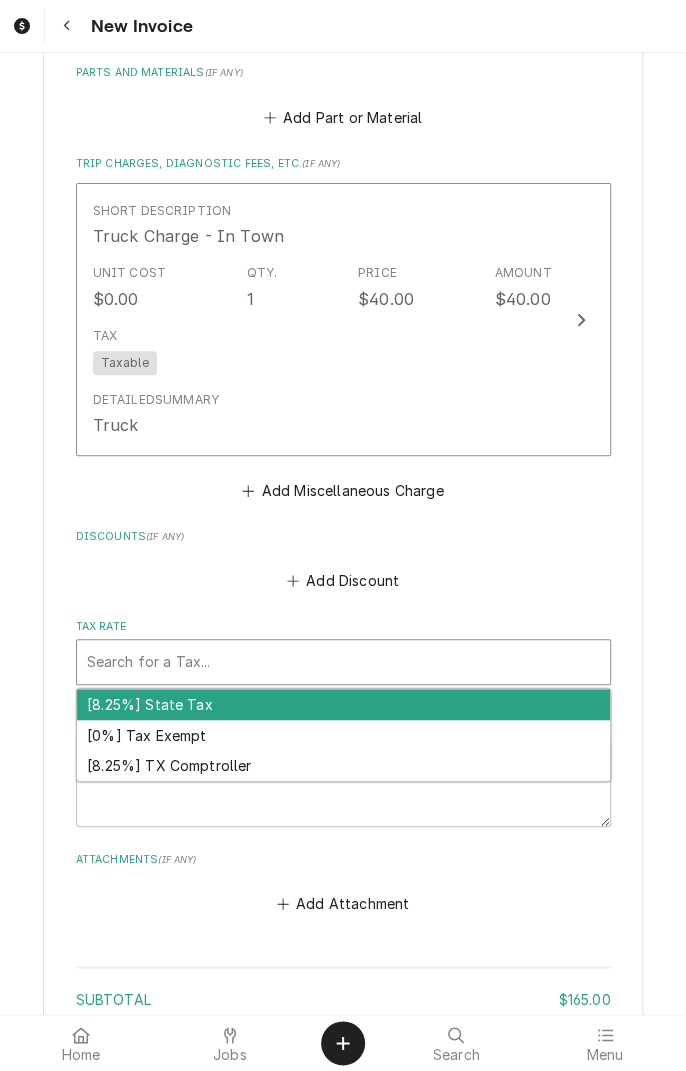 click on "[8.25%] TX Comptroller" at bounding box center (343, 766) 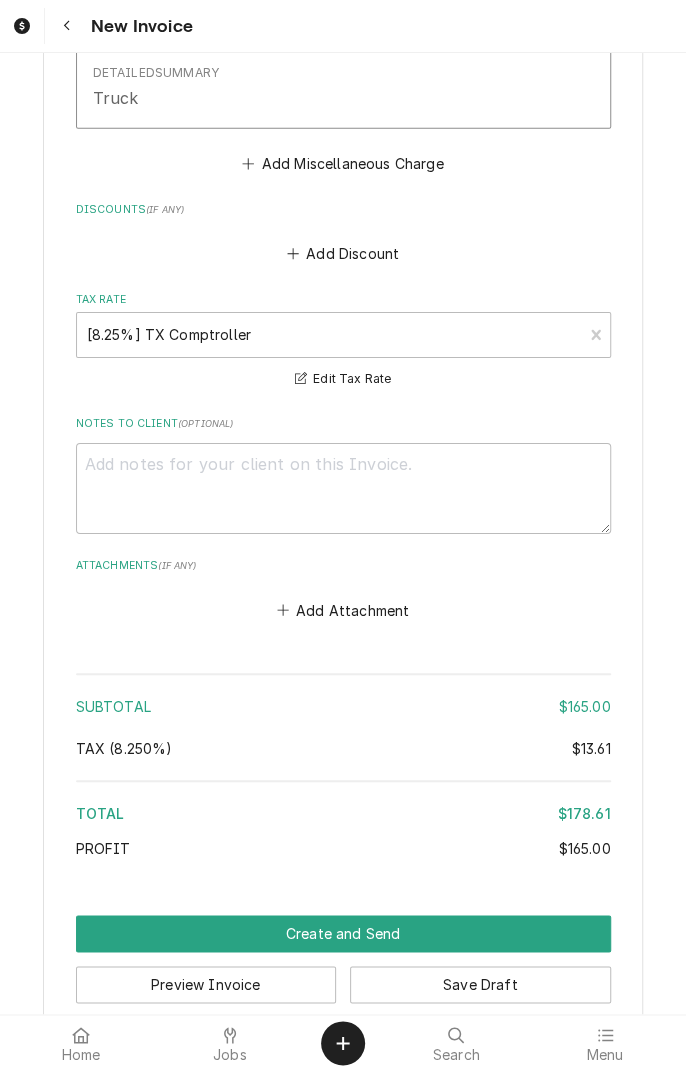 scroll, scrollTop: 1968, scrollLeft: 0, axis: vertical 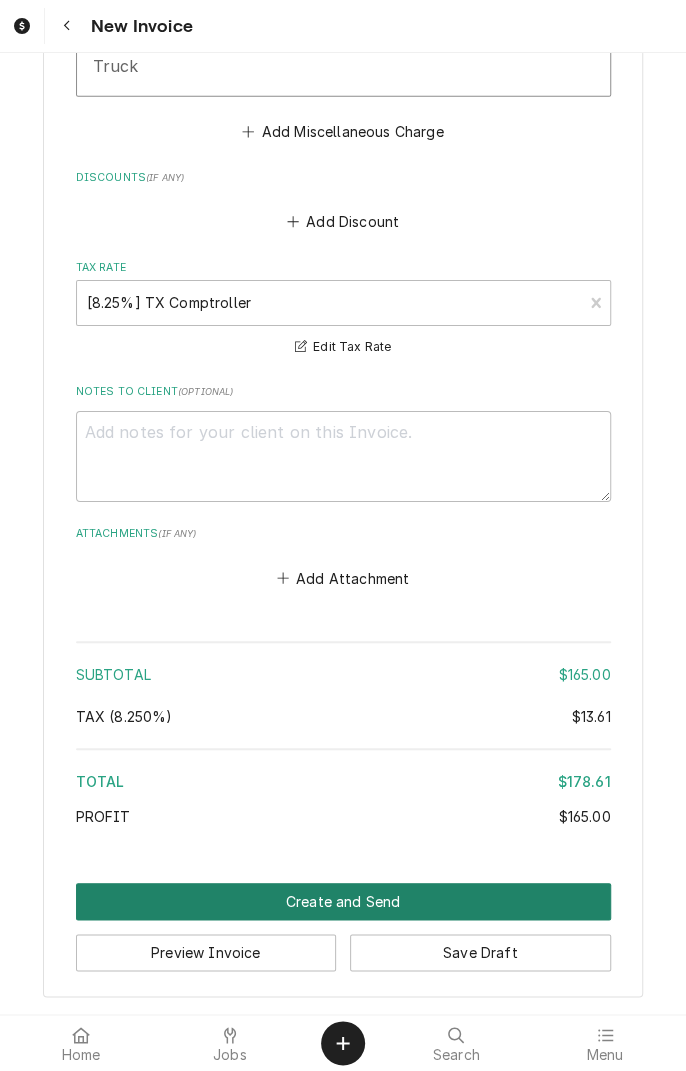 click on "Create and Send" at bounding box center (343, 901) 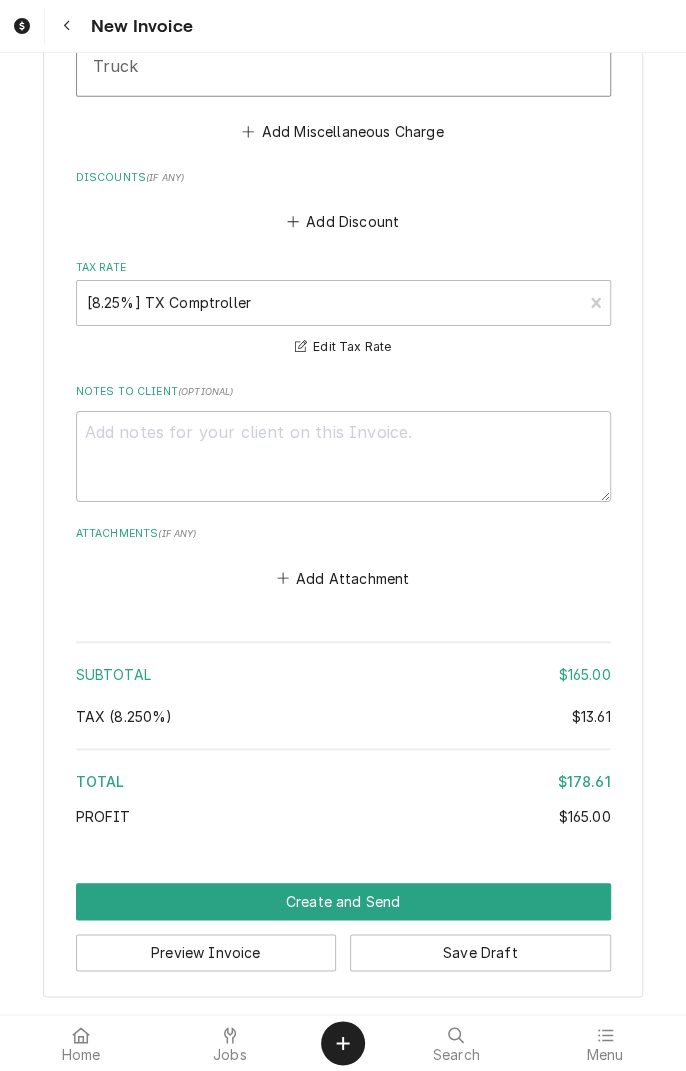 scroll, scrollTop: 1956, scrollLeft: 0, axis: vertical 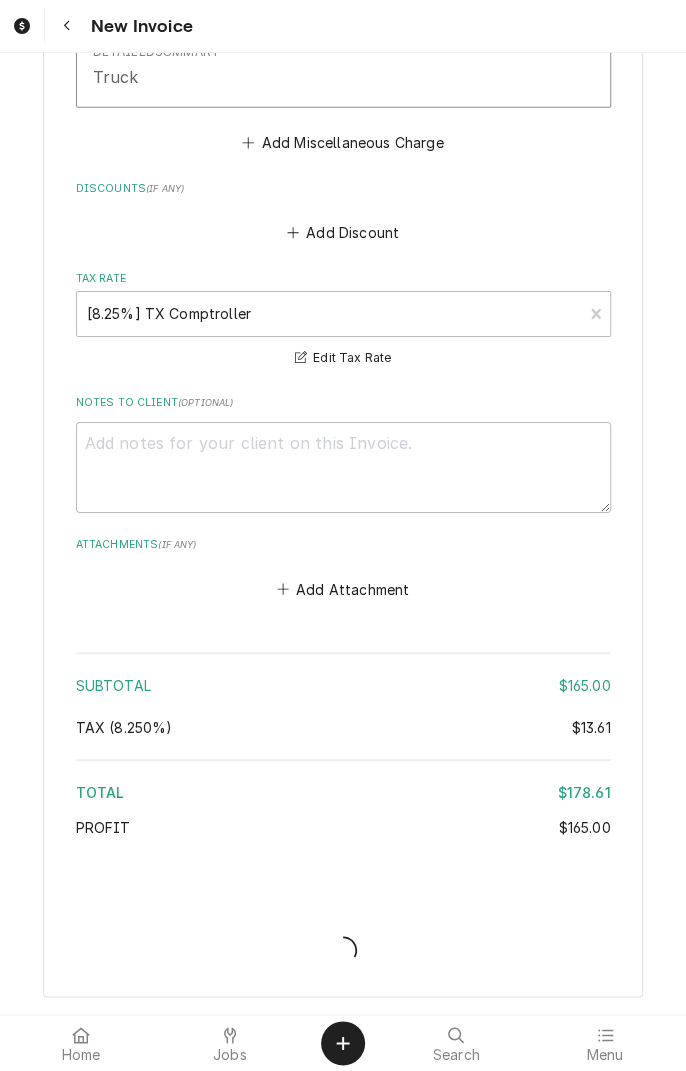 type on "x" 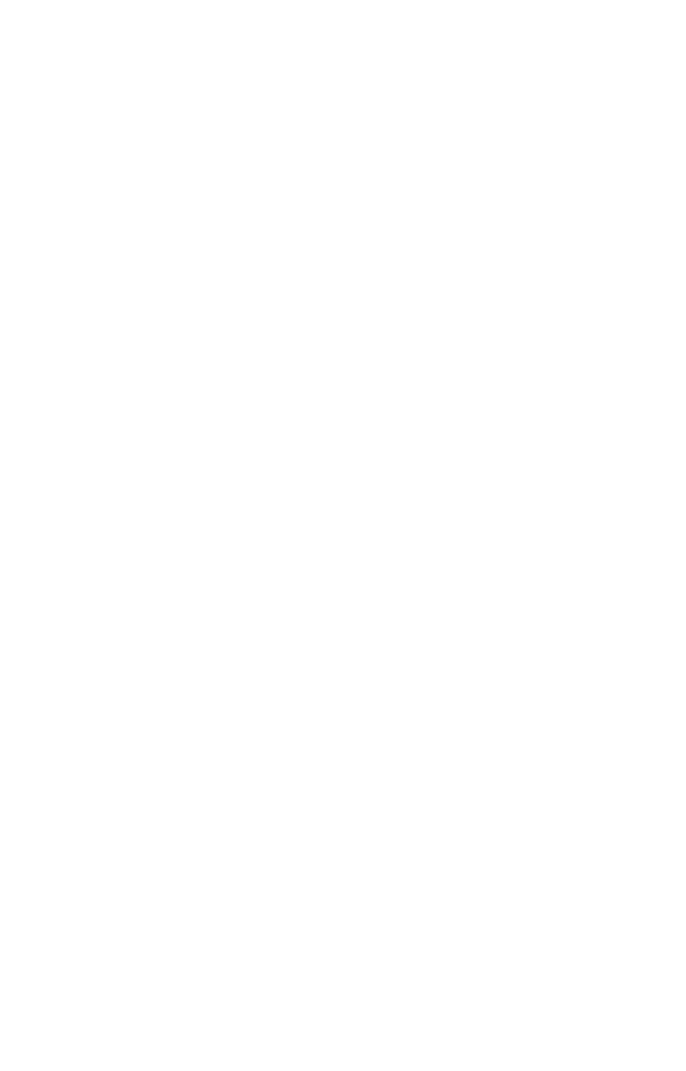 scroll, scrollTop: 0, scrollLeft: 0, axis: both 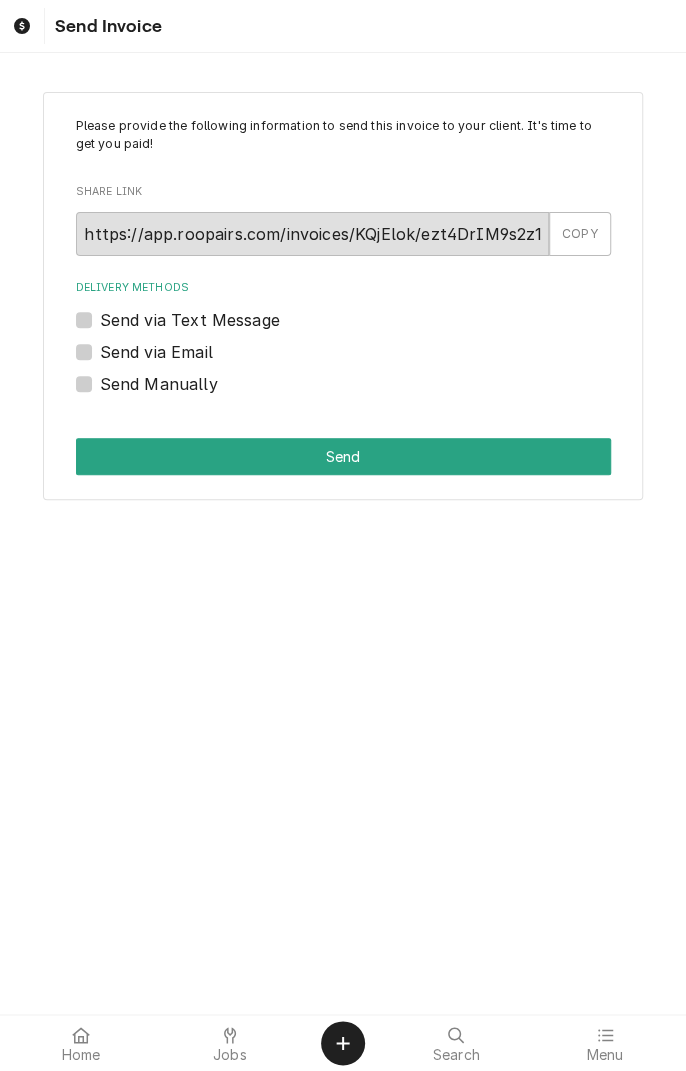click on "Send via Email" at bounding box center (156, 352) 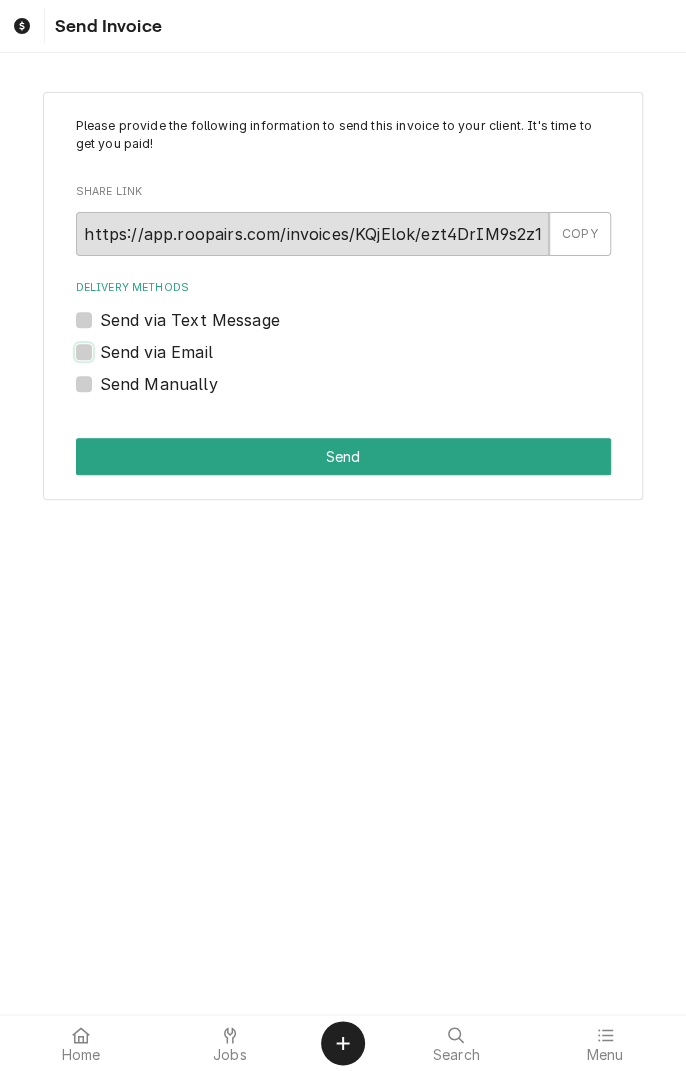 click on "Send via Email" at bounding box center (367, 362) 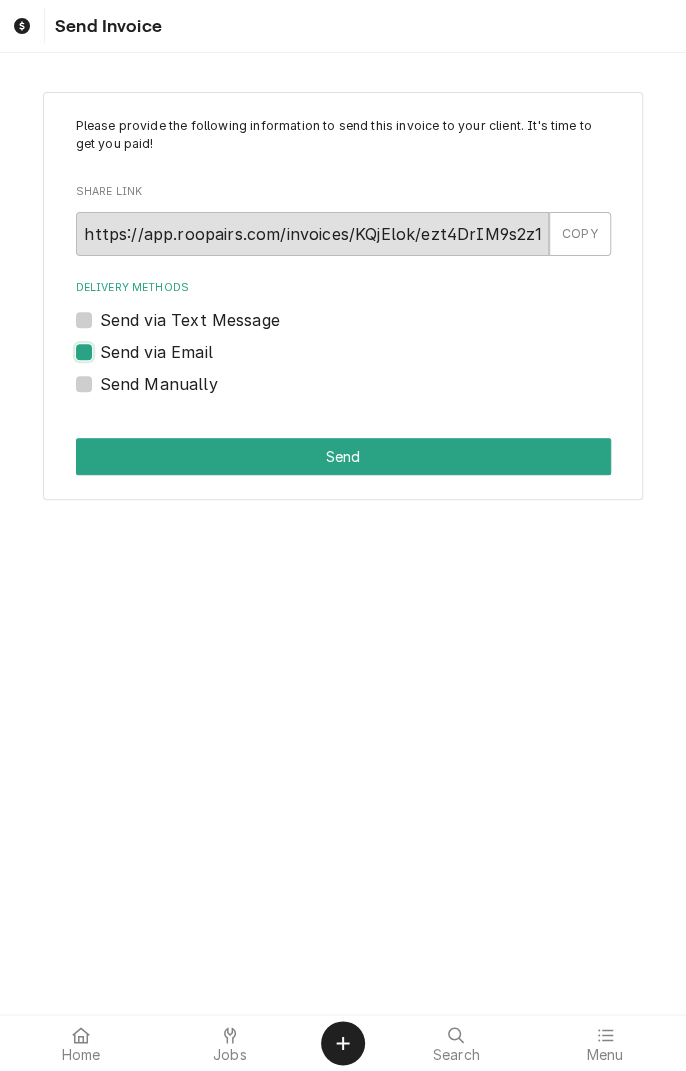 checkbox on "true" 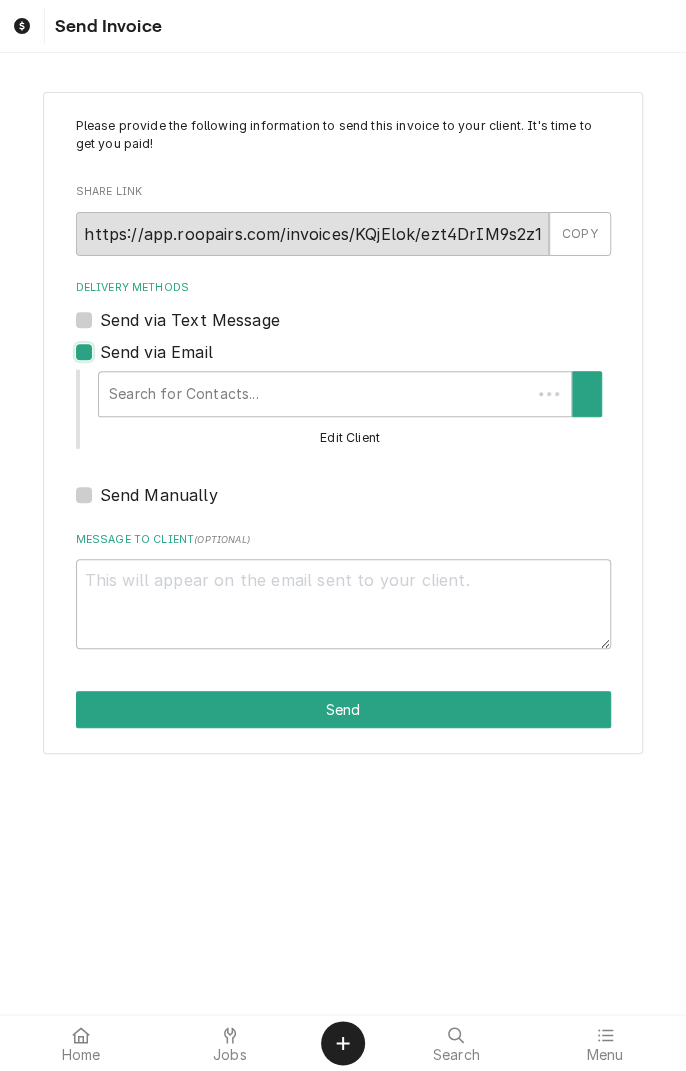 type on "x" 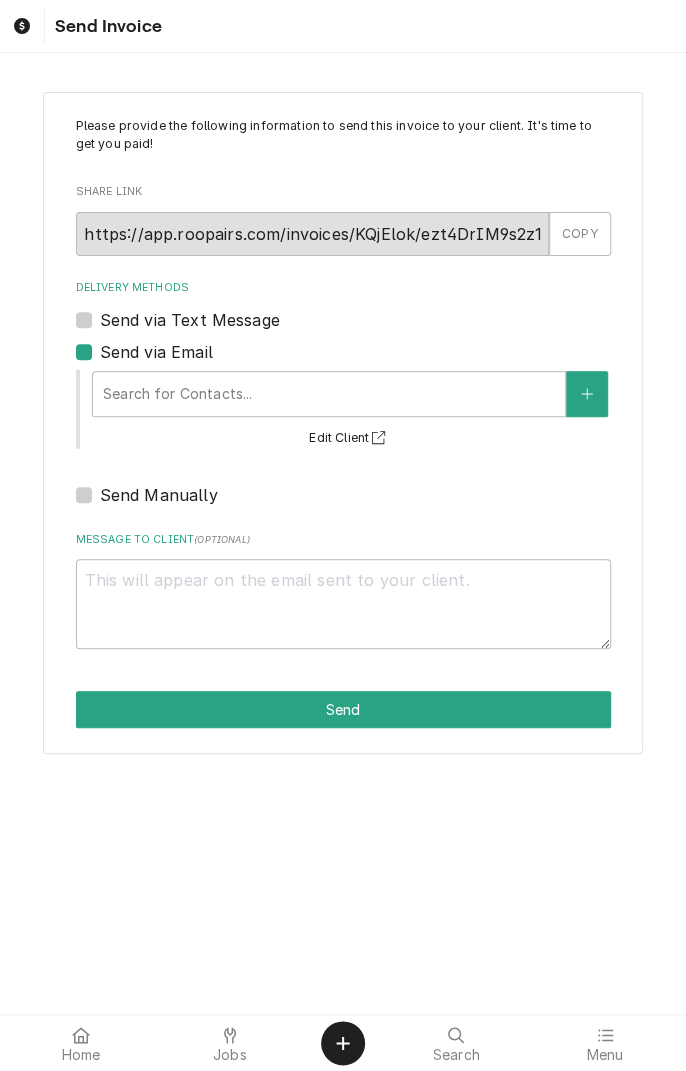 click on "Send via Text Message" at bounding box center (190, 320) 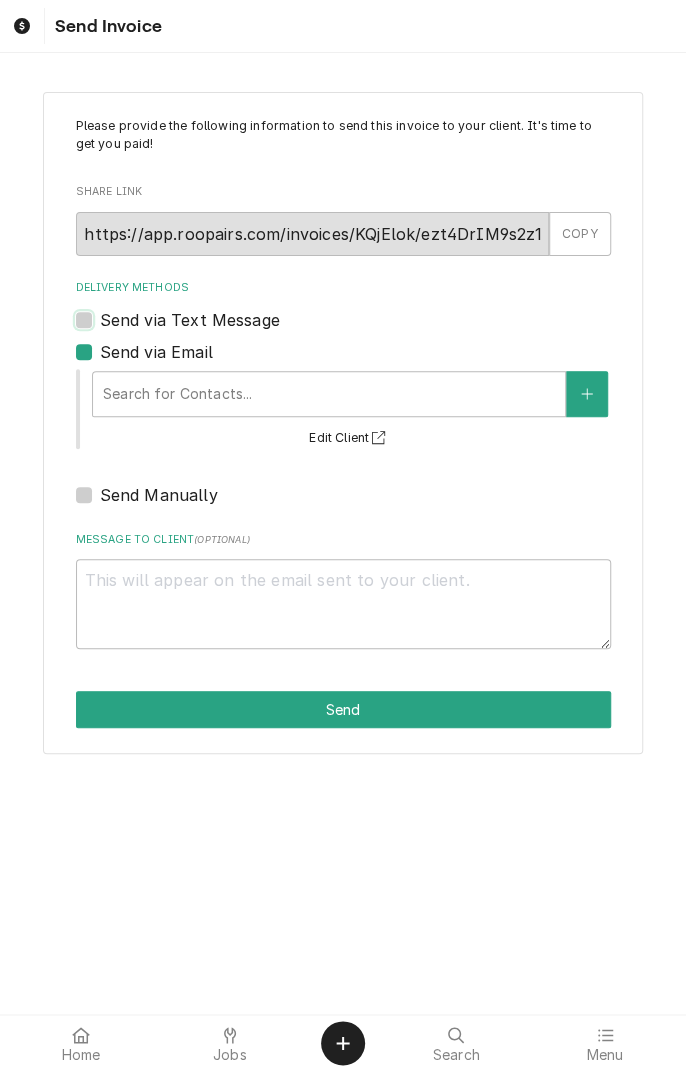 click on "Send via Text Message" at bounding box center [367, 330] 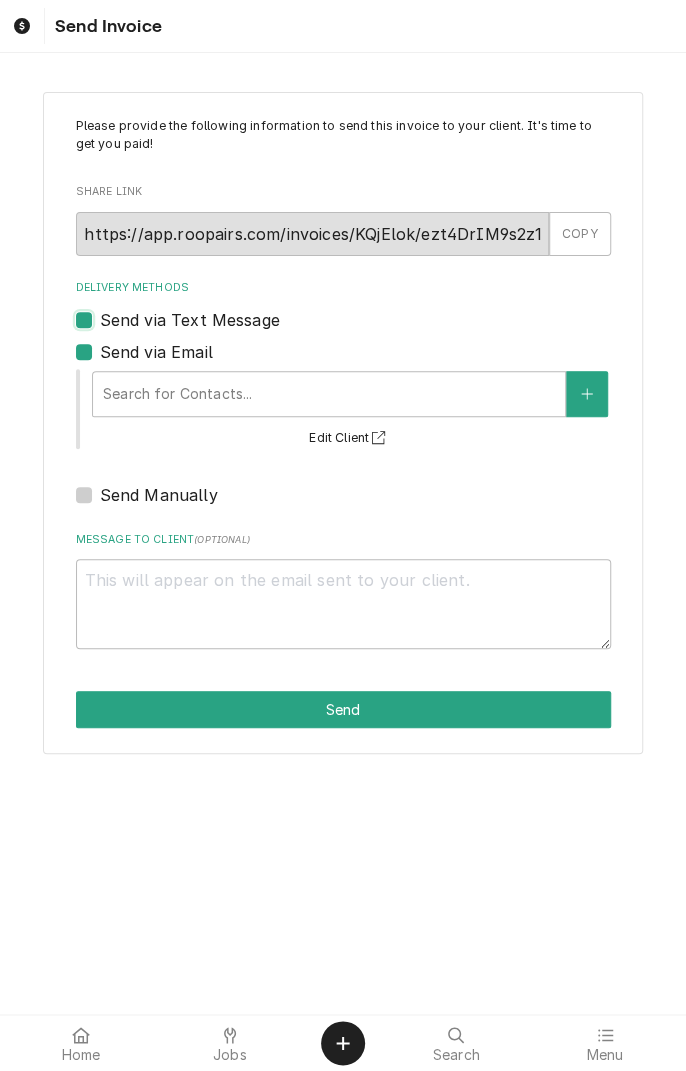 checkbox on "true" 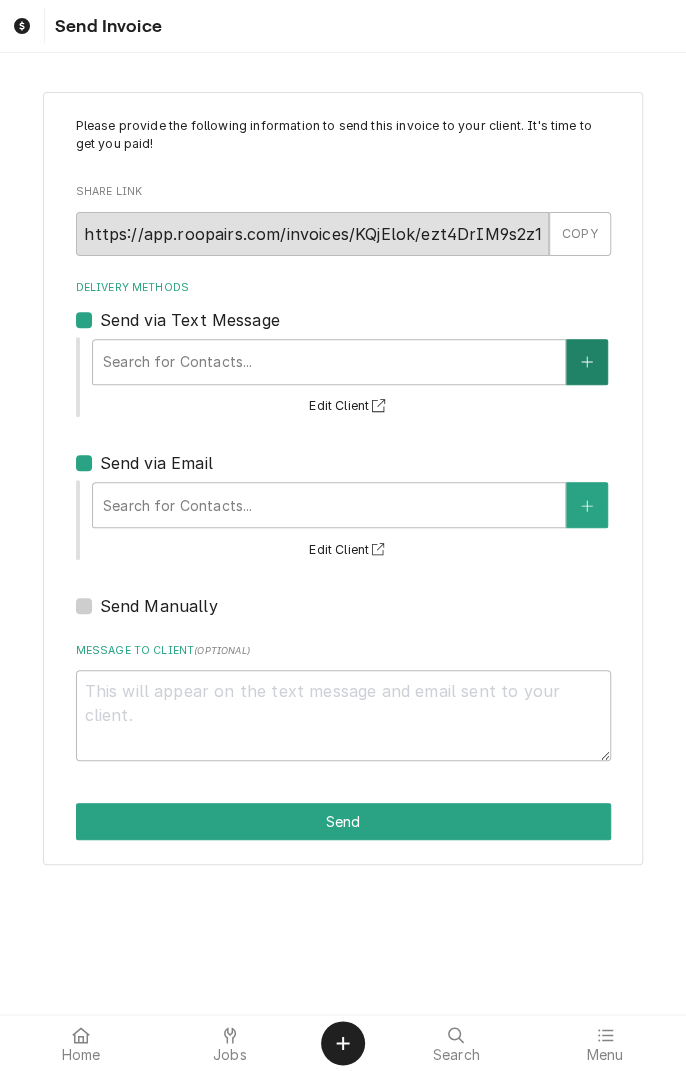 click at bounding box center [587, 362] 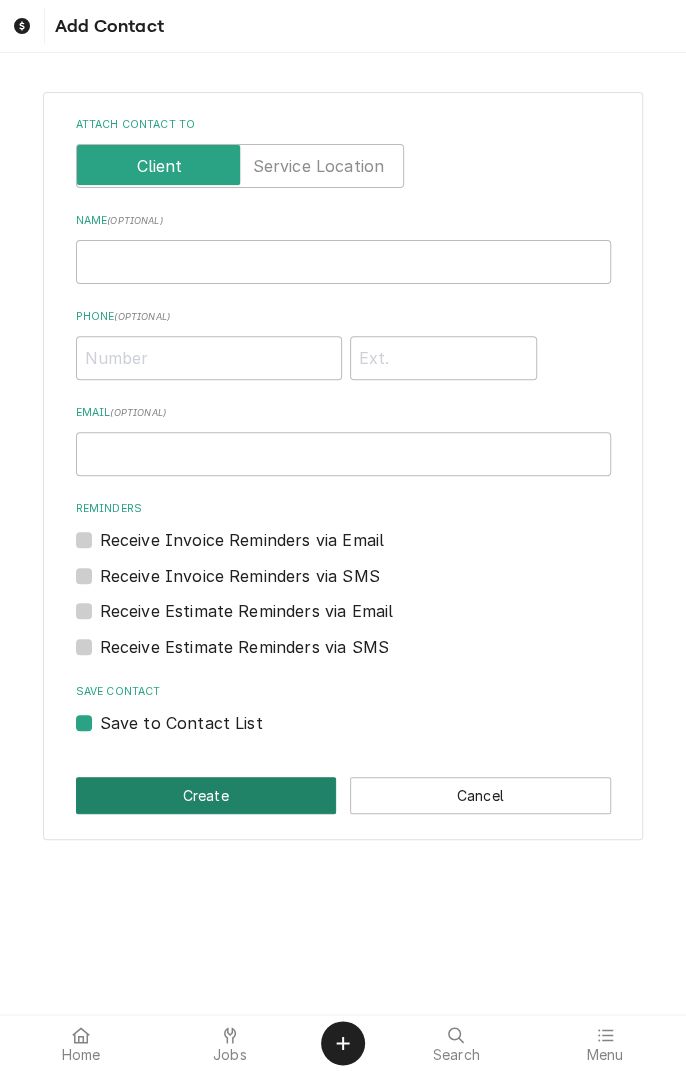 click on "Create" at bounding box center (206, 795) 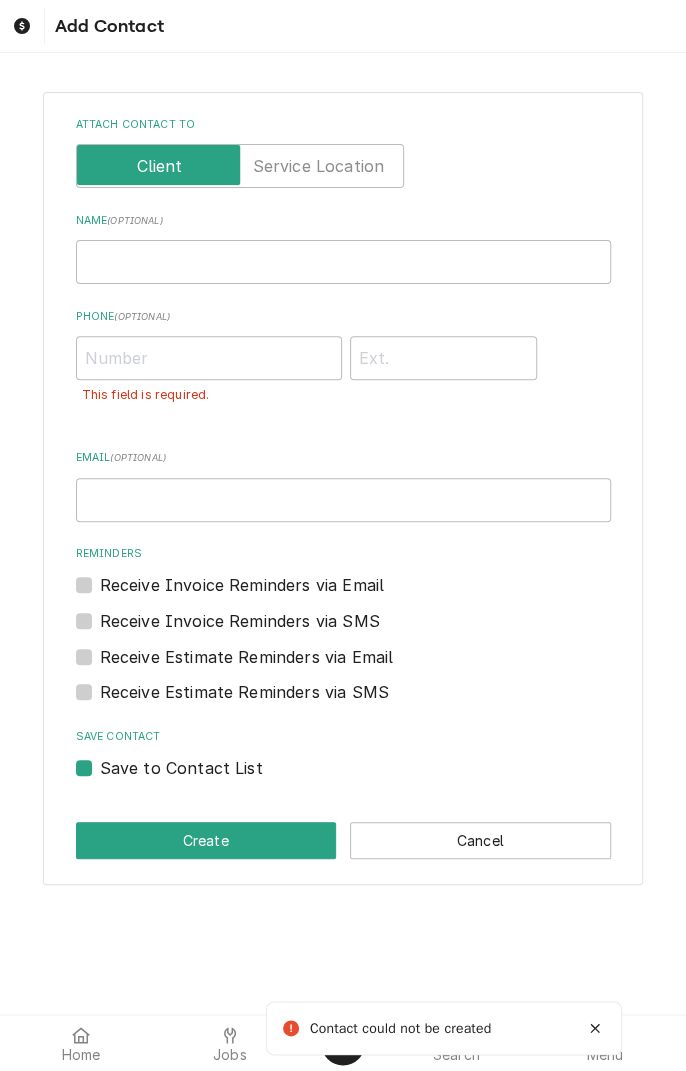 click on "Receive Invoice Reminders via SMS" at bounding box center (343, 615) 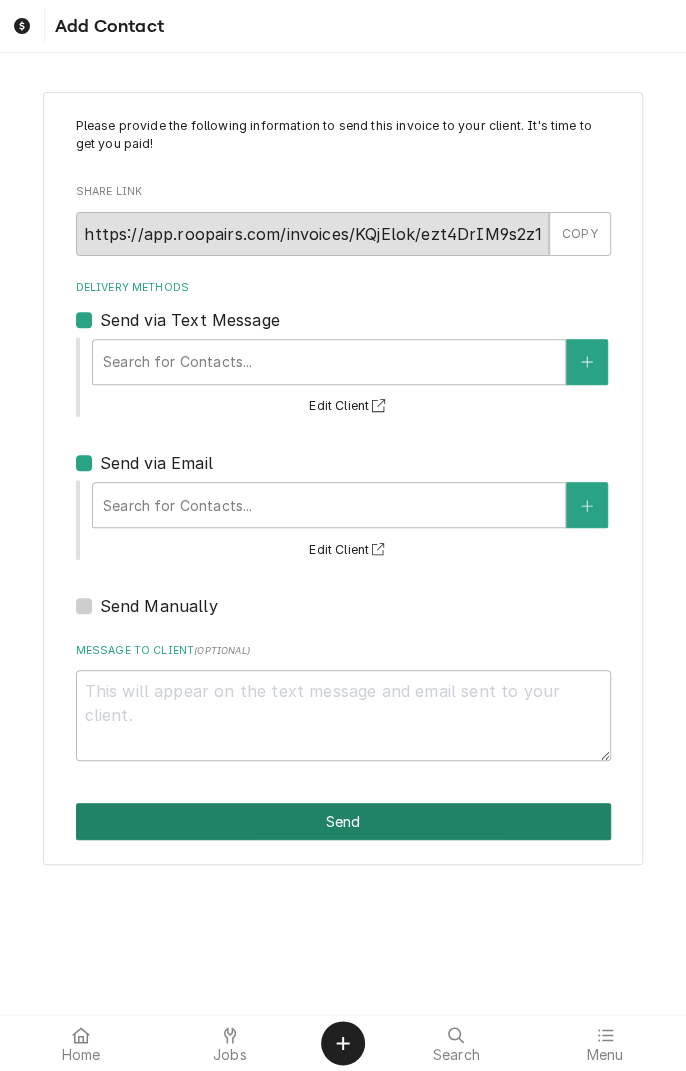 click on "Send" at bounding box center [343, 821] 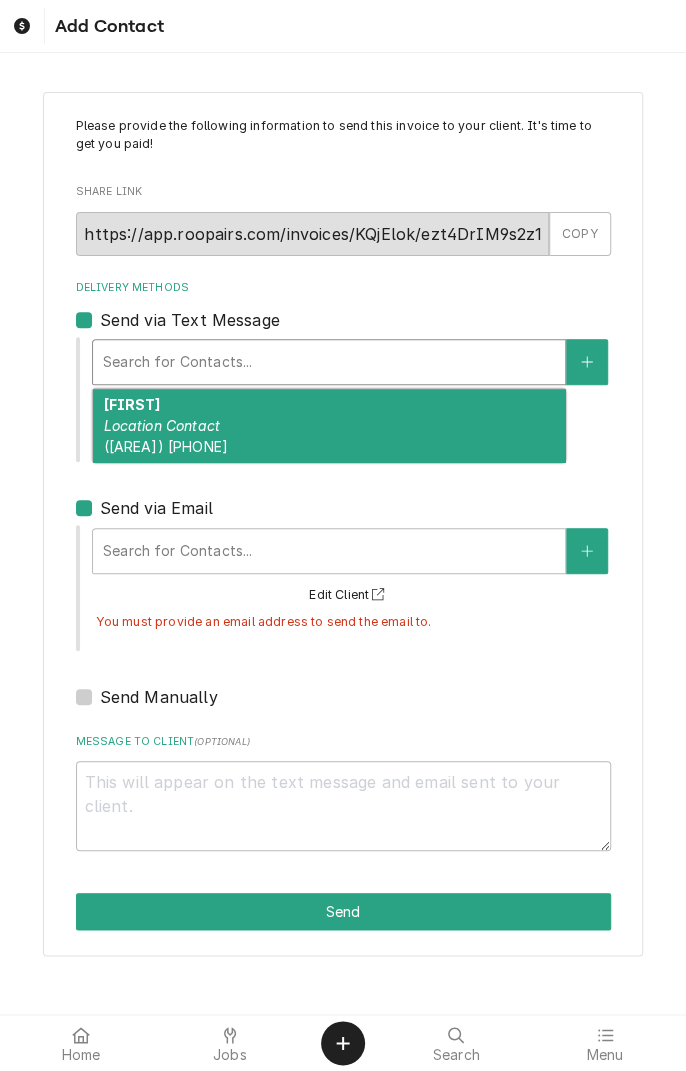 click on "Ericka Location Contact (832) 247-2664" at bounding box center [329, 425] 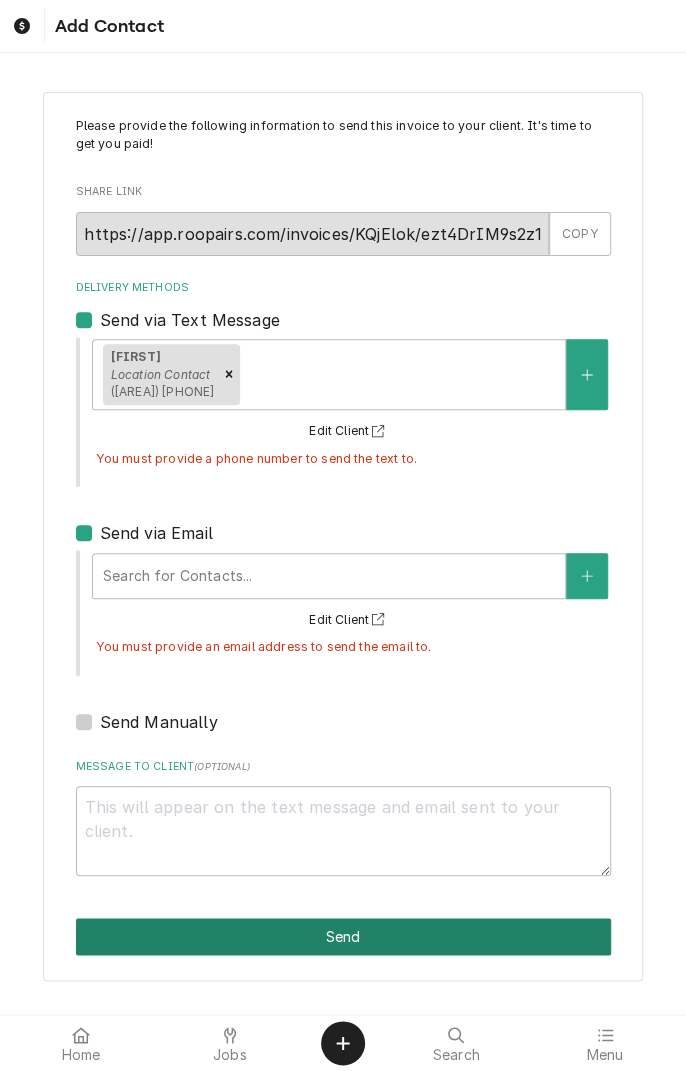 click on "Send" at bounding box center [343, 936] 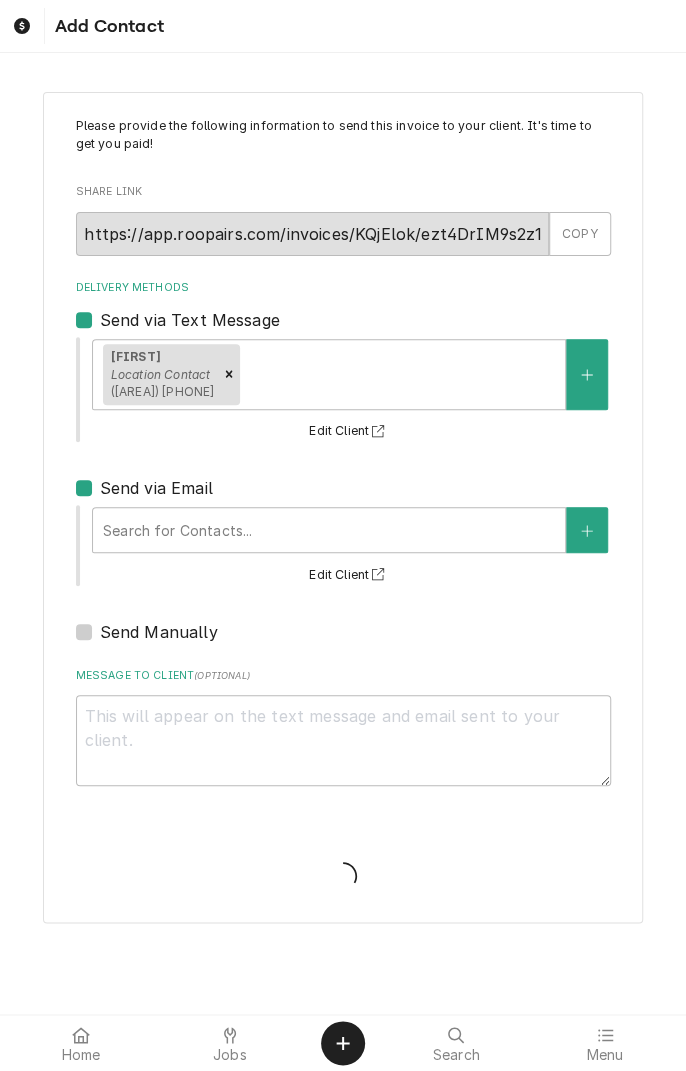 type on "x" 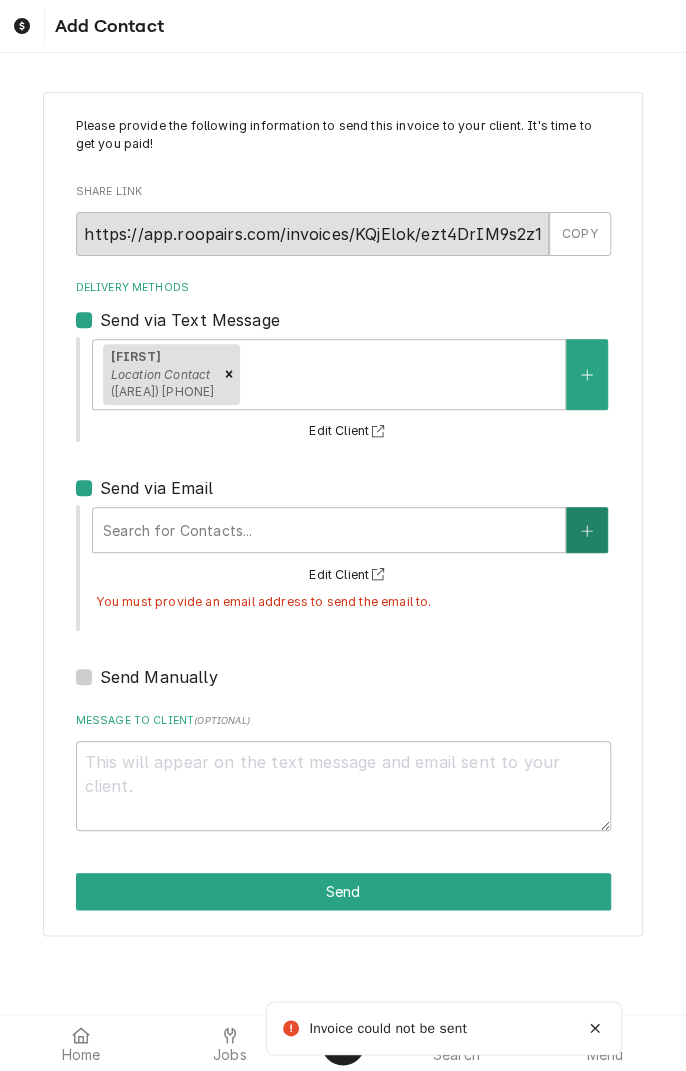 click at bounding box center [587, 530] 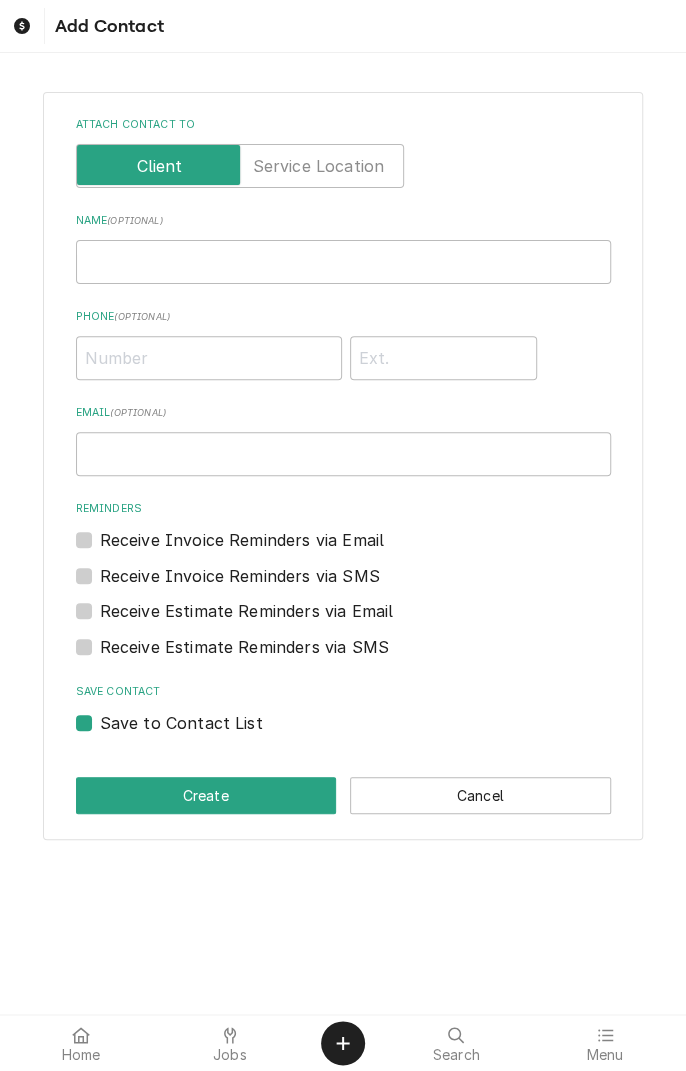 click on "Receive Invoice Reminders via SMS" at bounding box center (240, 576) 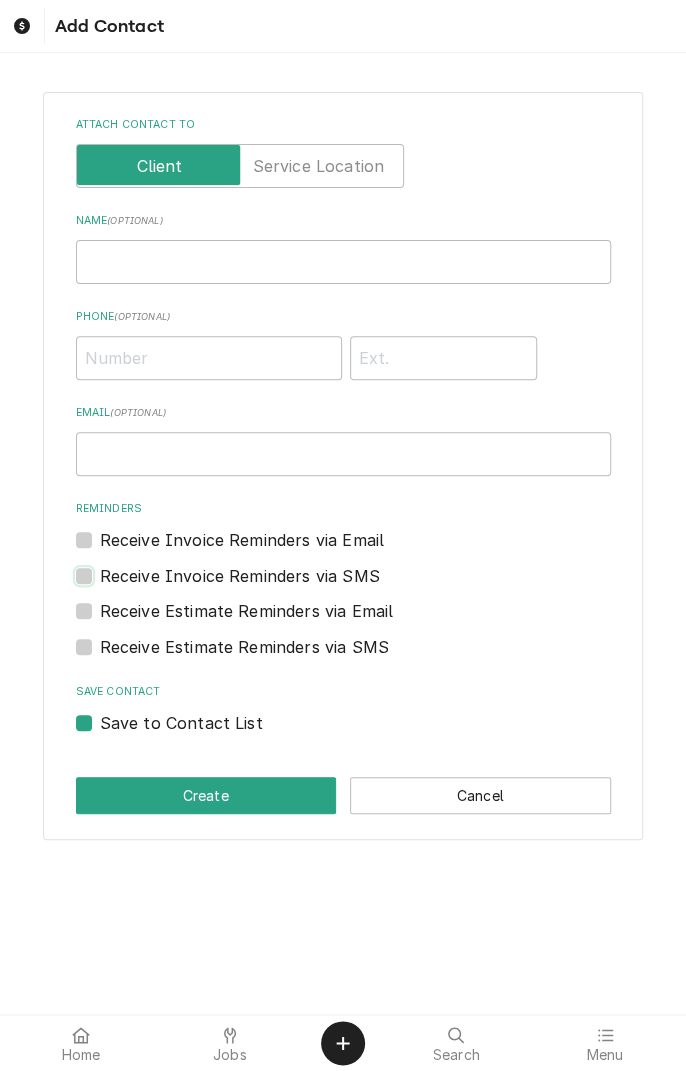 click at bounding box center (367, 586) 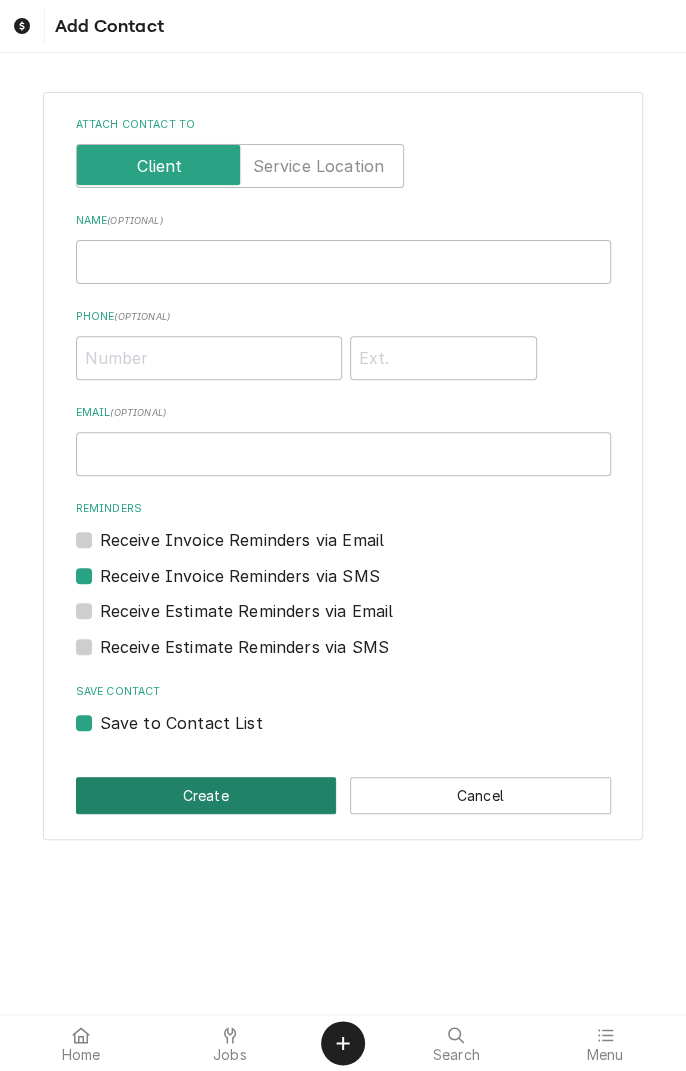click on "Create" at bounding box center [206, 795] 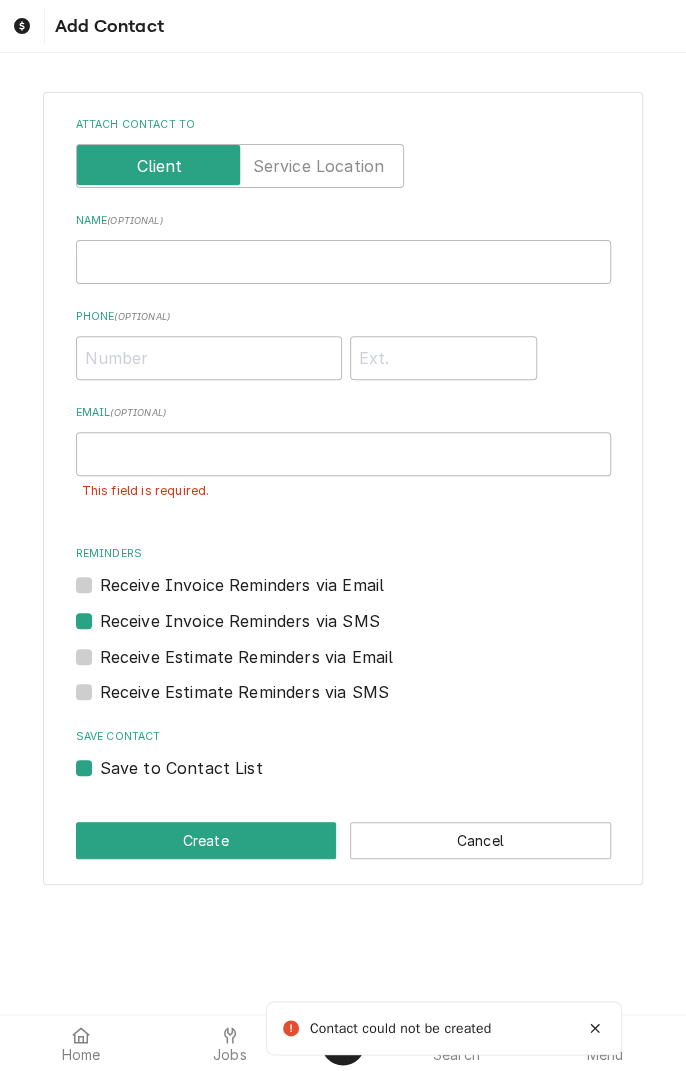 click 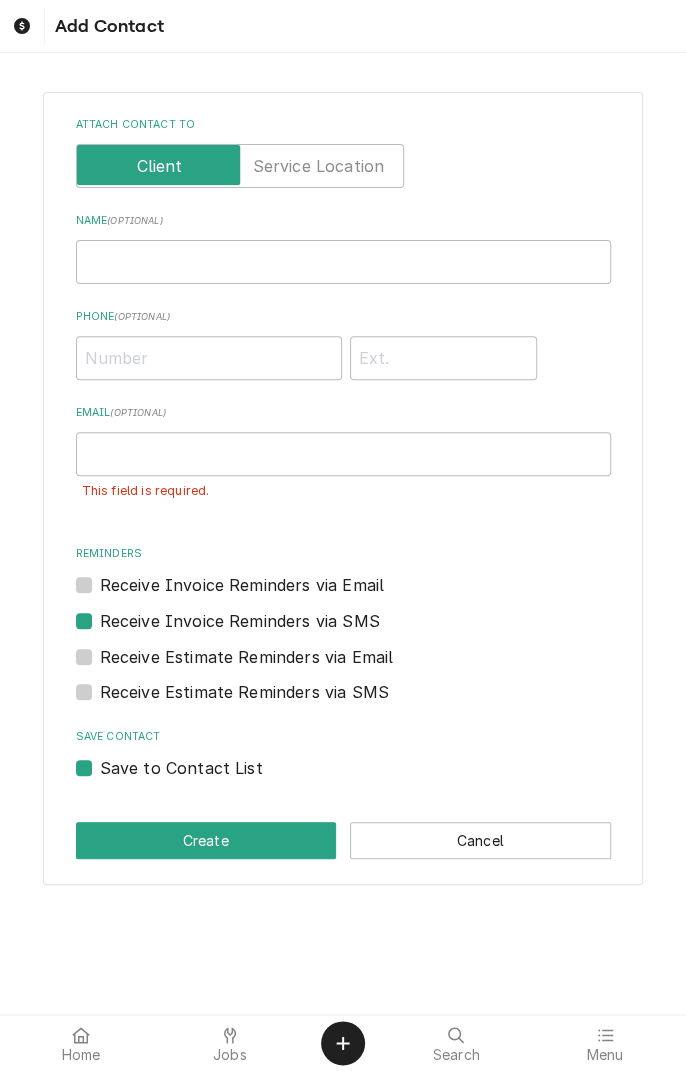 type on "x" 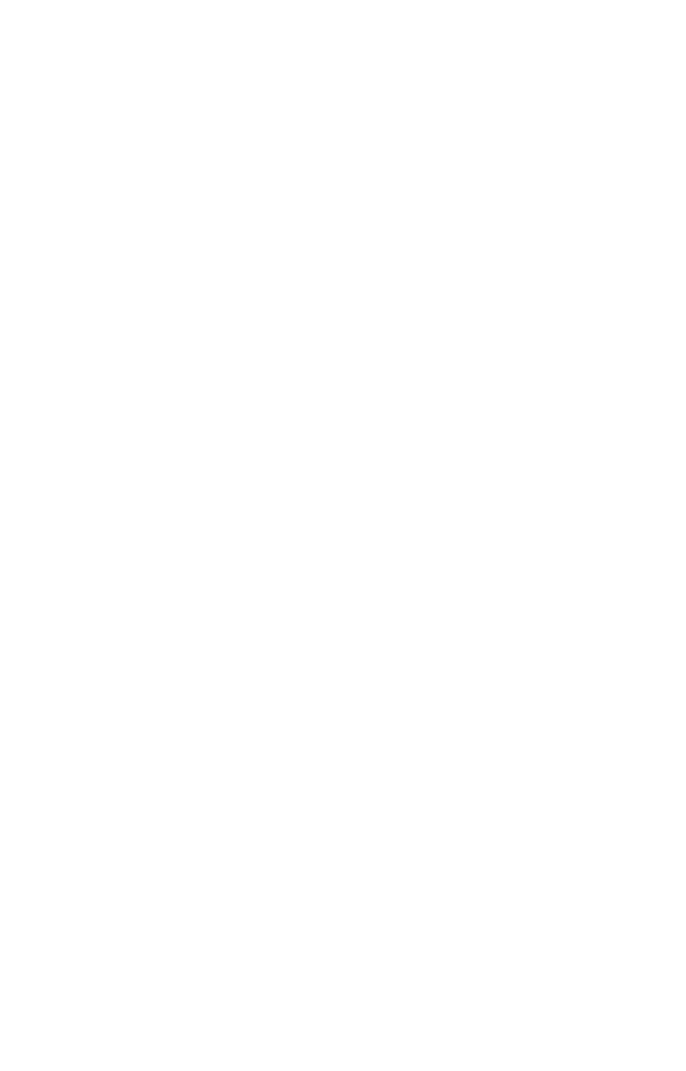scroll, scrollTop: 0, scrollLeft: 0, axis: both 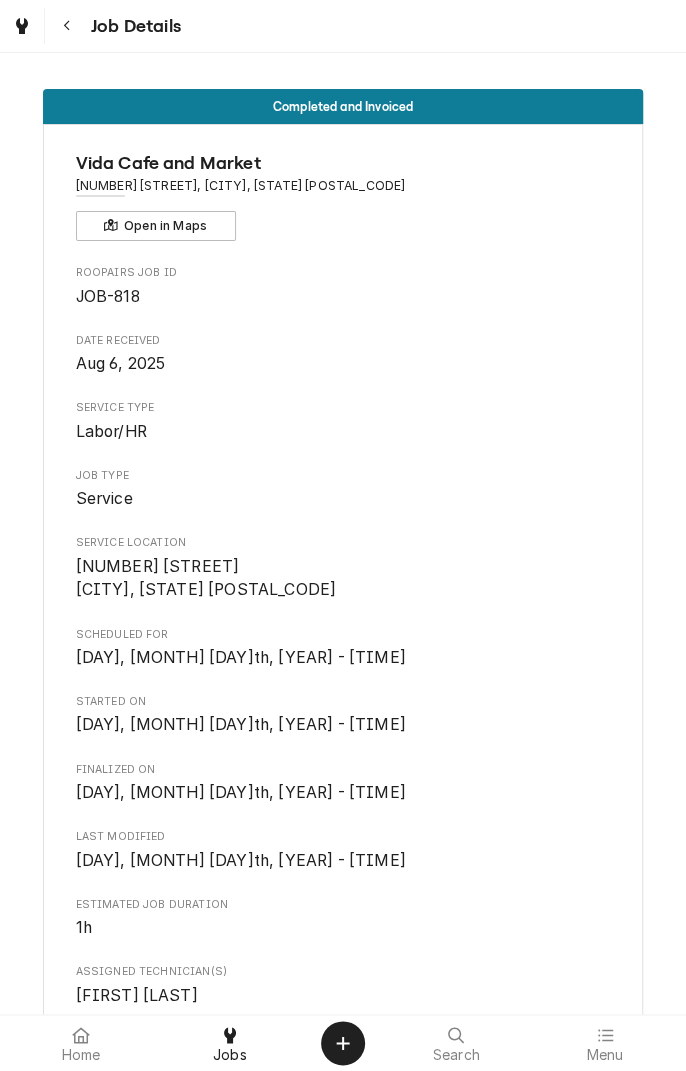 click 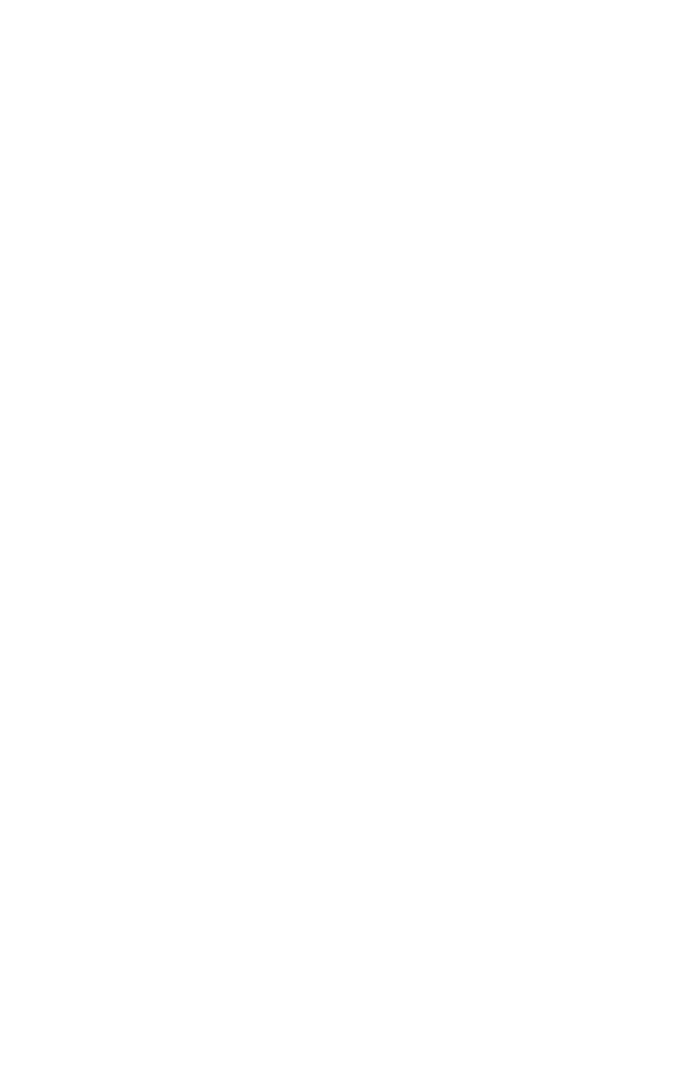 scroll, scrollTop: 0, scrollLeft: 0, axis: both 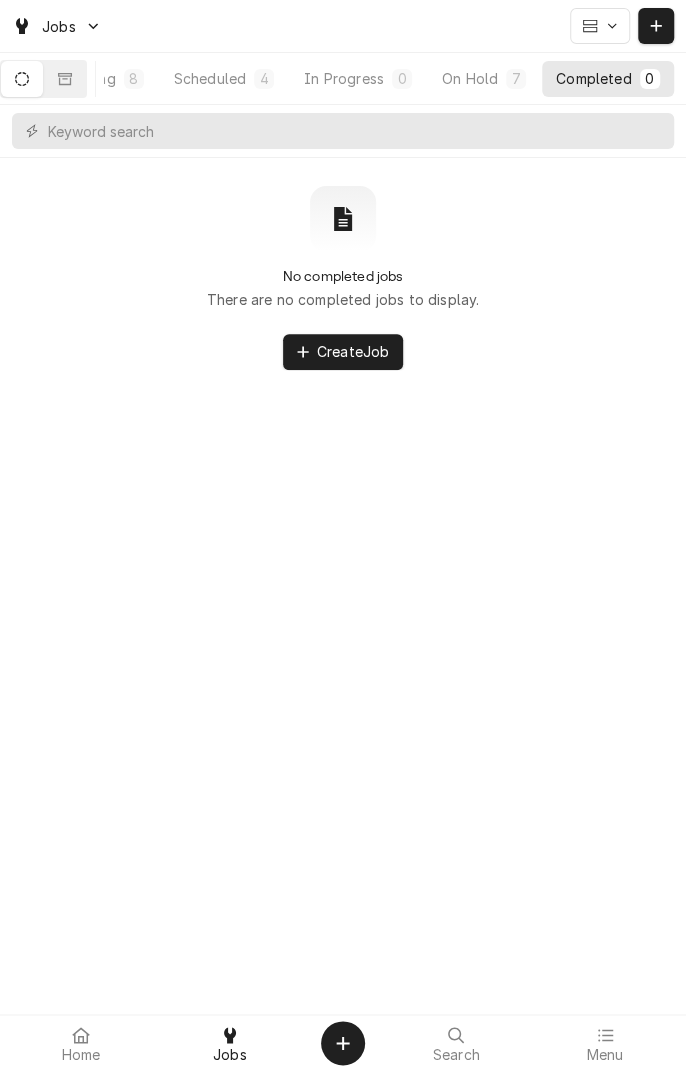 click on "Completed 0" at bounding box center [607, 79] 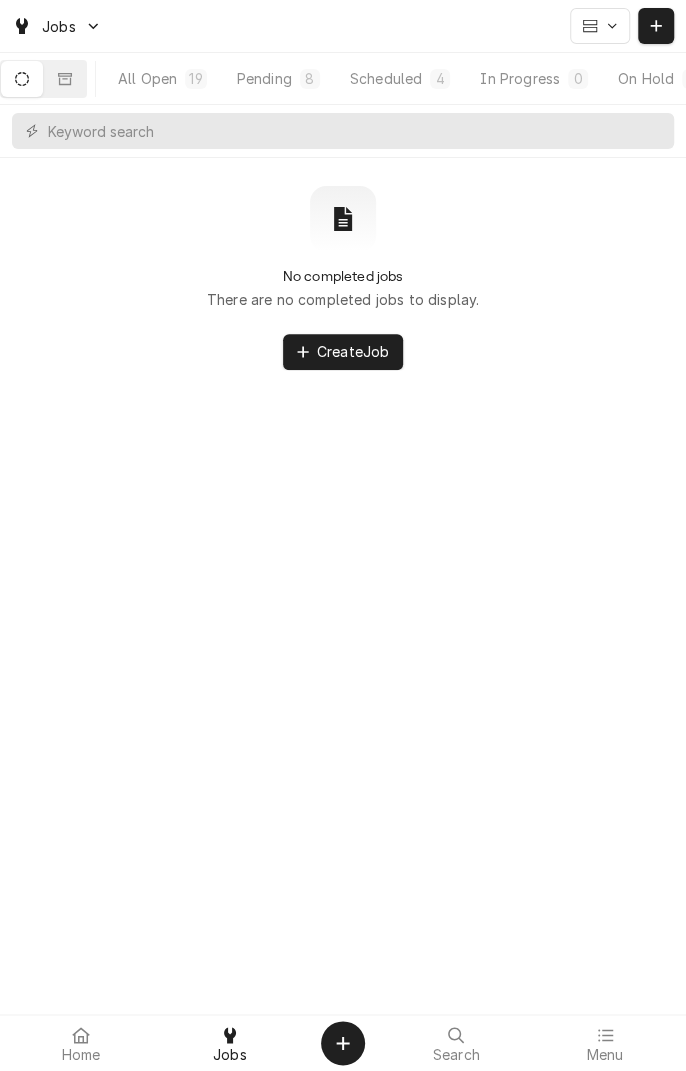 click at bounding box center (22, 79) 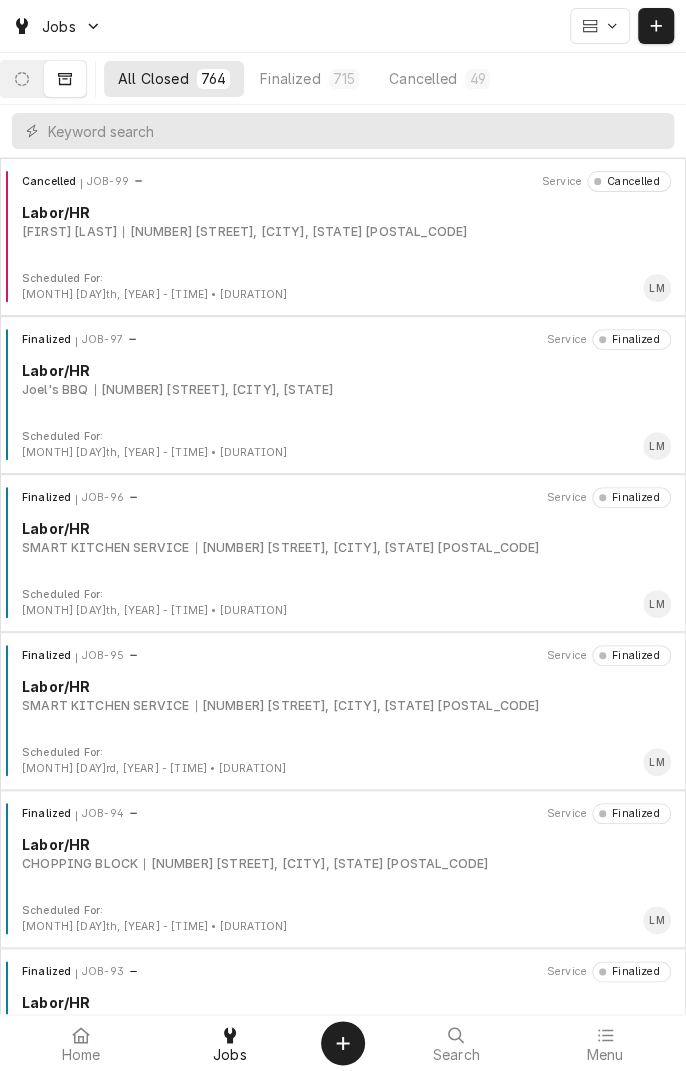 click at bounding box center [22, 79] 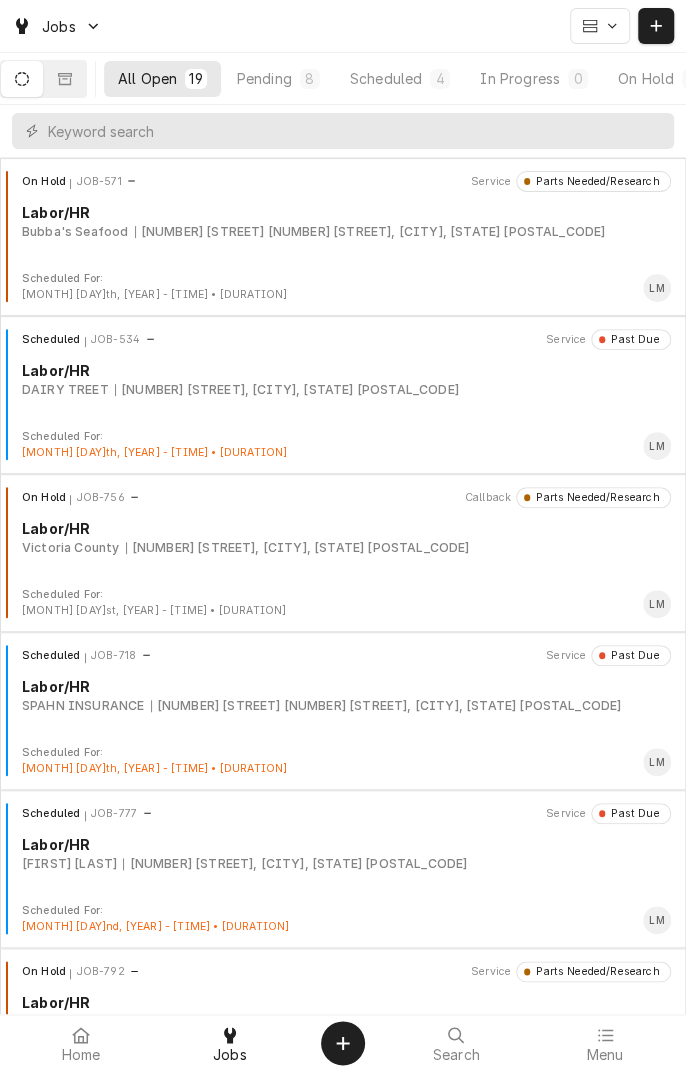 scroll, scrollTop: 0, scrollLeft: 186, axis: horizontal 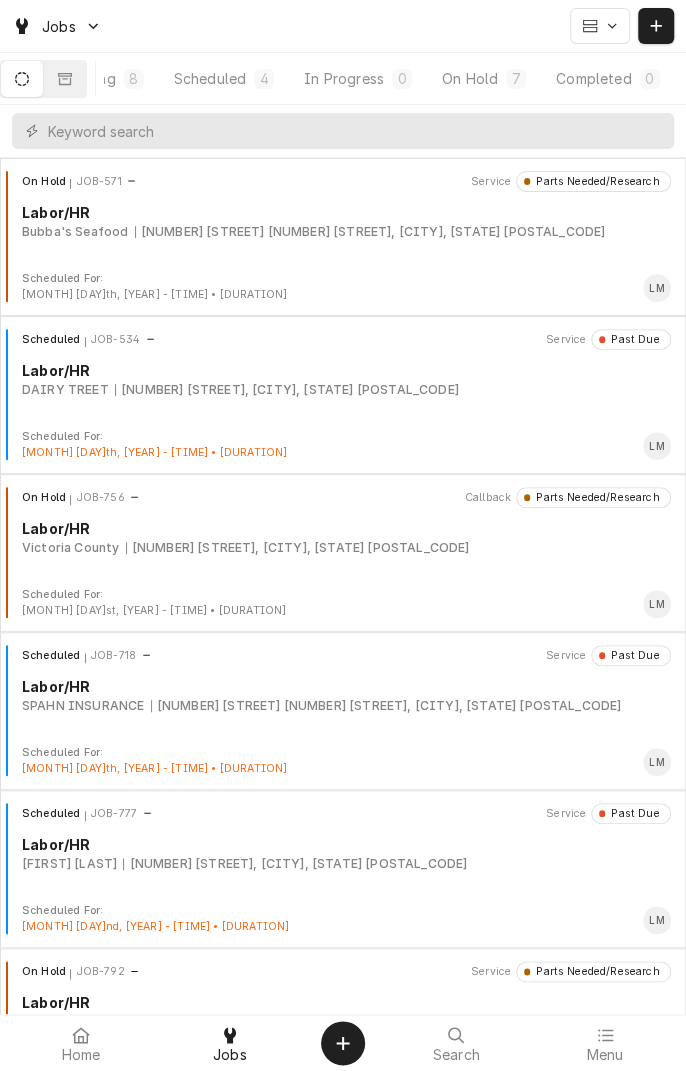 click on "Completed 0" at bounding box center (607, 79) 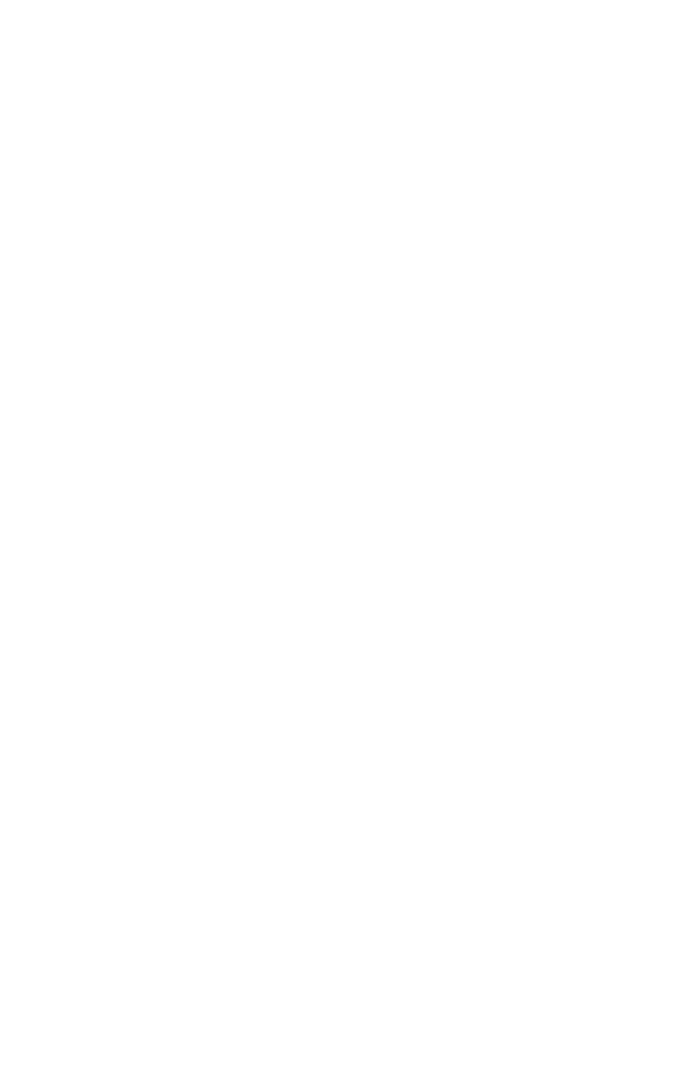 scroll, scrollTop: 0, scrollLeft: 0, axis: both 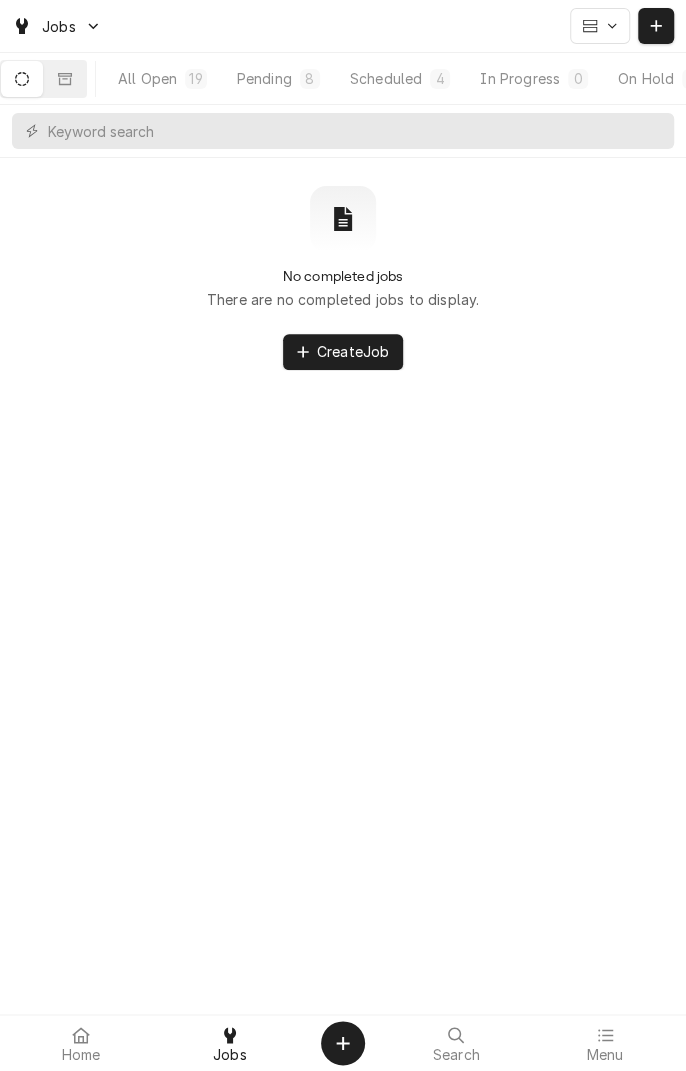 click at bounding box center (65, 79) 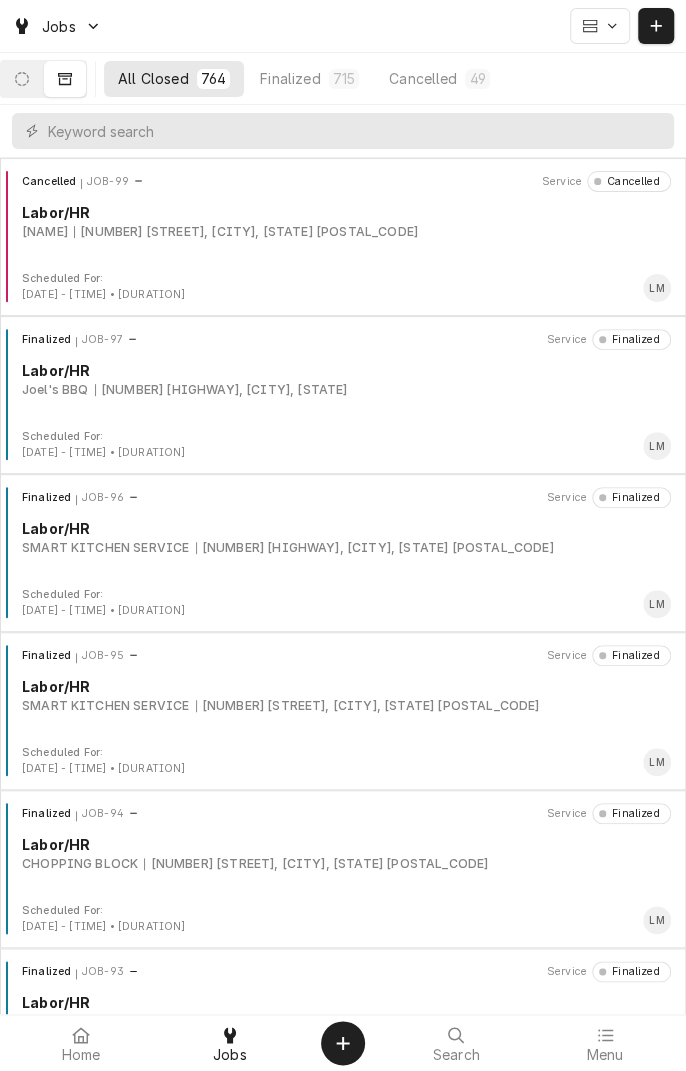 click on "Finalized 715" at bounding box center [309, 79] 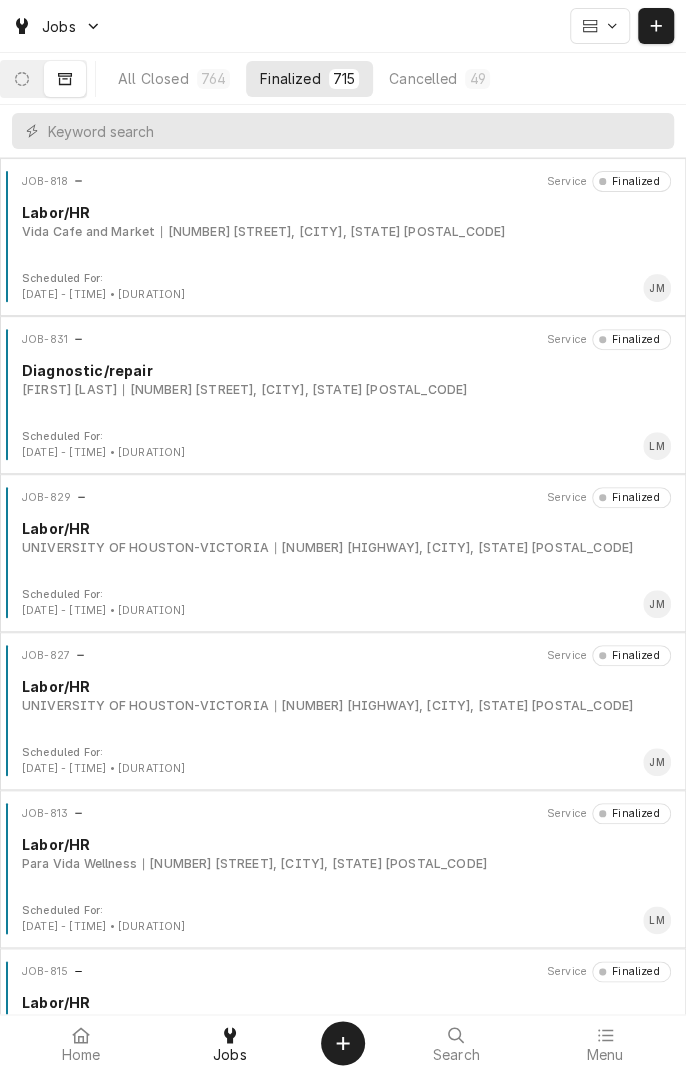 click 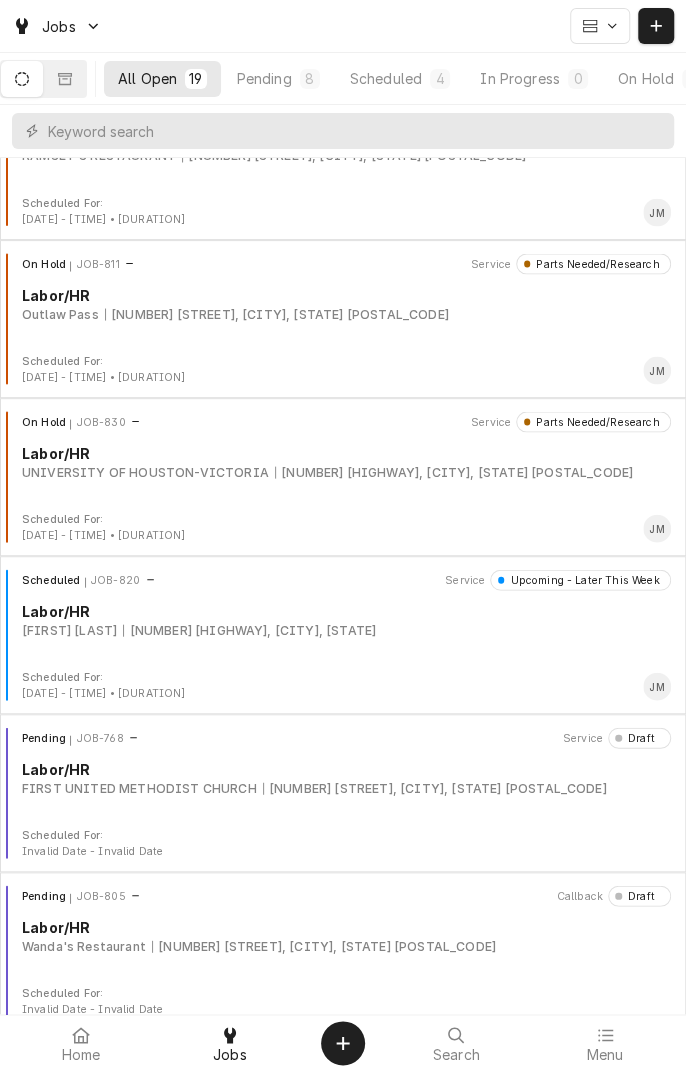 scroll, scrollTop: 0, scrollLeft: 0, axis: both 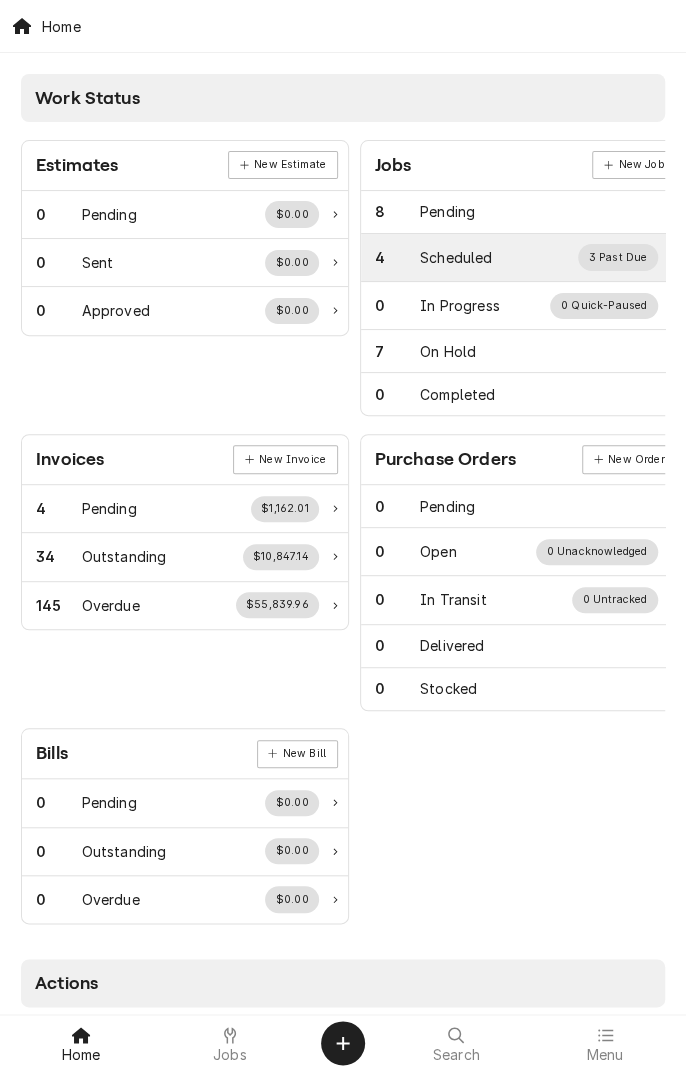 click on "Scheduled" at bounding box center (456, 257) 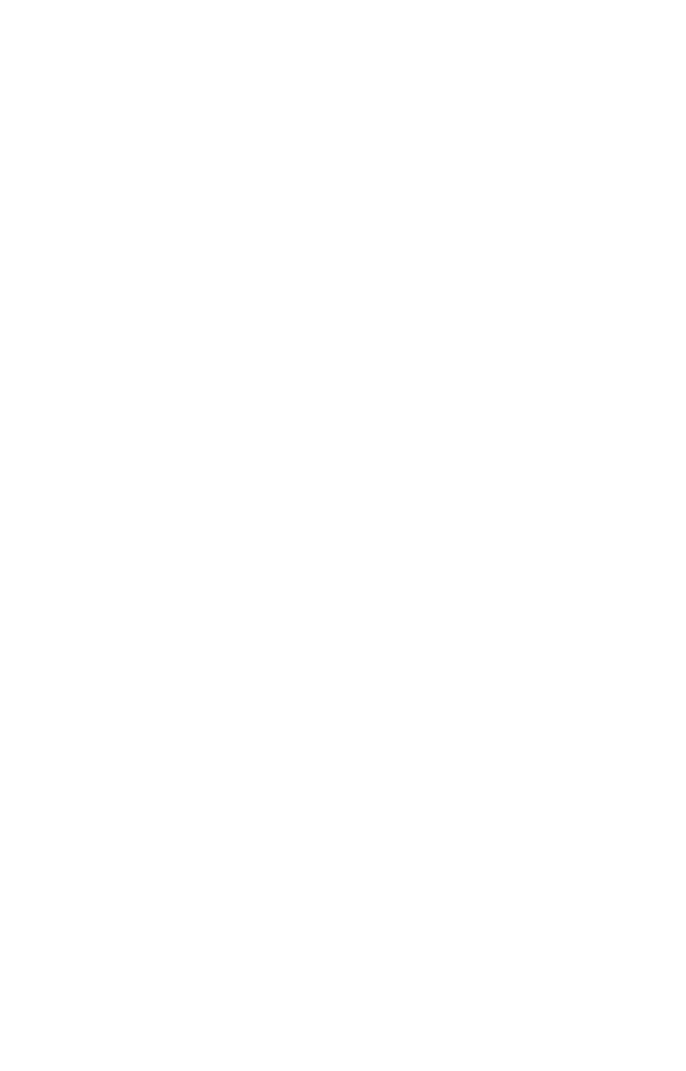 scroll, scrollTop: 0, scrollLeft: 0, axis: both 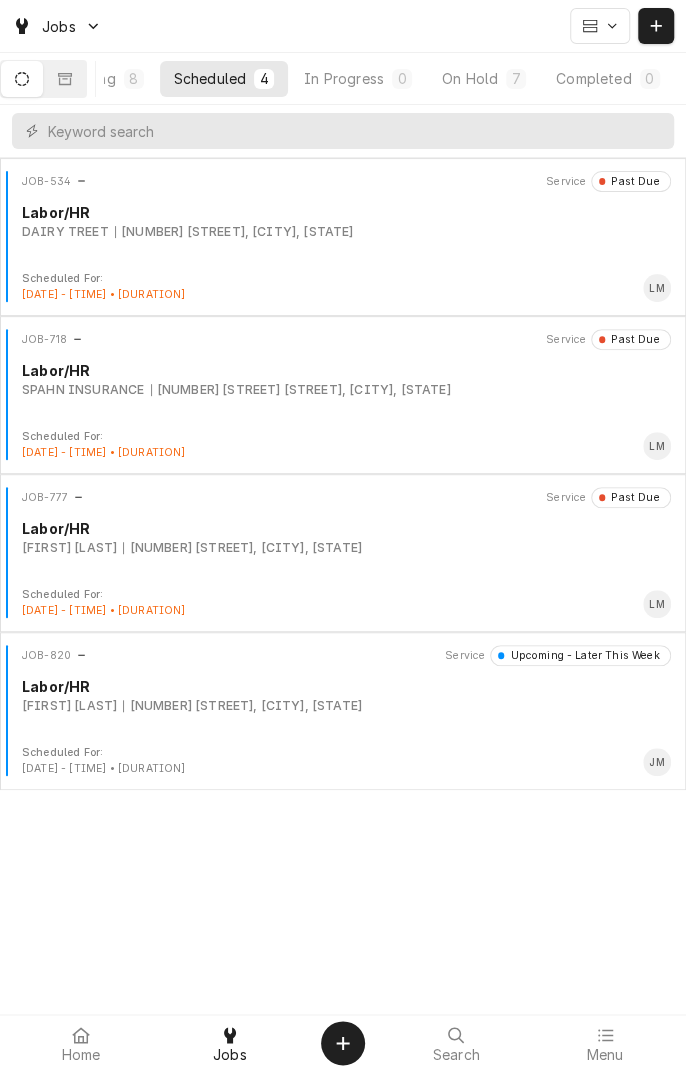 click on "Completed" at bounding box center (593, 78) 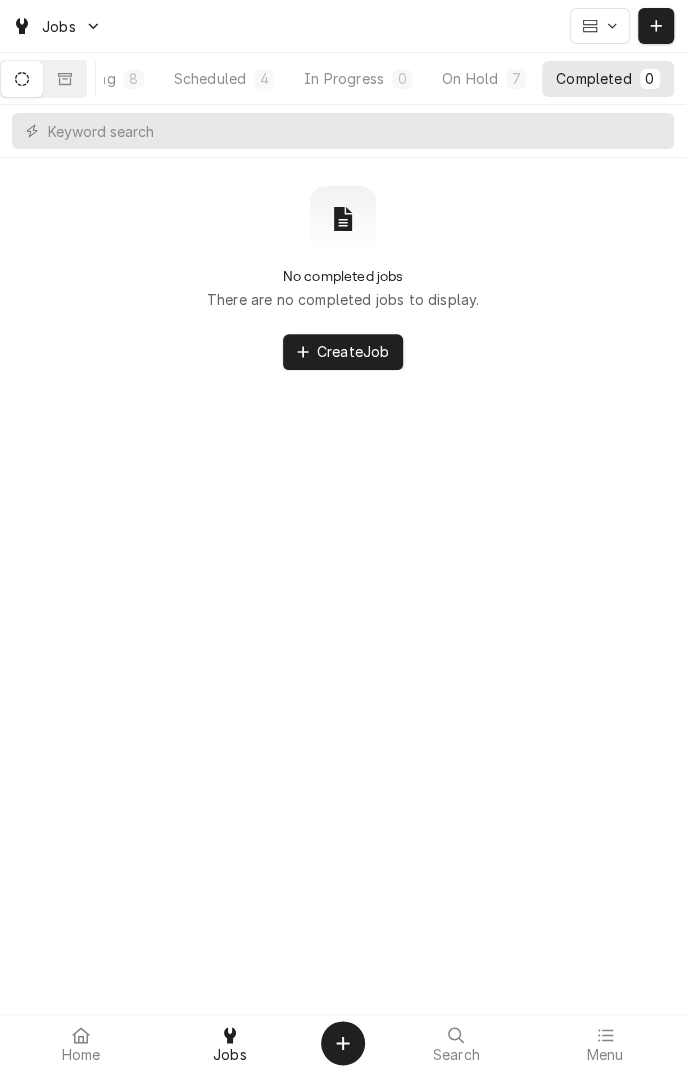 click on "Jobs" at bounding box center [57, 26] 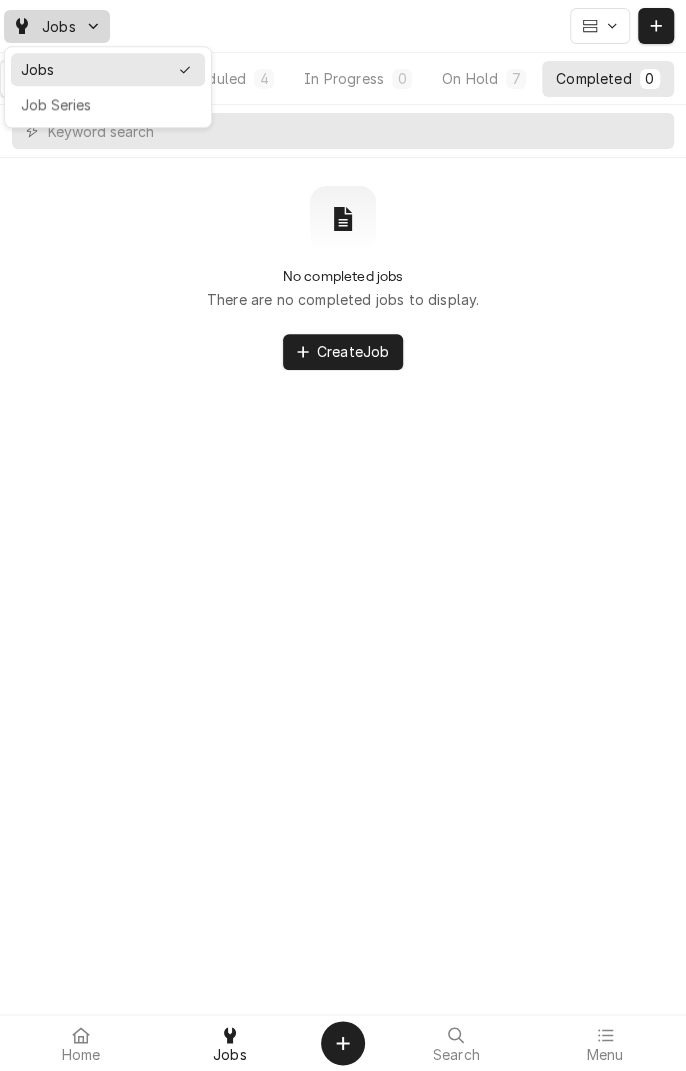 click on "Job Series" at bounding box center (108, 104) 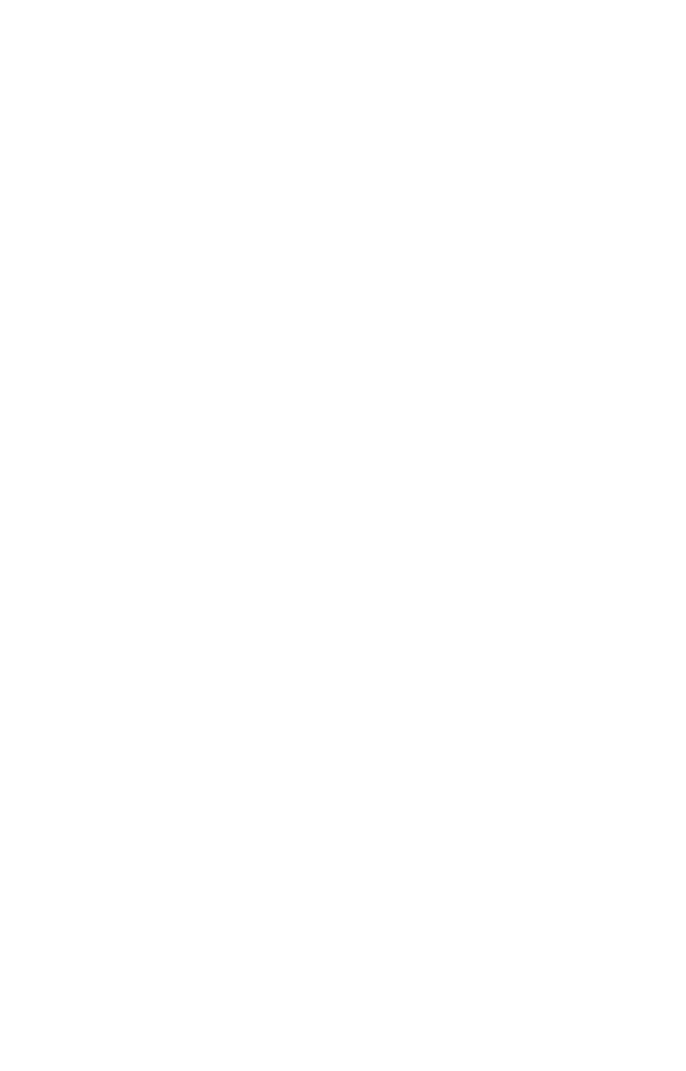 scroll, scrollTop: 0, scrollLeft: 0, axis: both 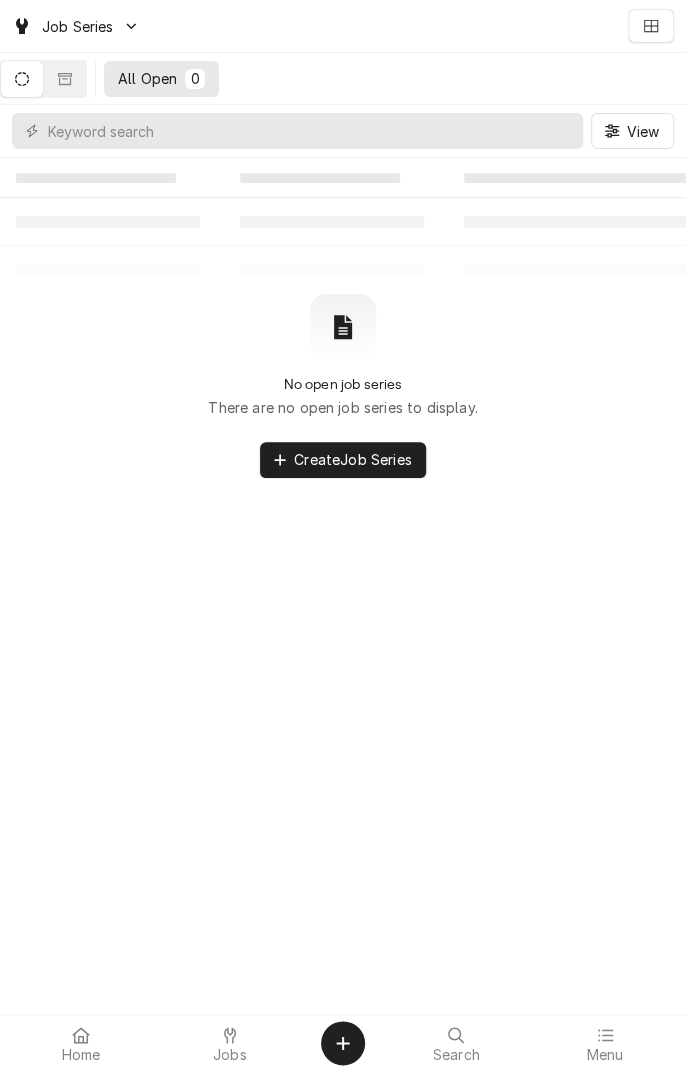 click on "Job Series" at bounding box center (78, 26) 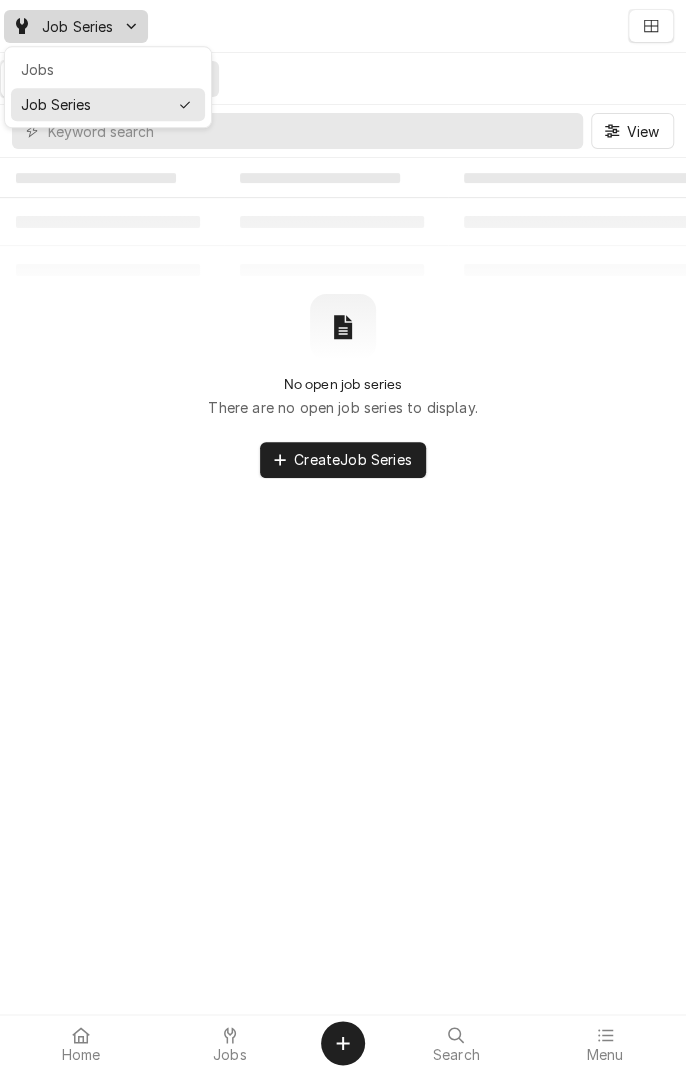 click on "Jobs" at bounding box center (108, 69) 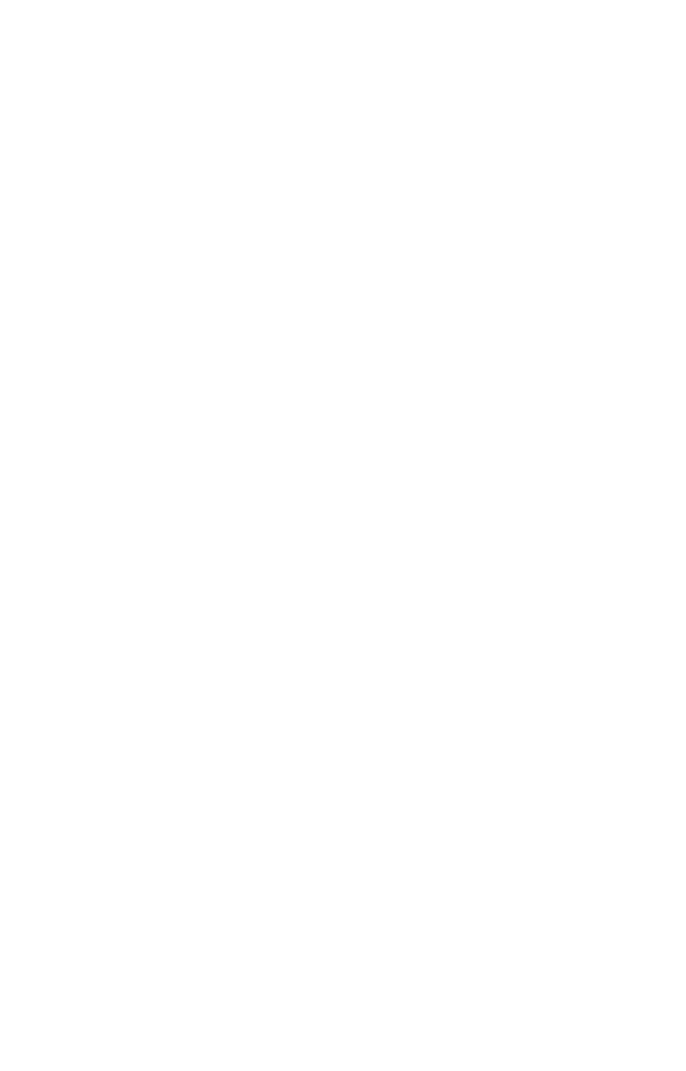 scroll, scrollTop: 0, scrollLeft: 0, axis: both 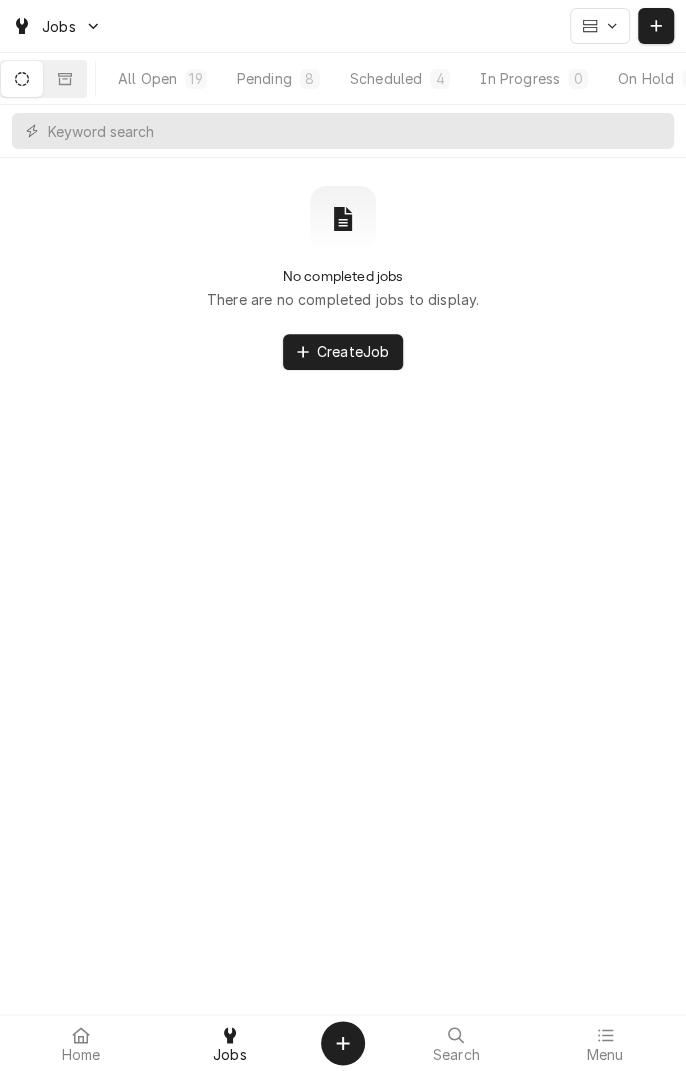 click on "All Open" at bounding box center (147, 78) 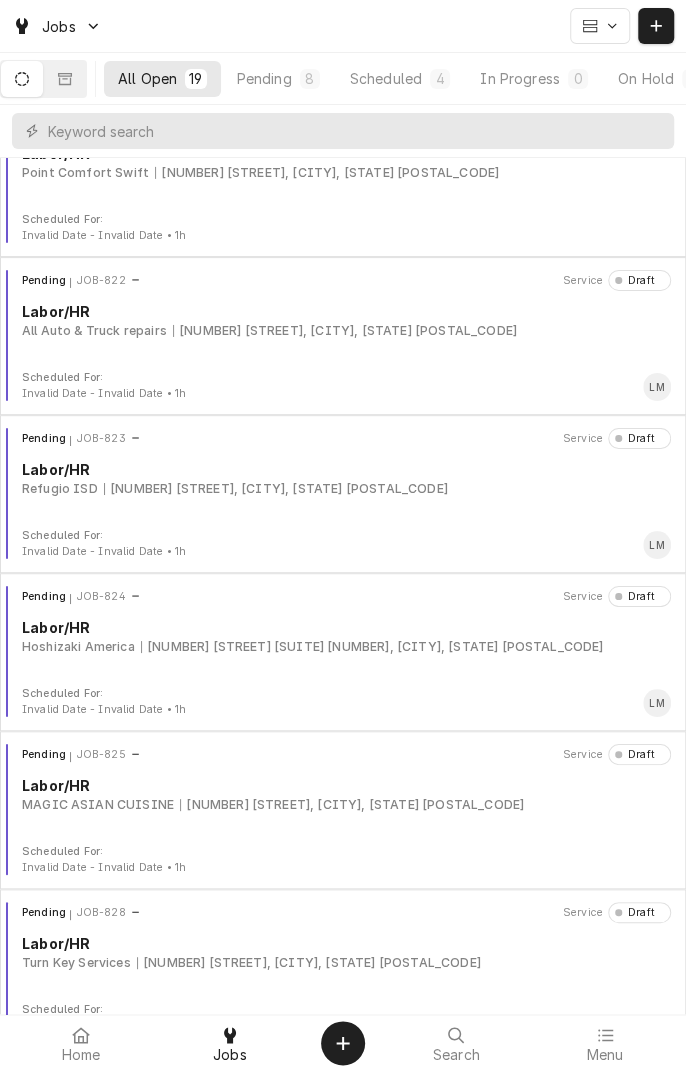 scroll, scrollTop: 2145, scrollLeft: 0, axis: vertical 